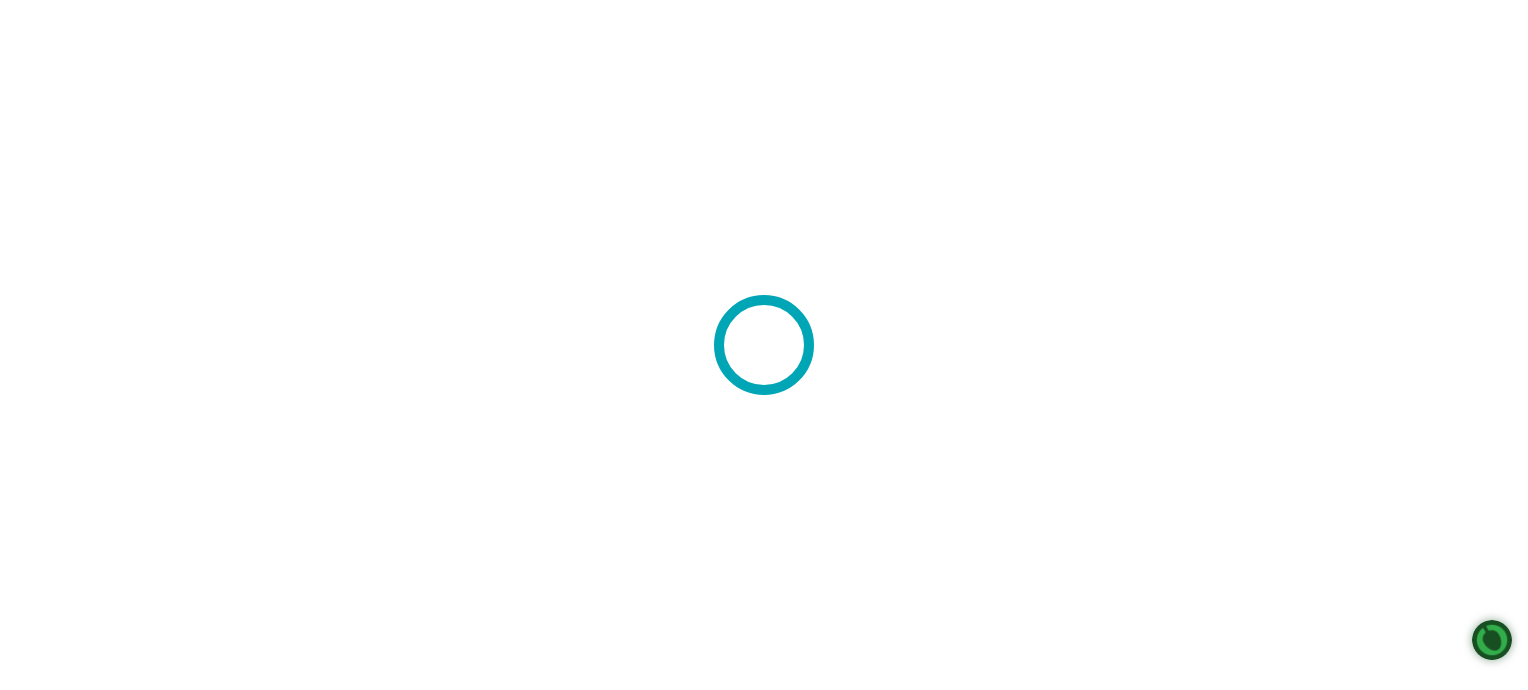 scroll, scrollTop: 0, scrollLeft: 0, axis: both 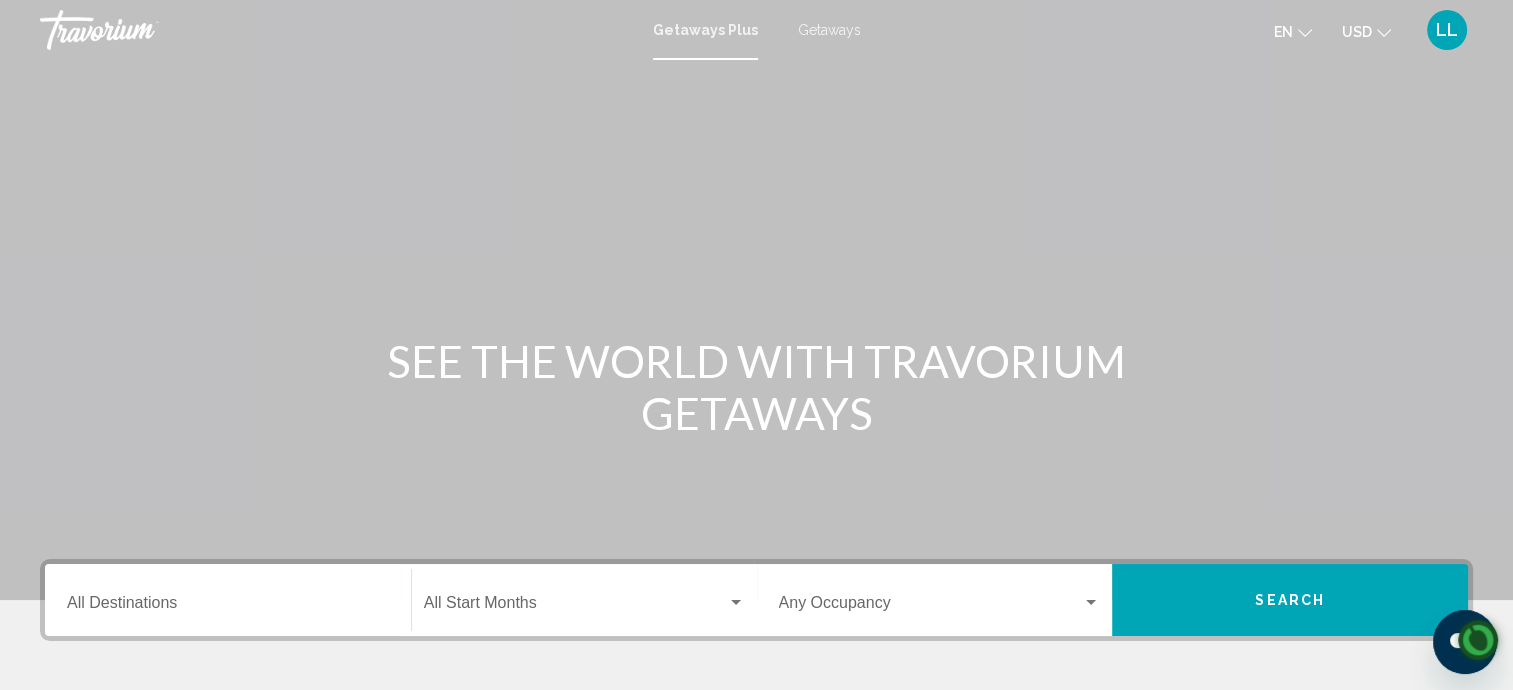 click on "Getaways" at bounding box center [829, 30] 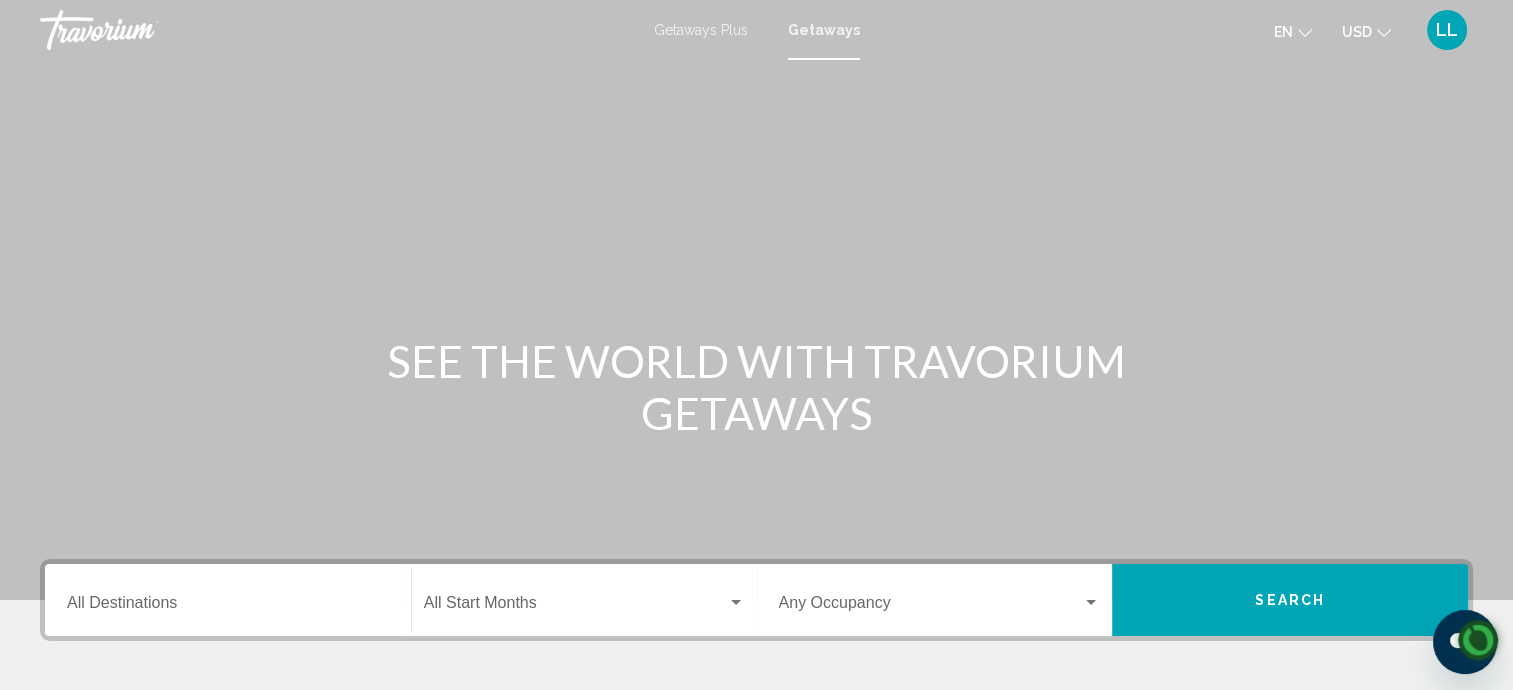 click on "Destination All Destinations" at bounding box center (228, 607) 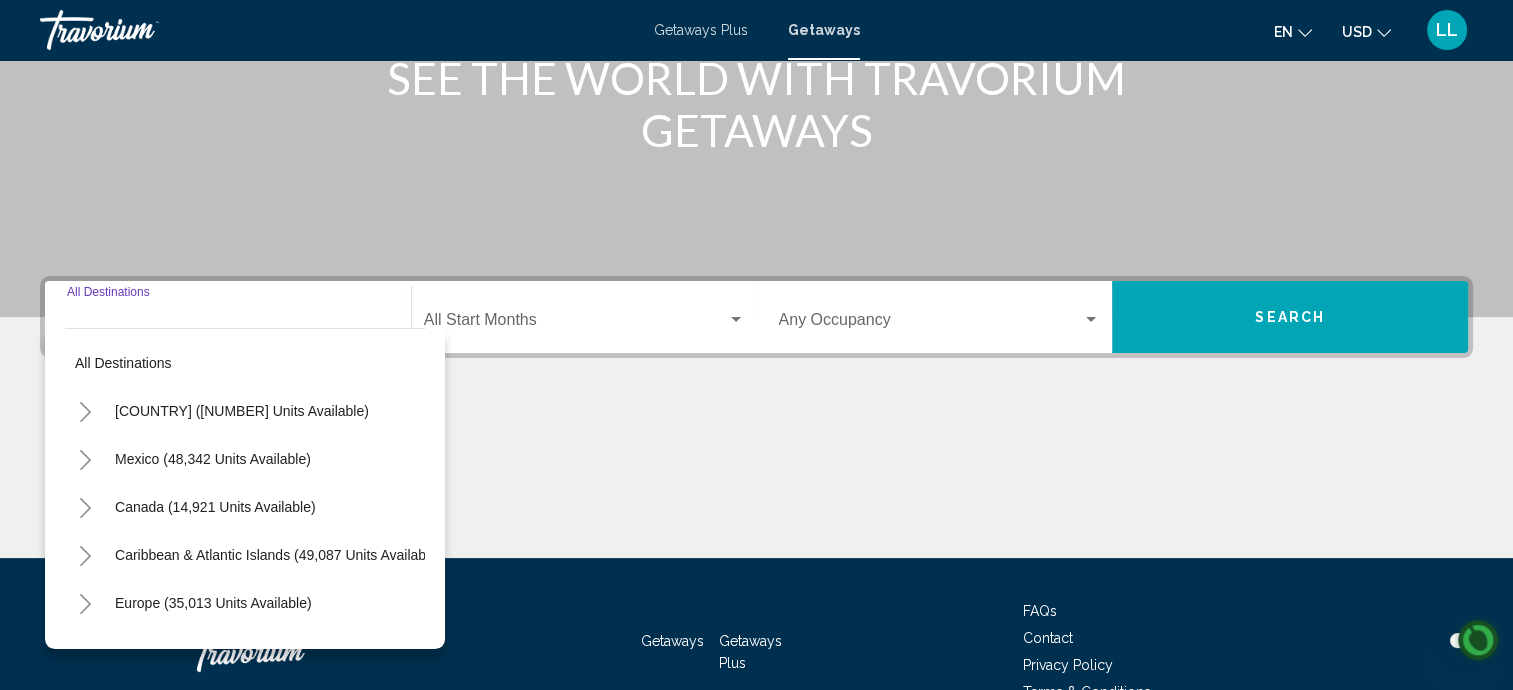 scroll, scrollTop: 395, scrollLeft: 0, axis: vertical 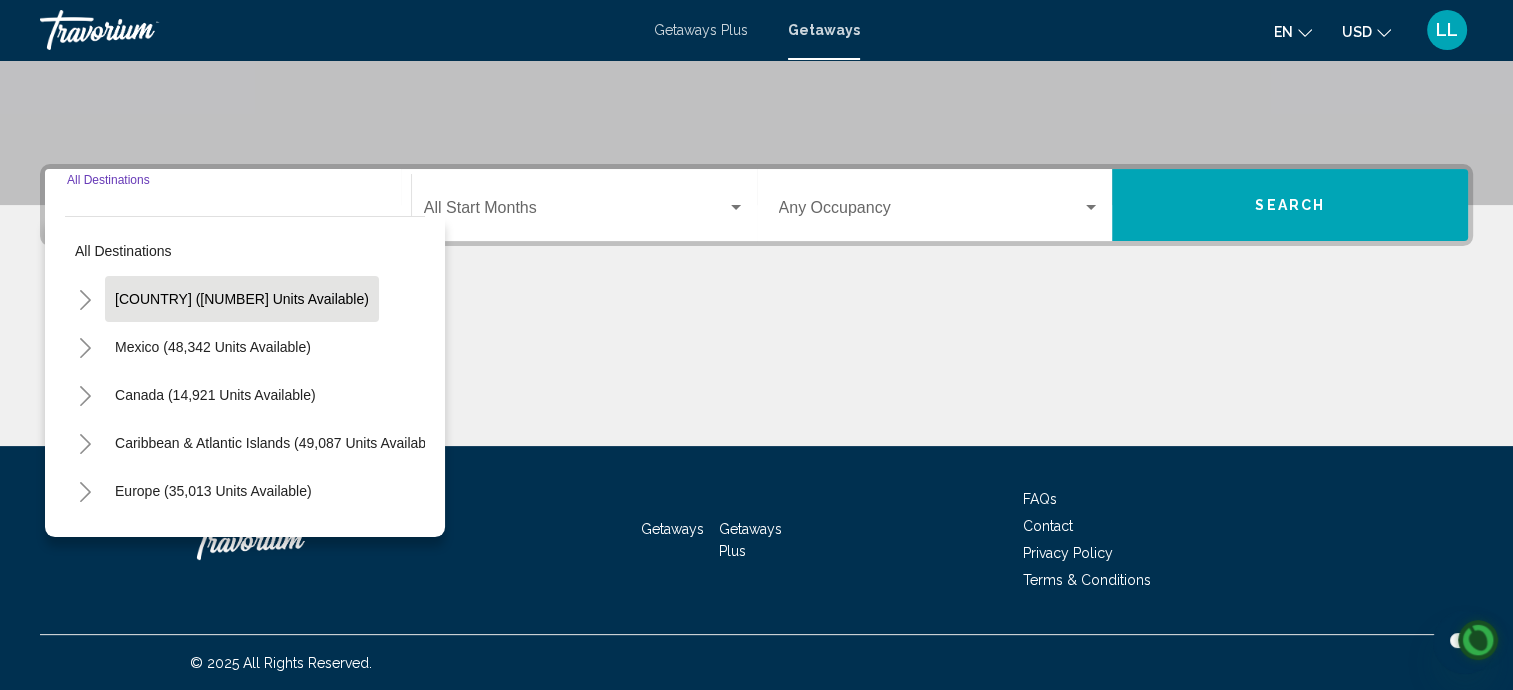 click on "[COUNTRY] ([NUMBER] units available)" at bounding box center (213, 347) 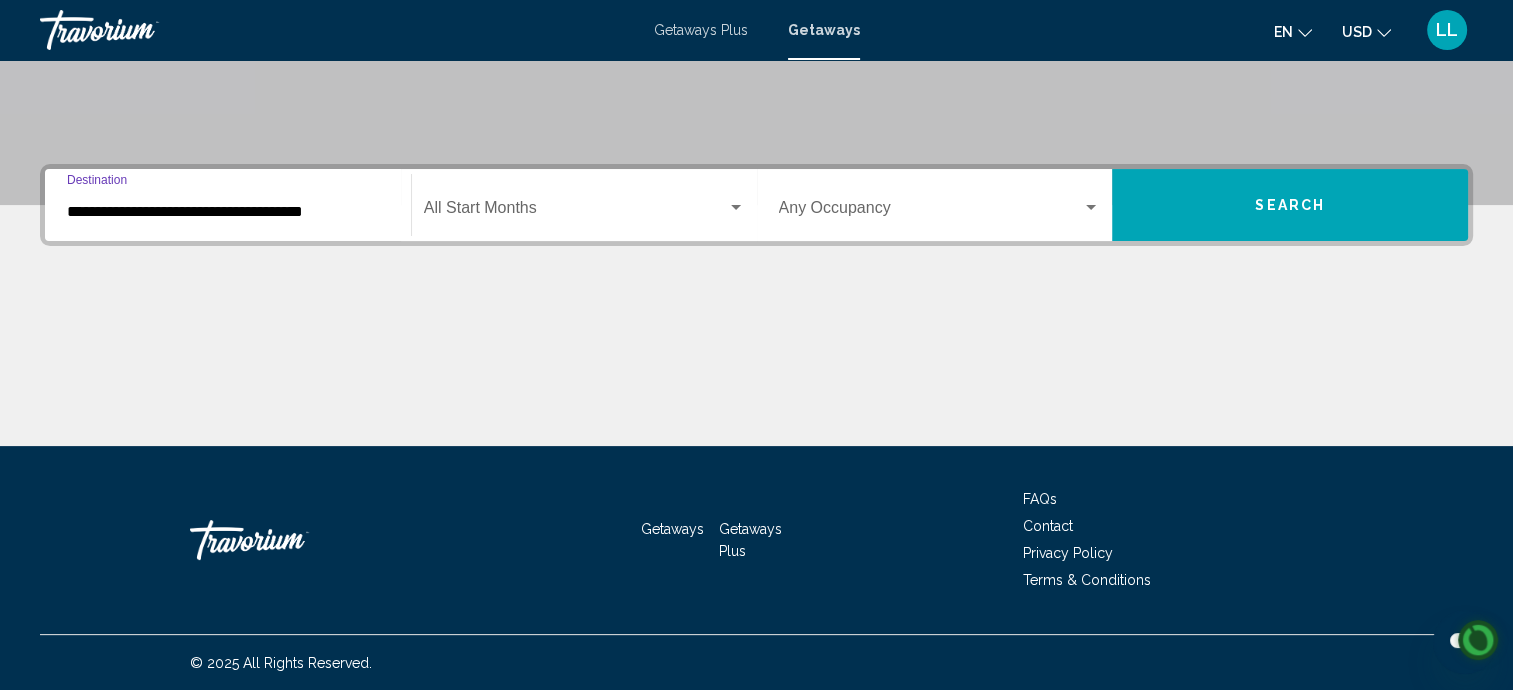click on "**********" at bounding box center (228, 212) 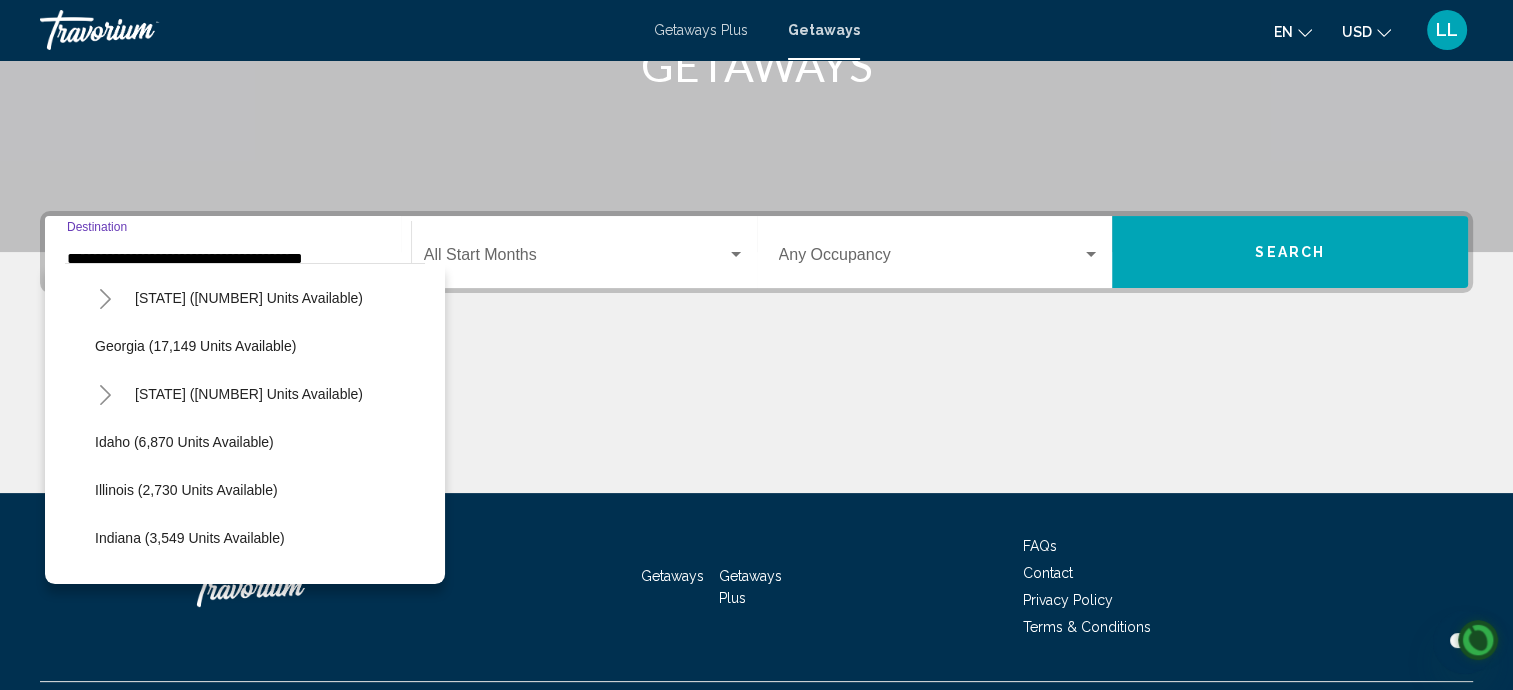 scroll, scrollTop: 438, scrollLeft: 0, axis: vertical 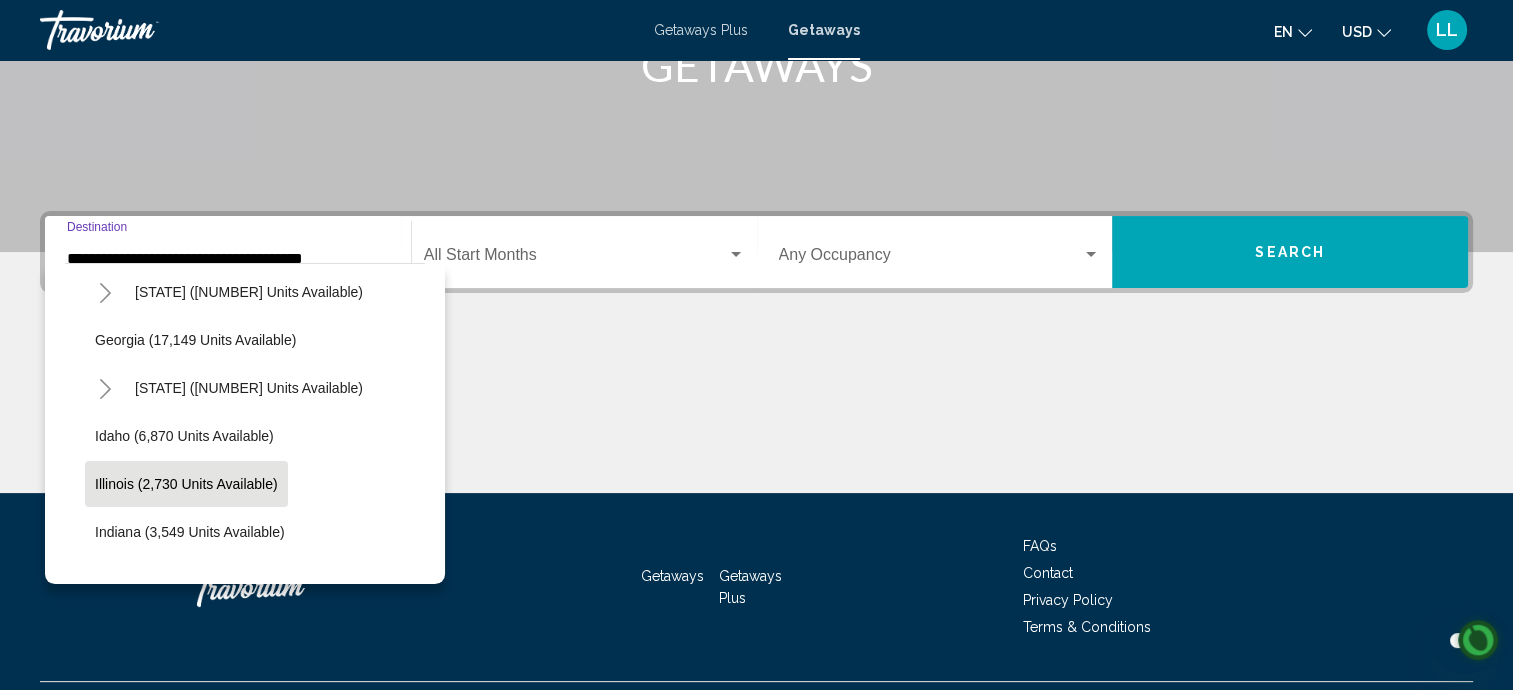 click on "Illinois (2,730 units available)" 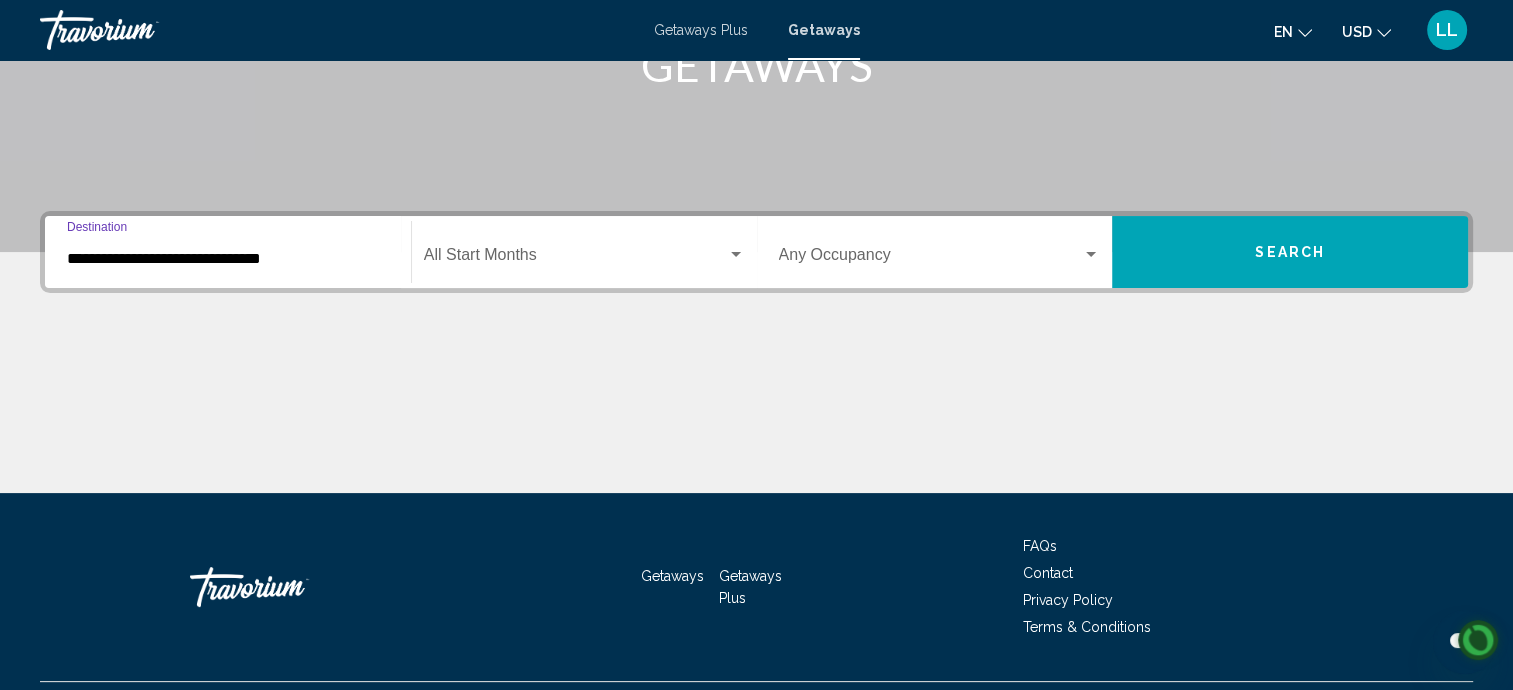 scroll, scrollTop: 395, scrollLeft: 0, axis: vertical 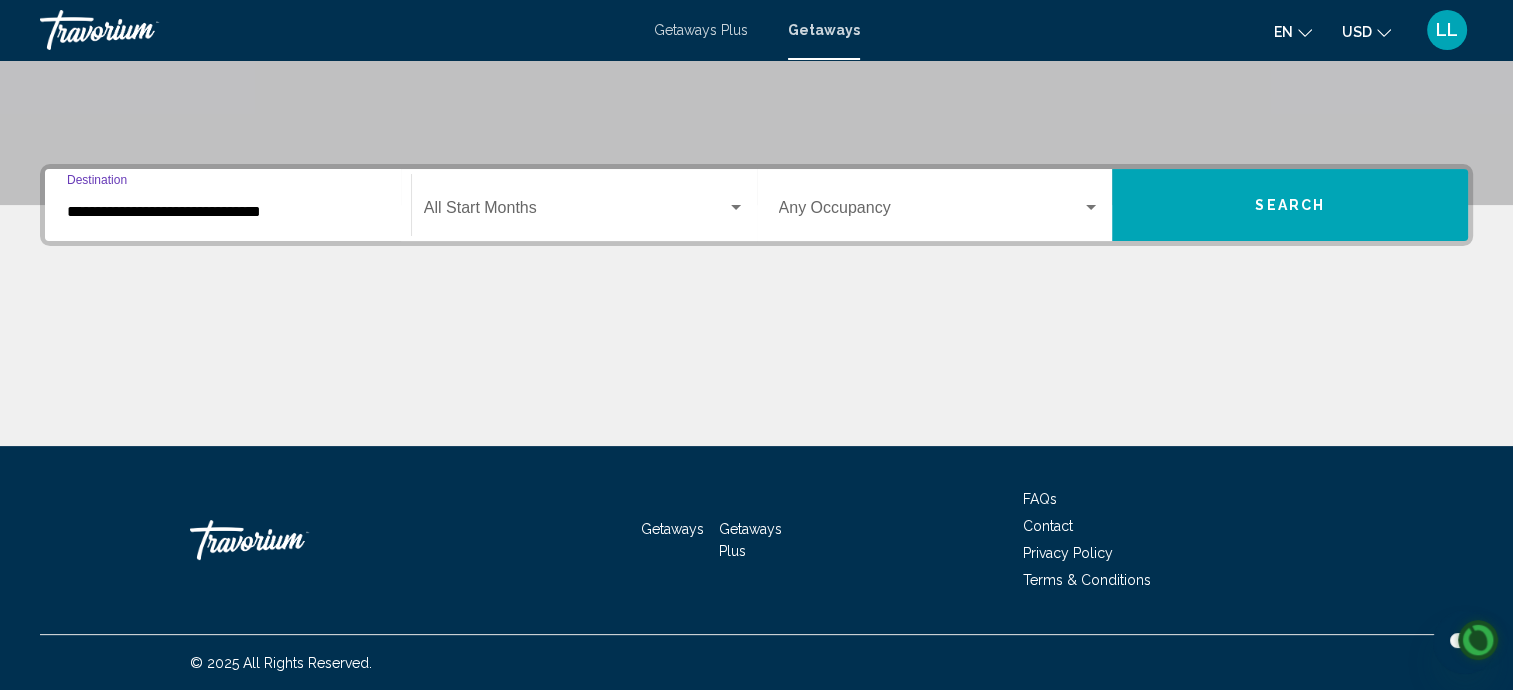 click at bounding box center [575, 212] 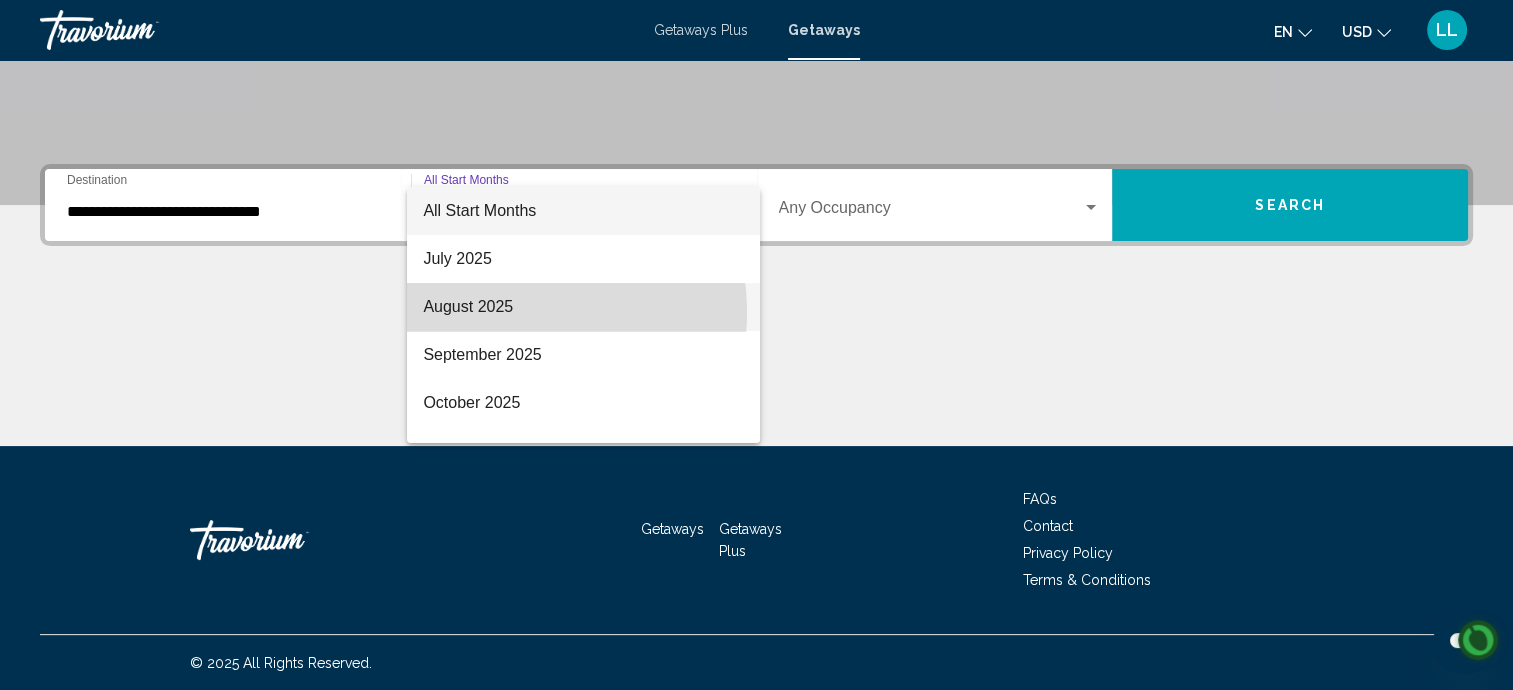 click on "August 2025" at bounding box center [583, 307] 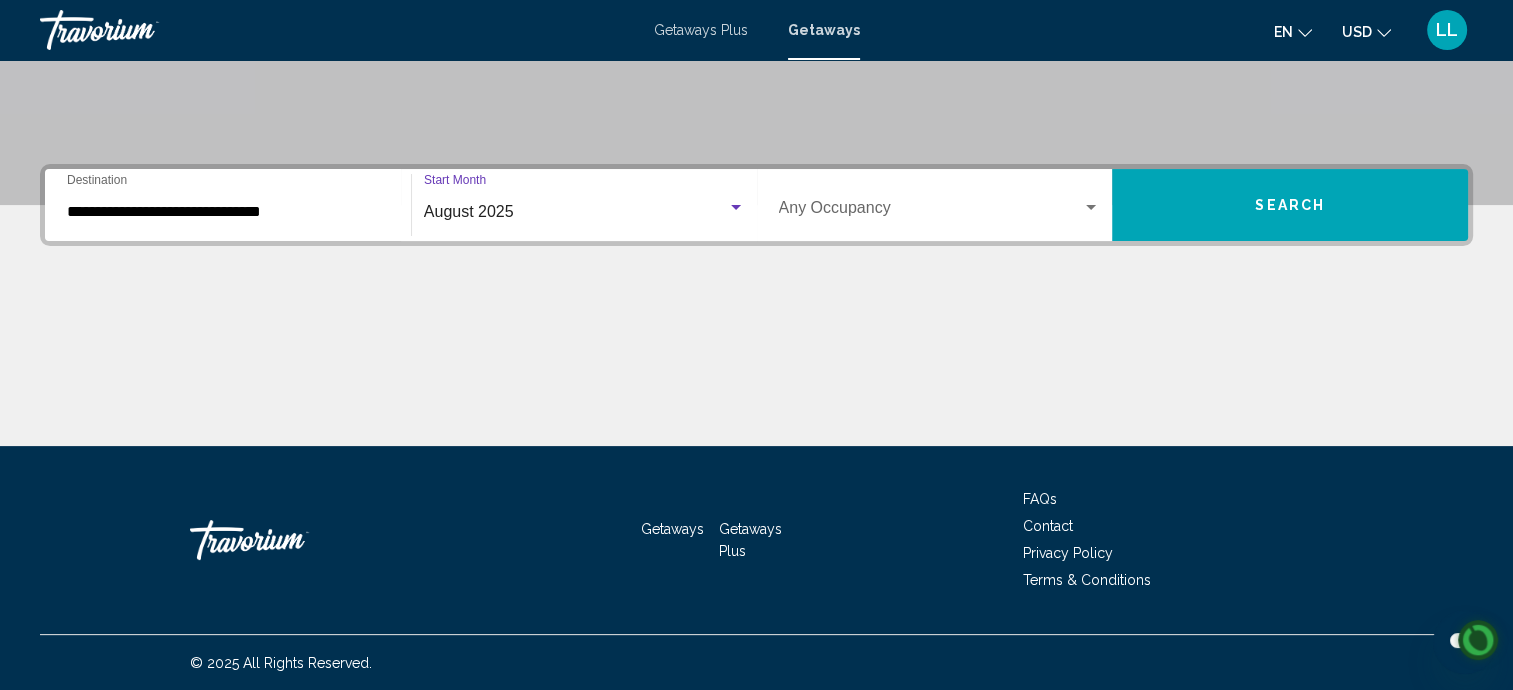 click at bounding box center [931, 212] 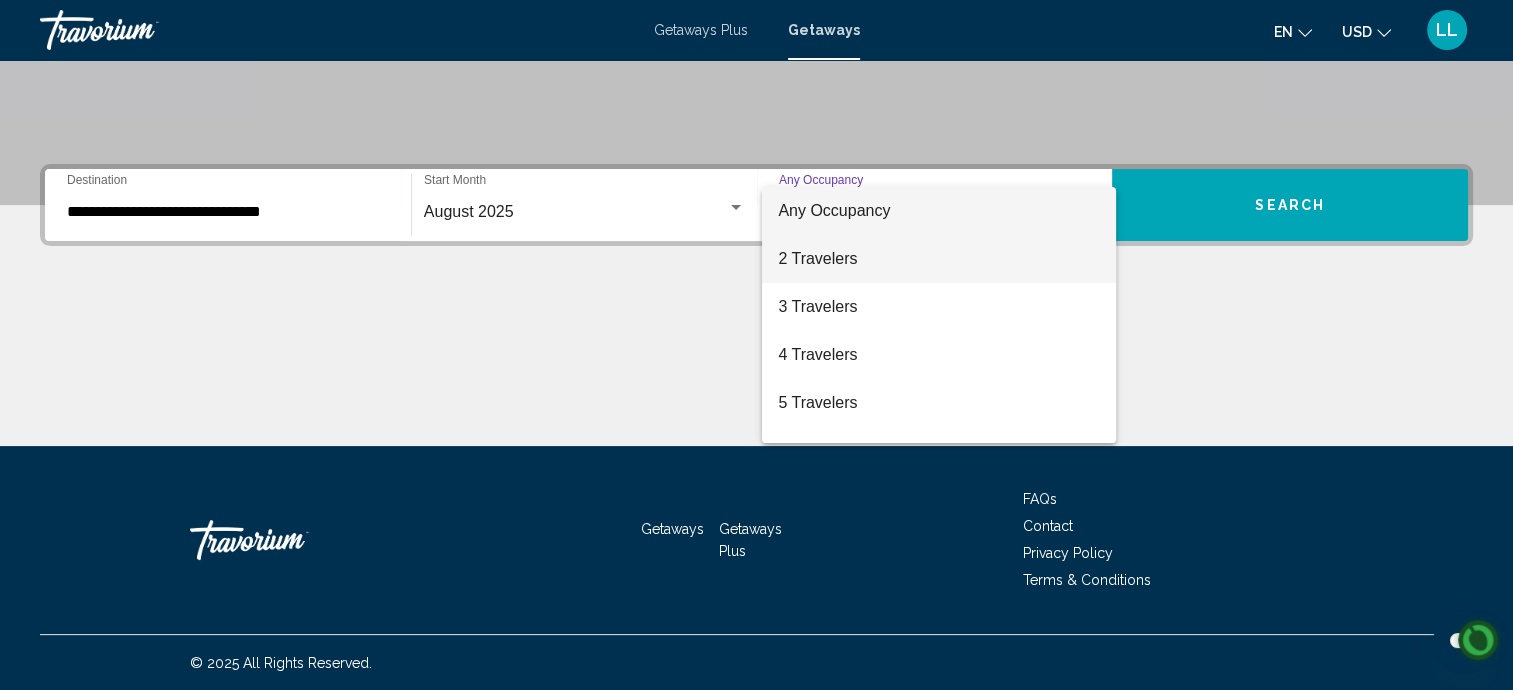 click on "2 Travelers" at bounding box center [939, 259] 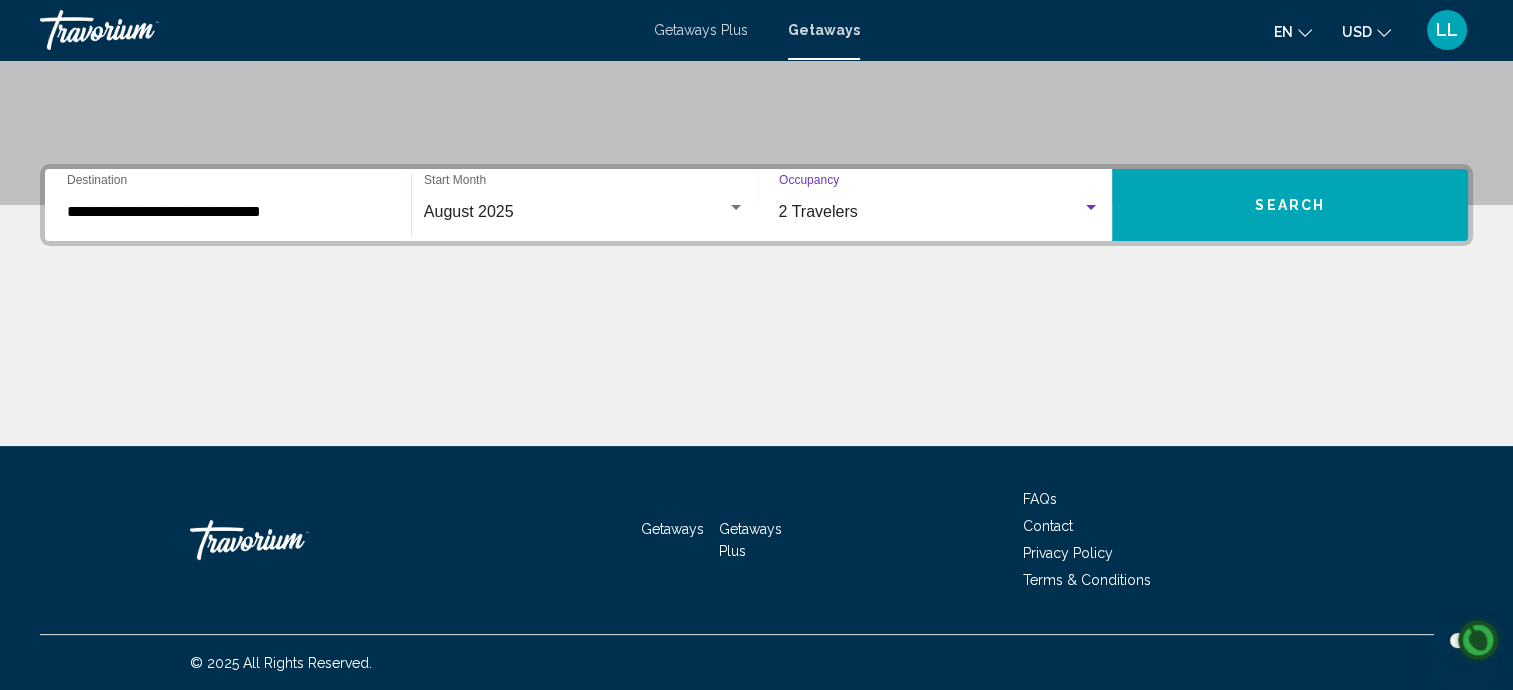 click on "Search" at bounding box center [1290, 205] 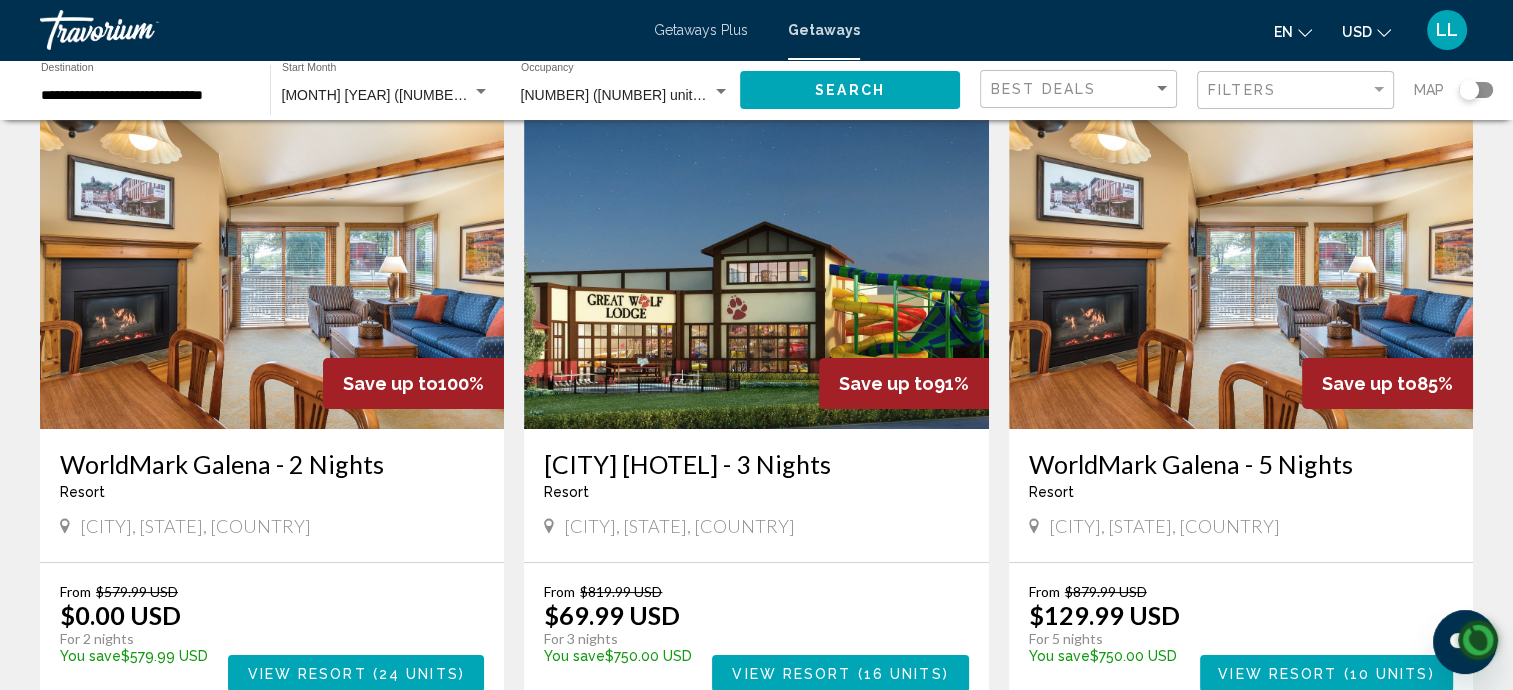 scroll, scrollTop: 0, scrollLeft: 0, axis: both 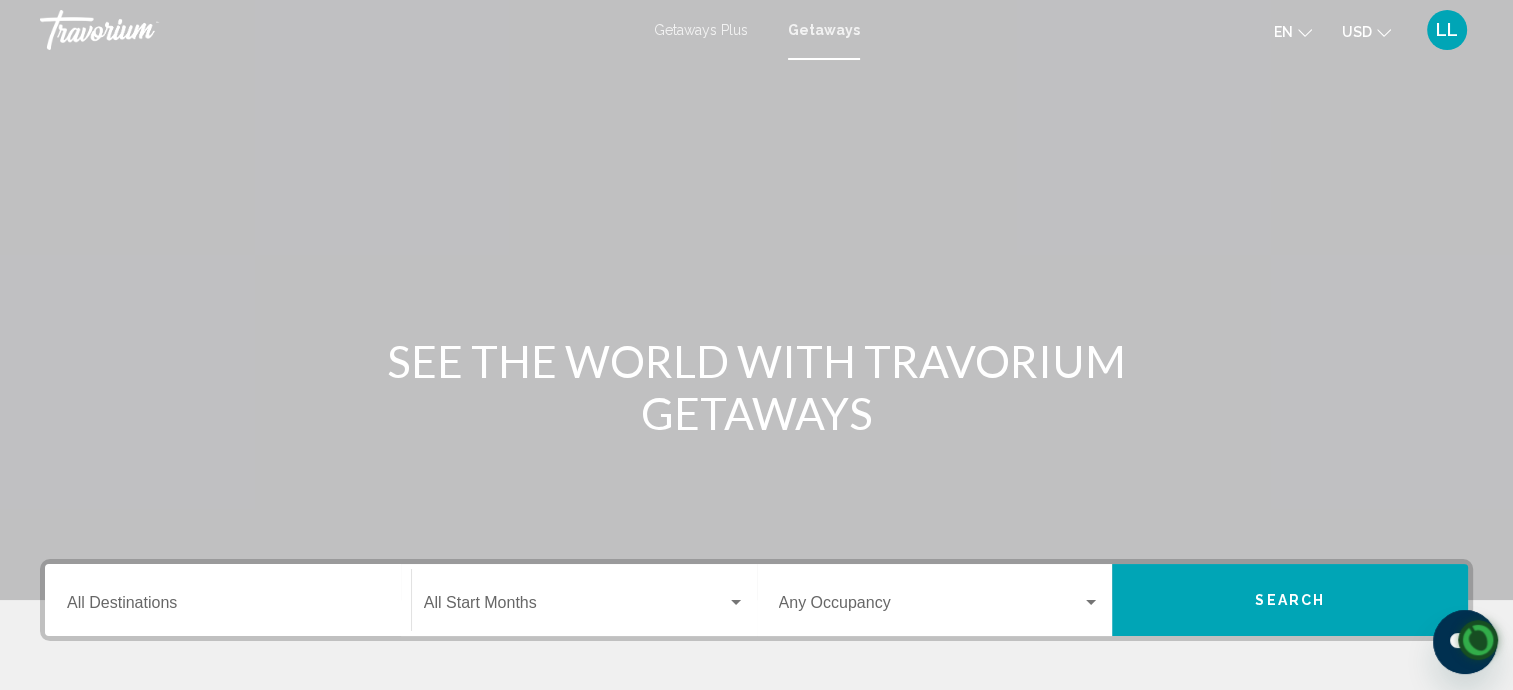 click on "Getaways Plus  Getaways en
English Español Français Italiano Português русский USD
USD ($) MXN (Mex$) CAD (Can$) GBP (£) EUR (€) AUD (A$) NZD (NZ$) CNY (CN¥) LL Login" at bounding box center (756, 30) 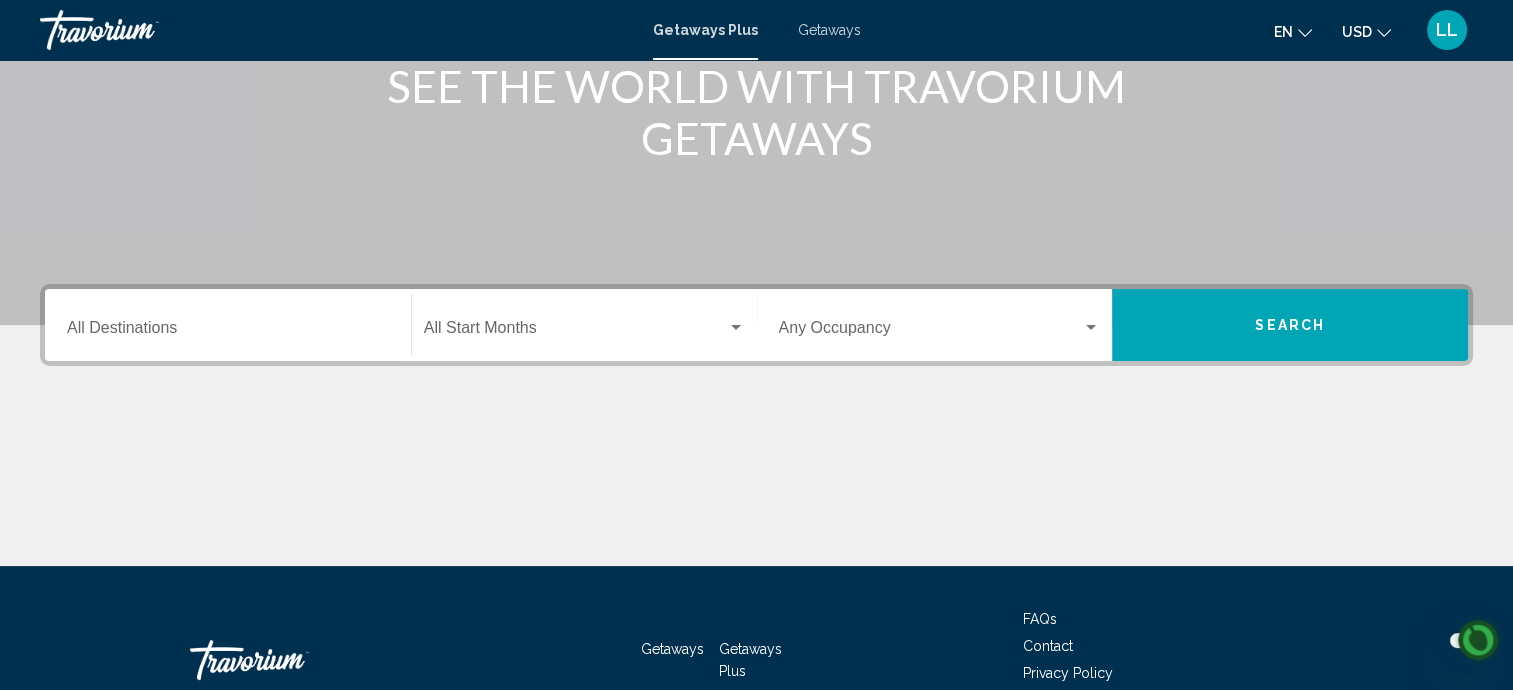 scroll, scrollTop: 284, scrollLeft: 0, axis: vertical 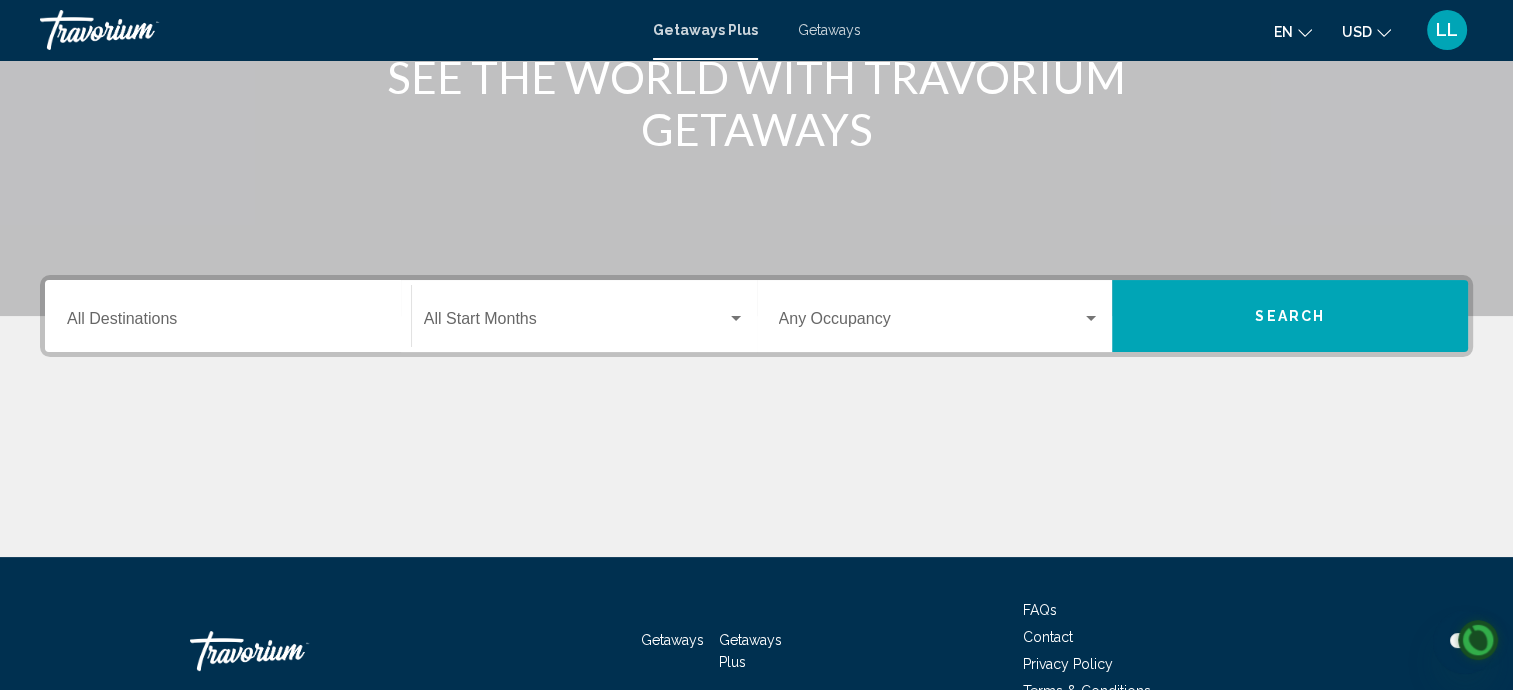 click on "Destination All Destinations" at bounding box center (228, 323) 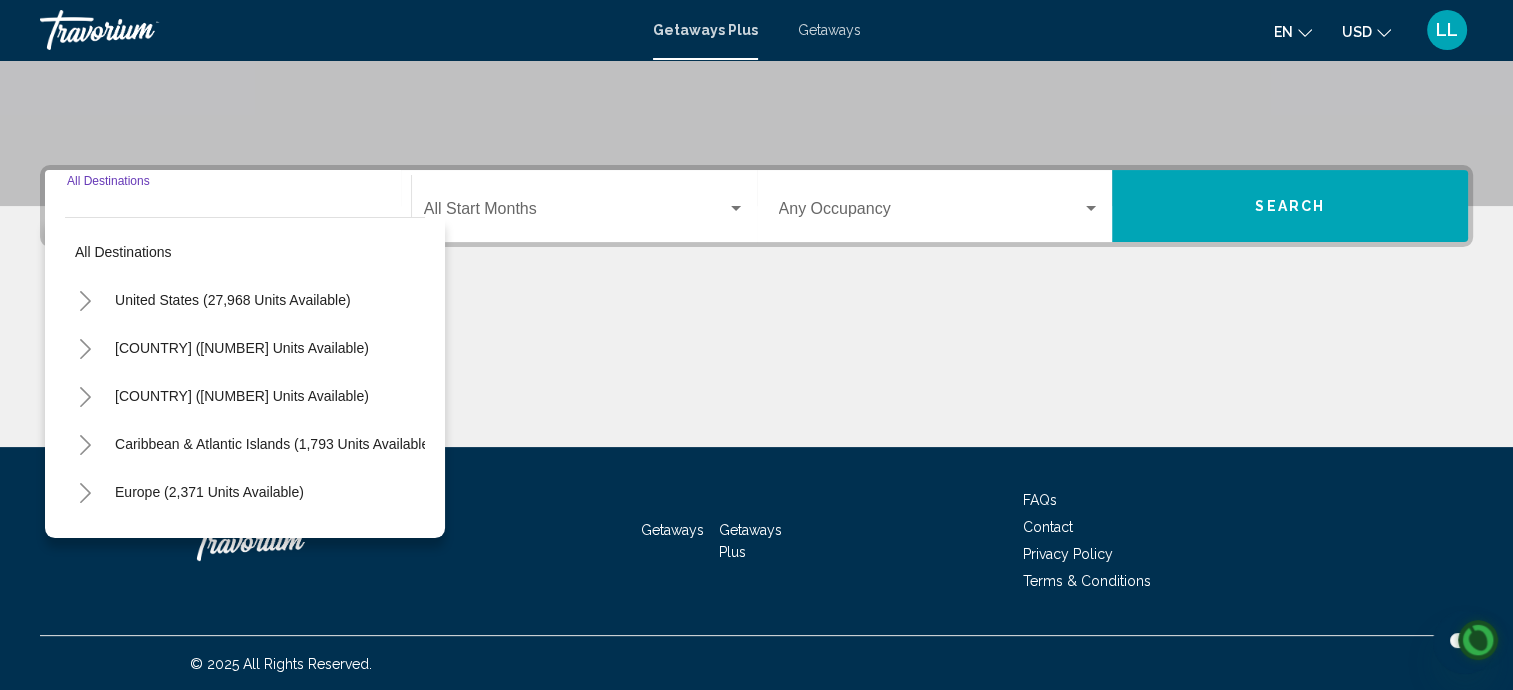 scroll, scrollTop: 395, scrollLeft: 0, axis: vertical 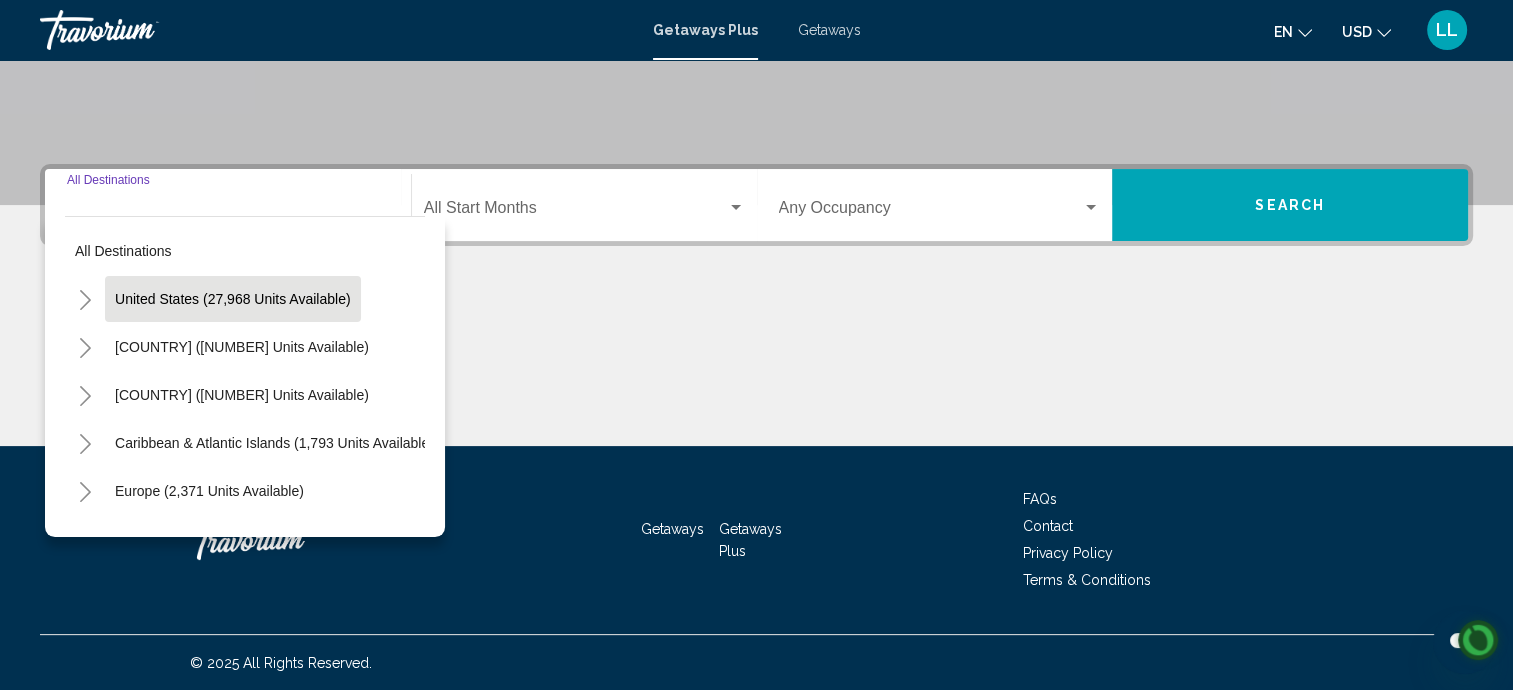 click on "United States (27,968 units available)" at bounding box center [242, 347] 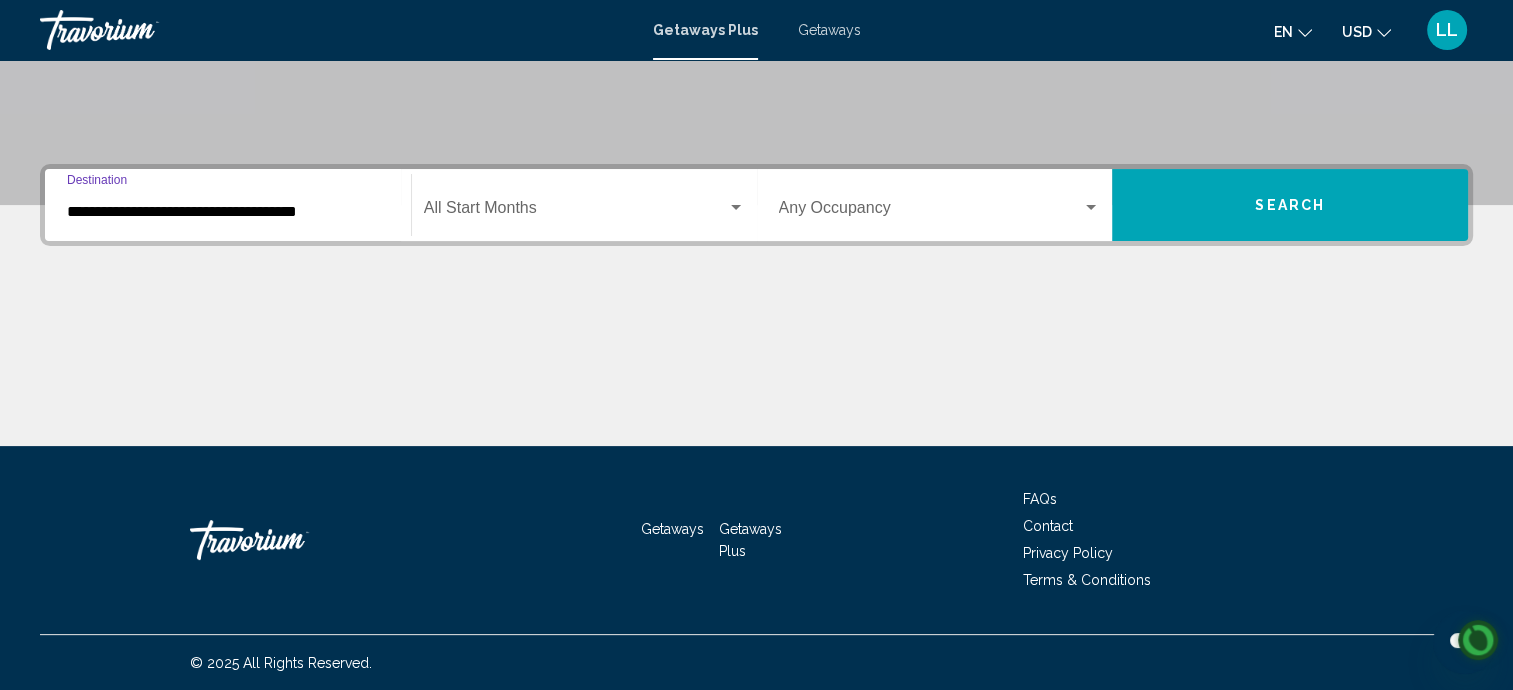click at bounding box center [575, 212] 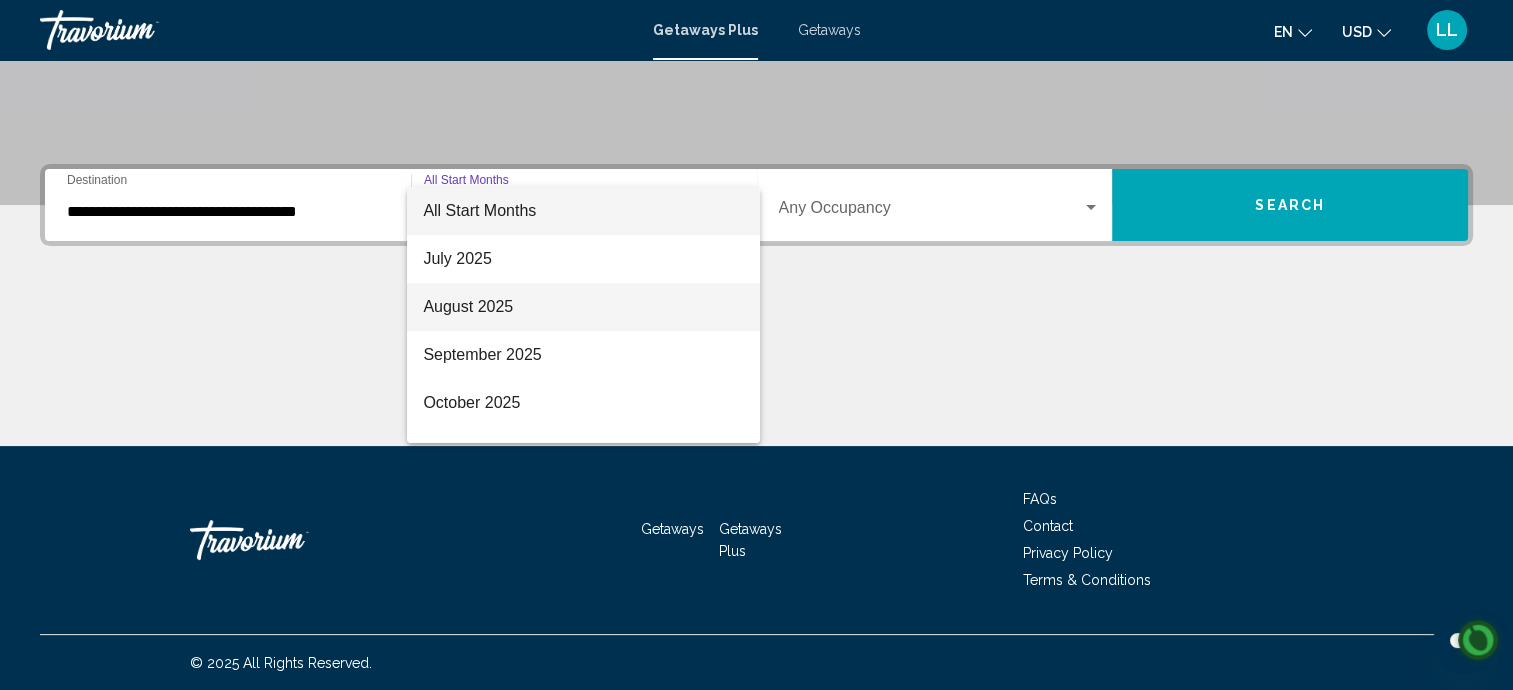 click on "August 2025" at bounding box center [583, 307] 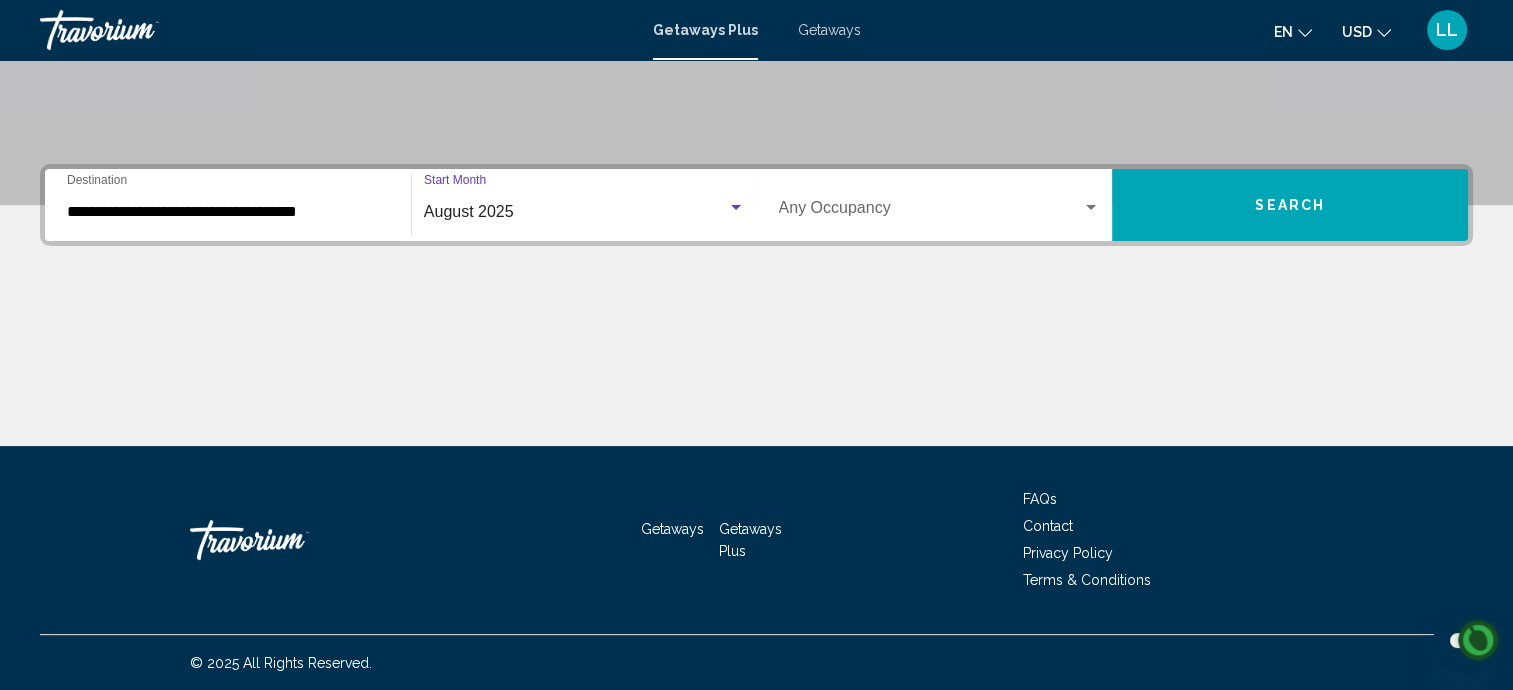 click at bounding box center (931, 212) 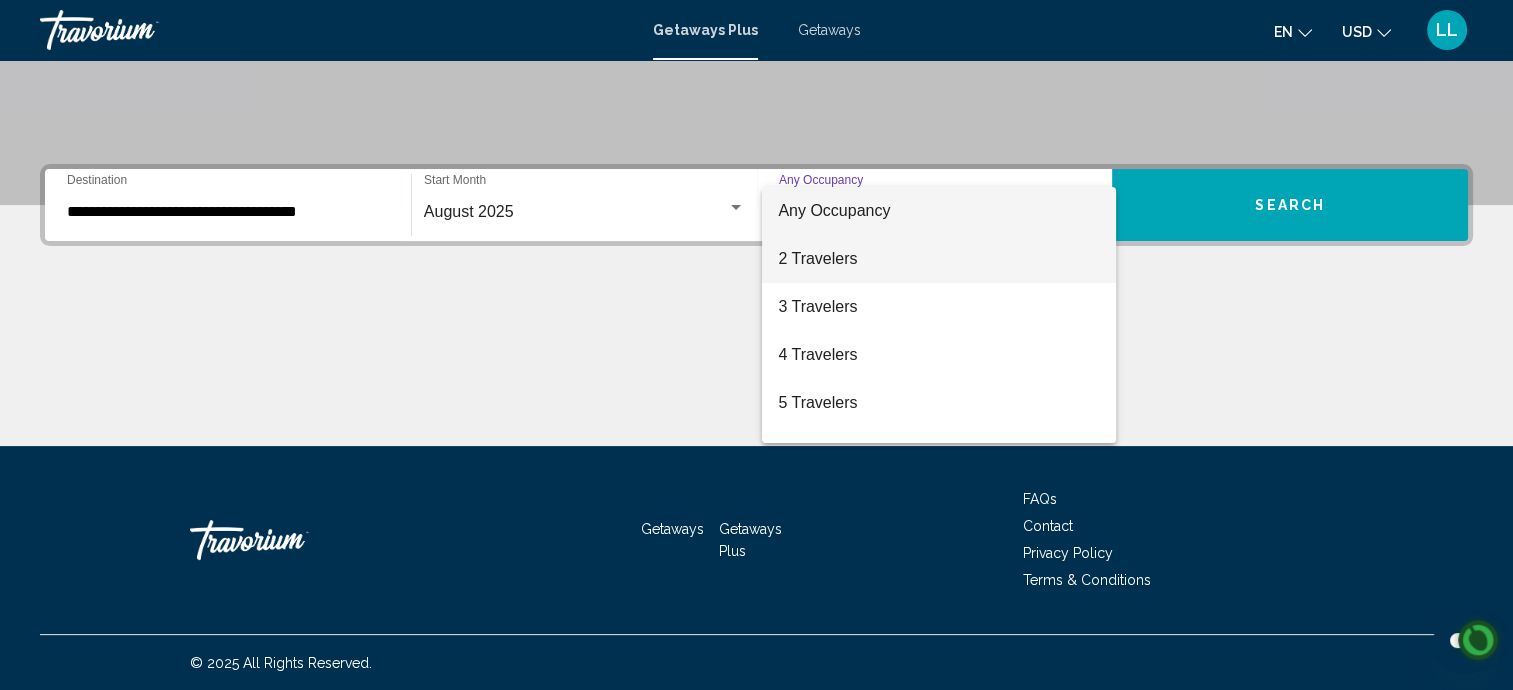 click on "2 Travelers" at bounding box center [939, 259] 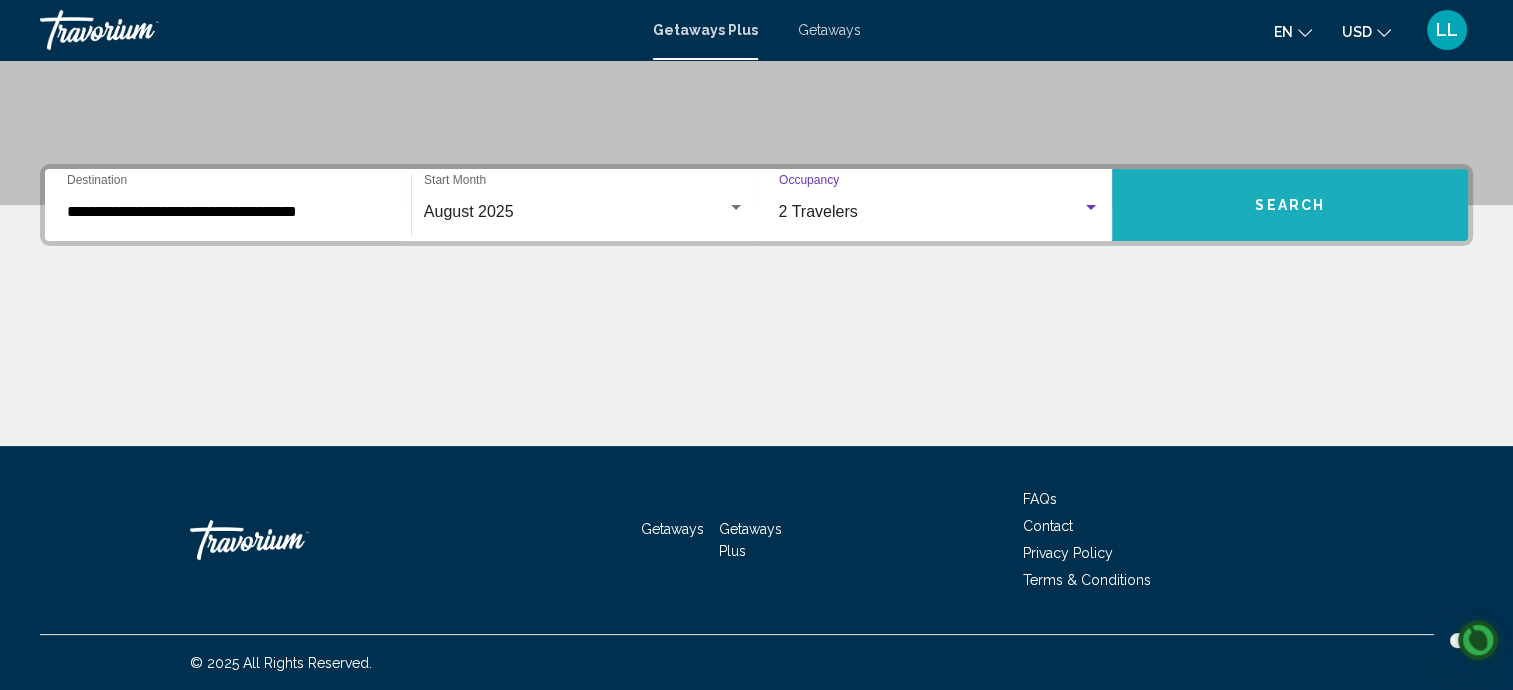 click on "Search" at bounding box center (1290, 206) 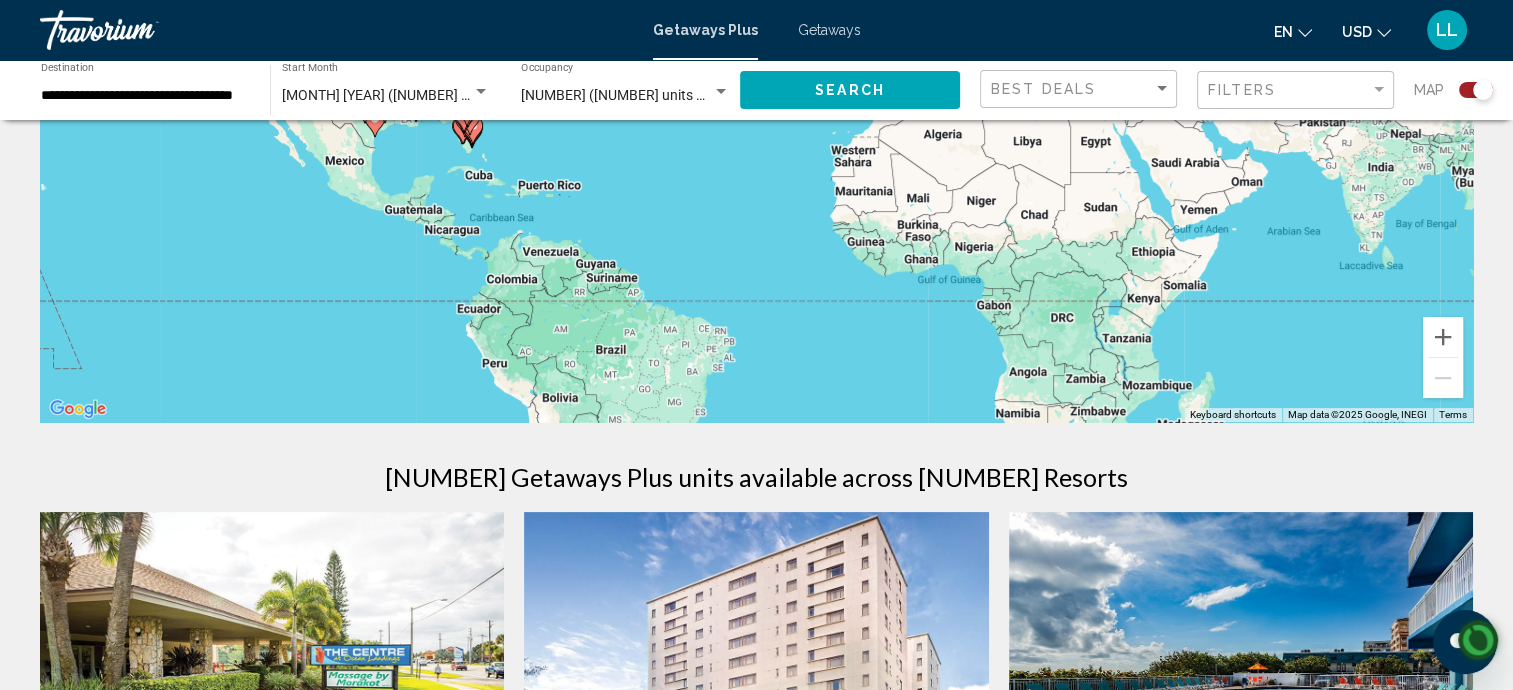 scroll, scrollTop: 0, scrollLeft: 0, axis: both 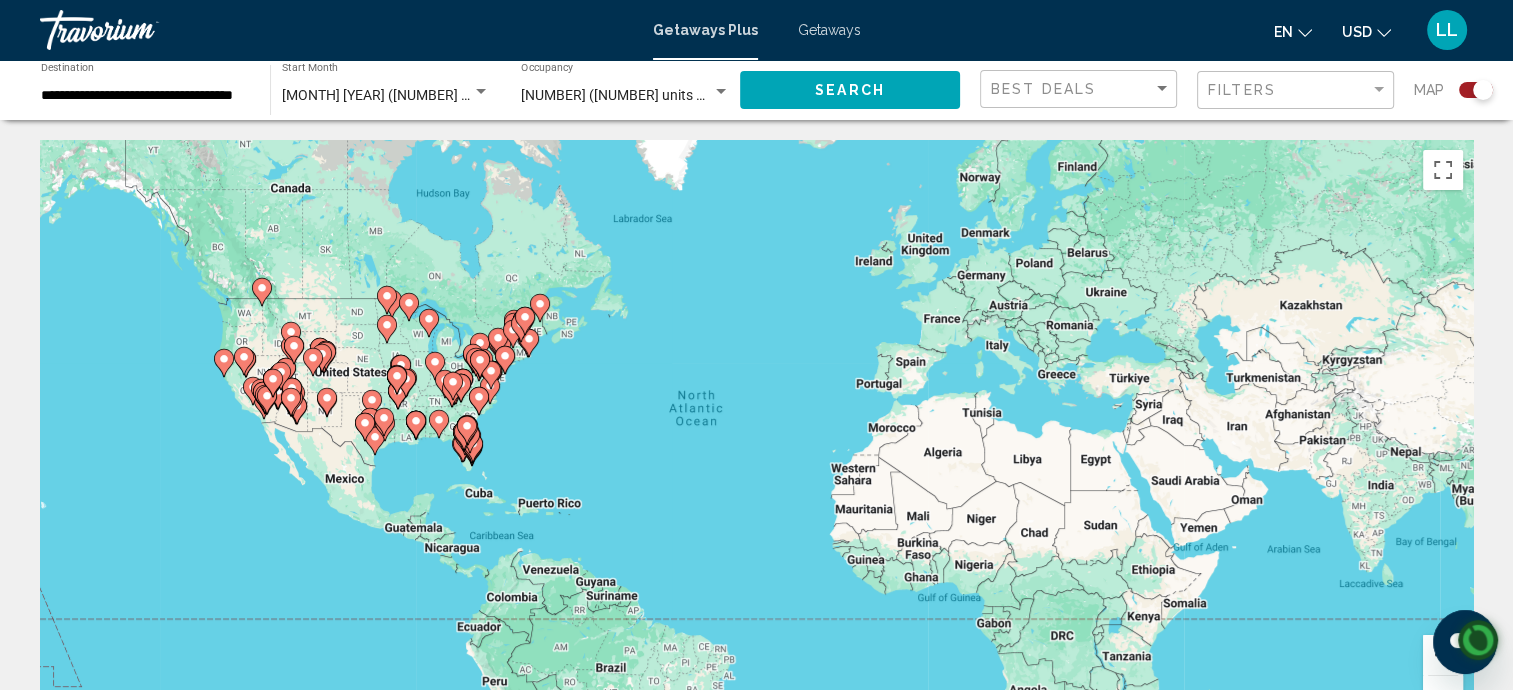 click on "**********" at bounding box center [145, 96] 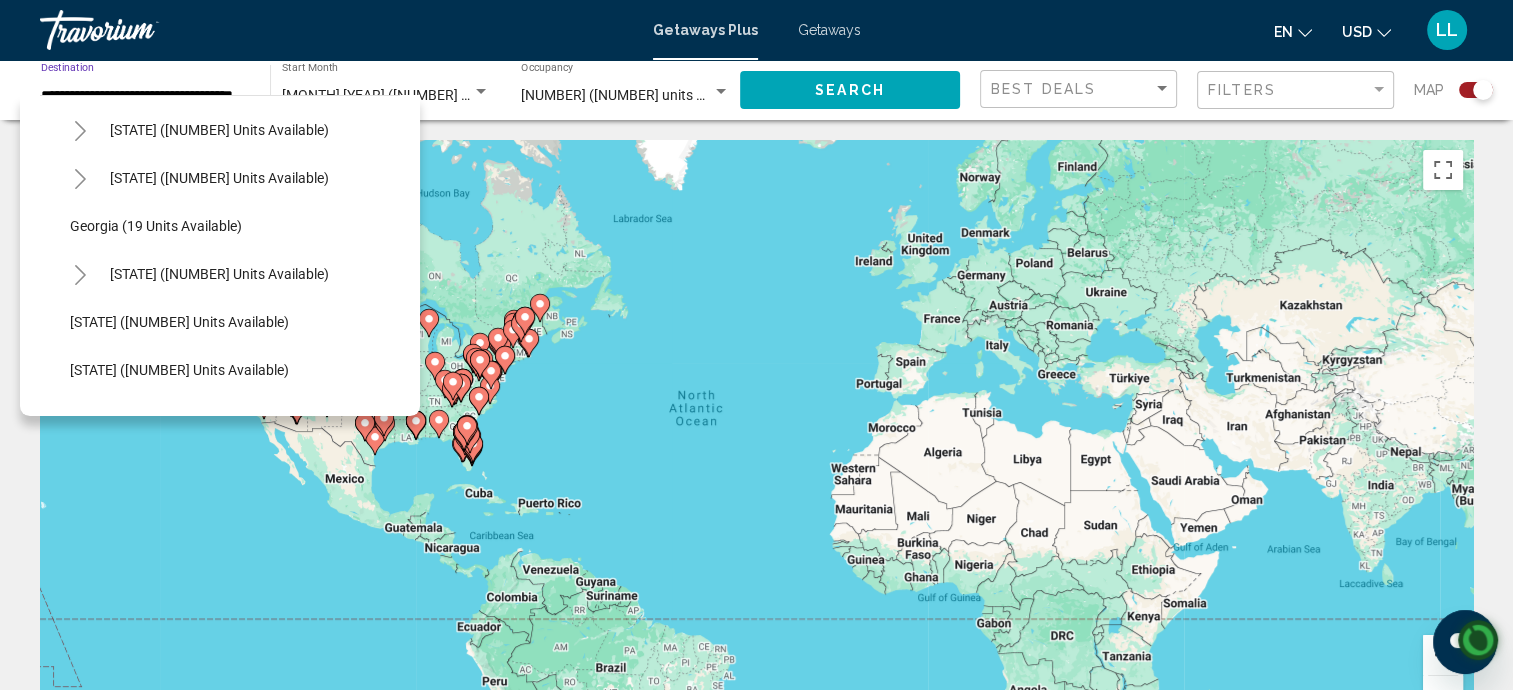 scroll, scrollTop: 262, scrollLeft: 0, axis: vertical 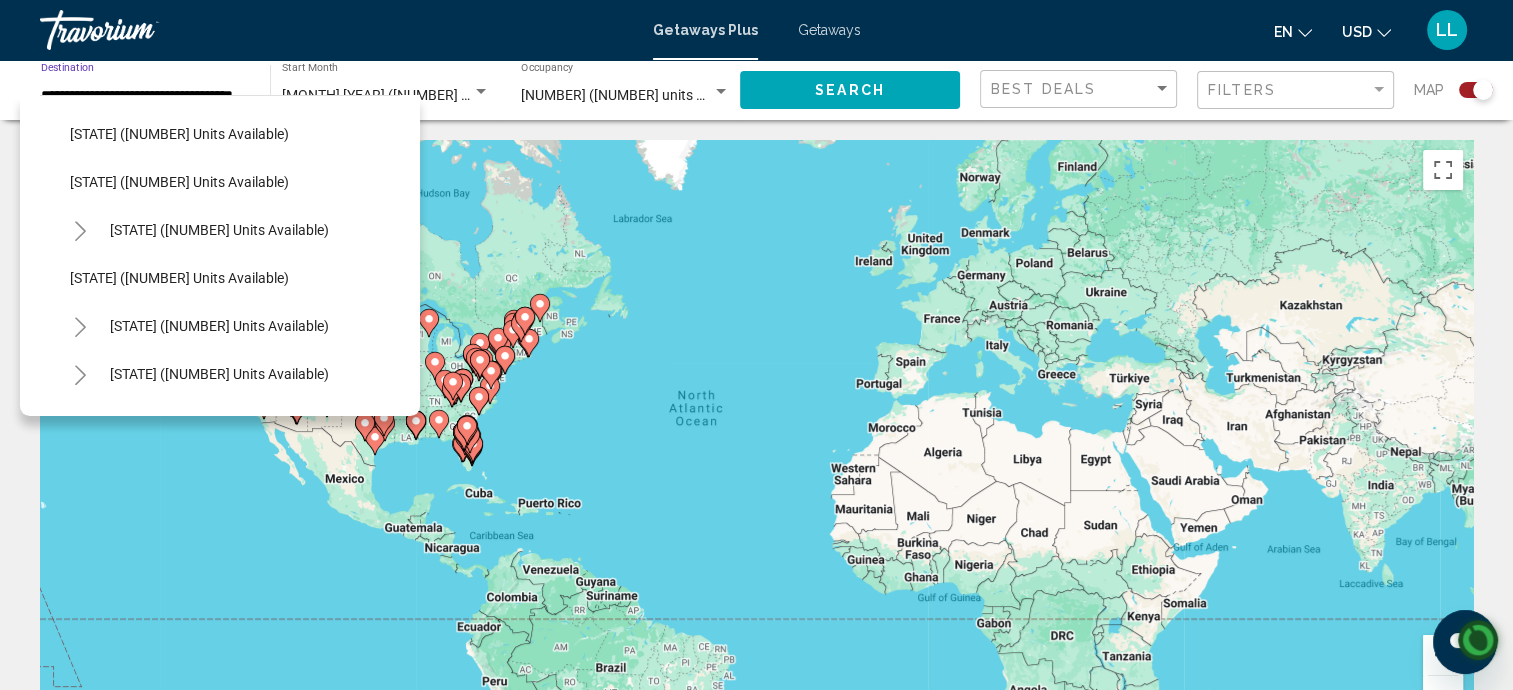 click 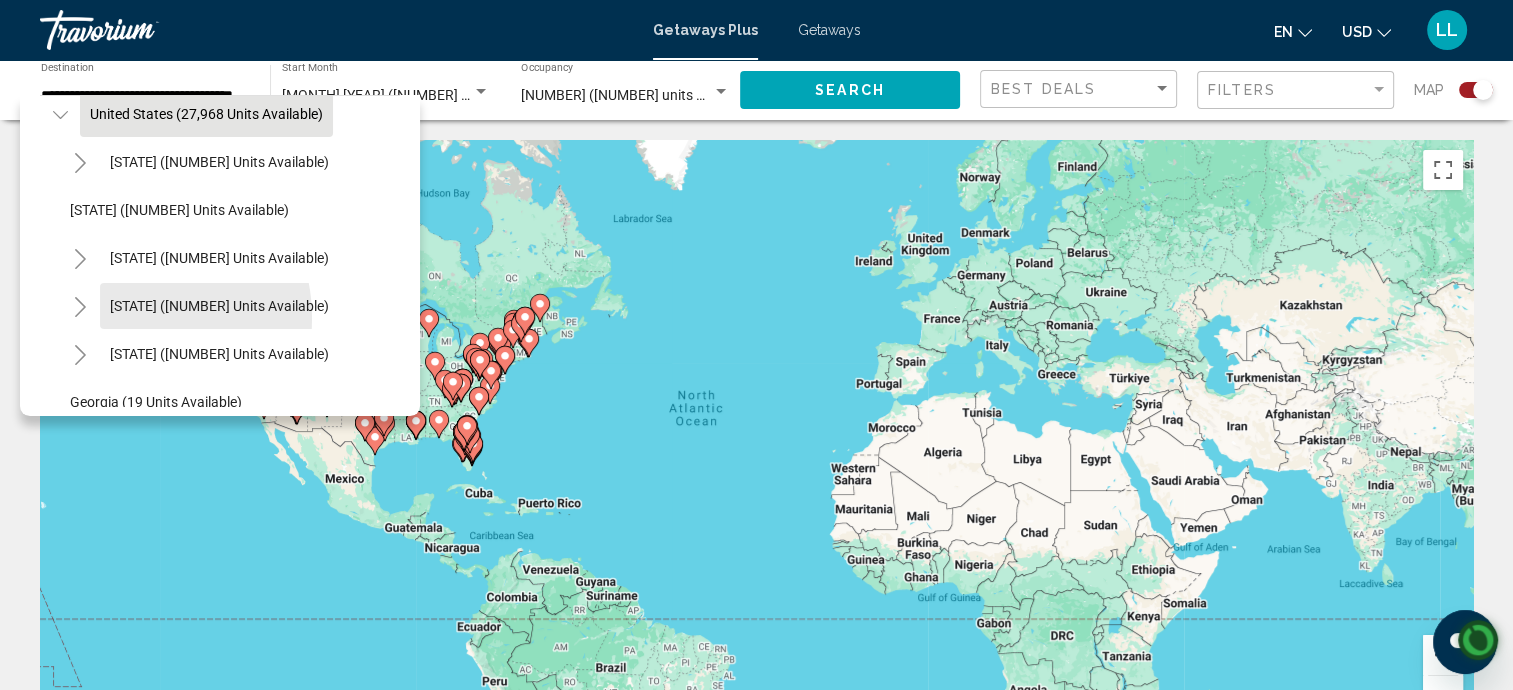 scroll, scrollTop: 0, scrollLeft: 0, axis: both 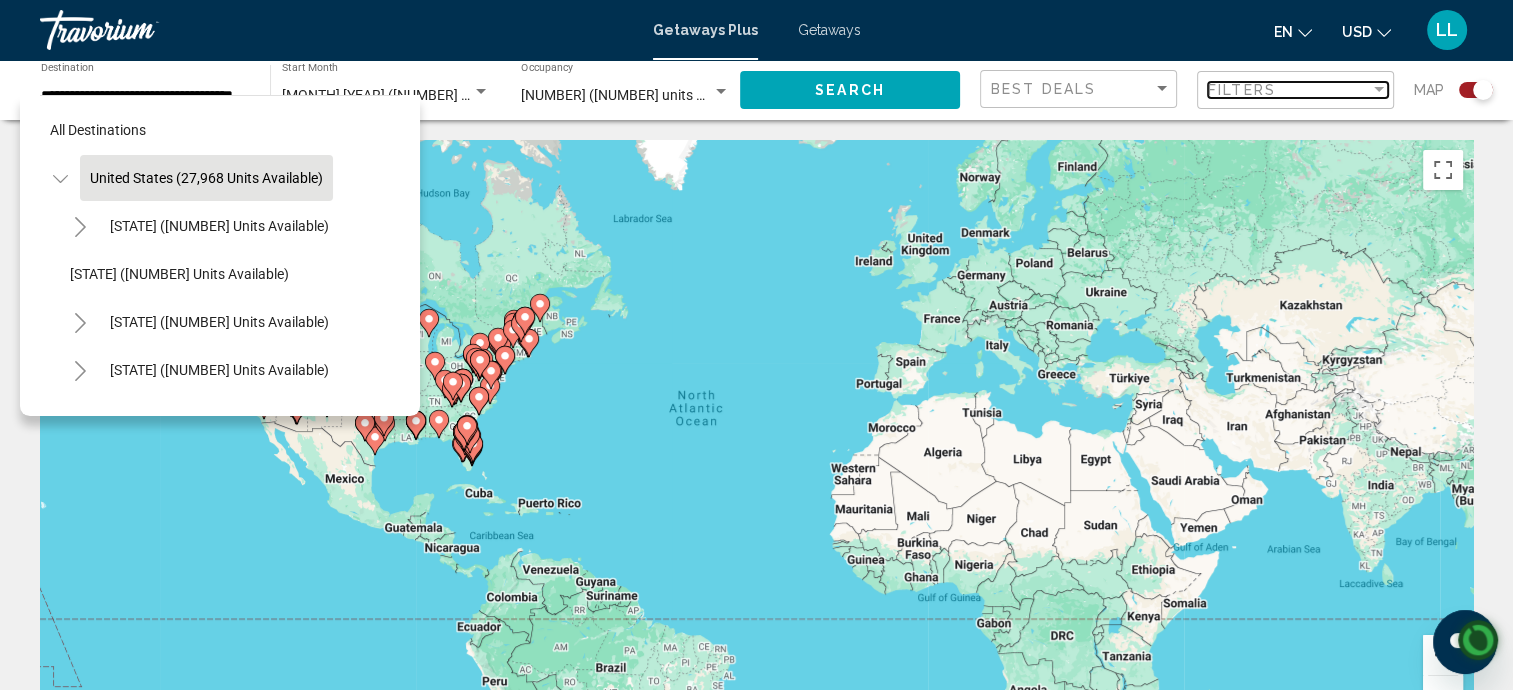 click on "Filters" at bounding box center [1289, 90] 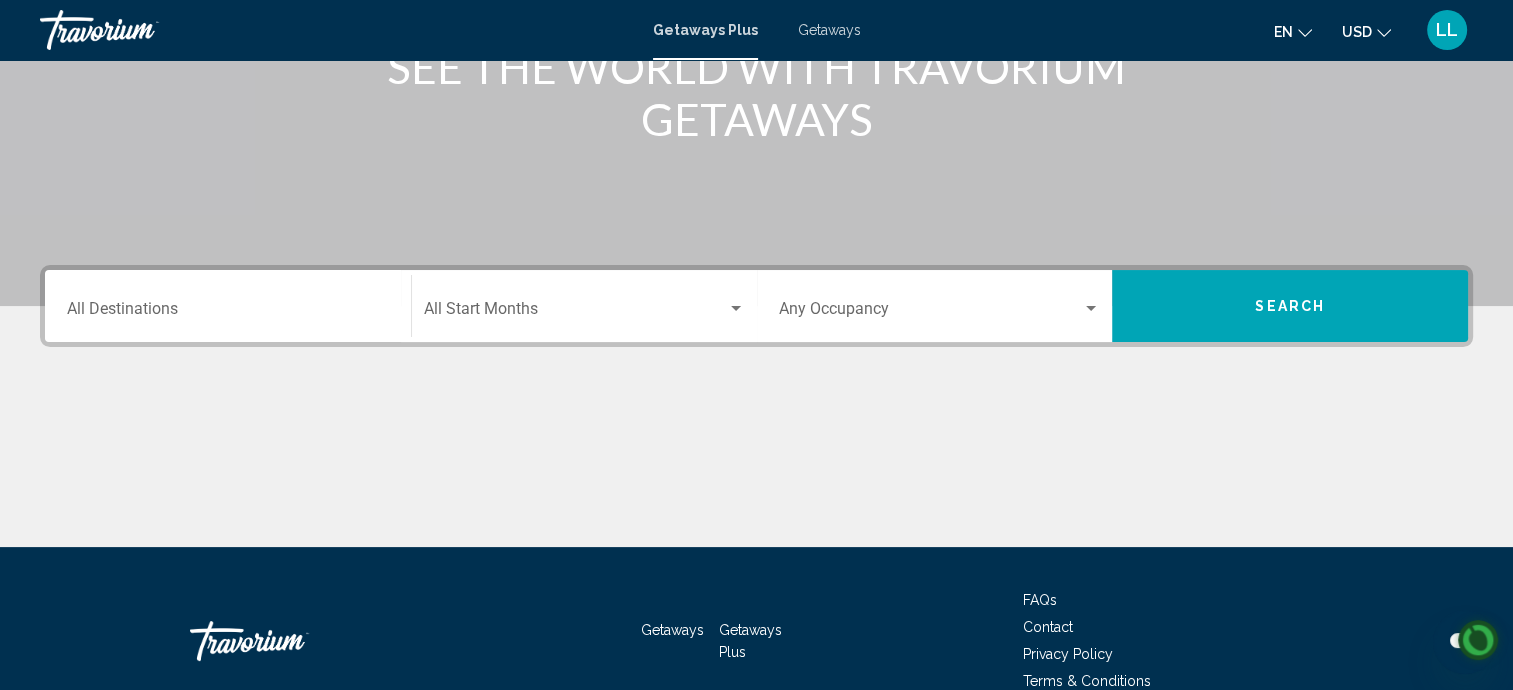 scroll, scrollTop: 295, scrollLeft: 0, axis: vertical 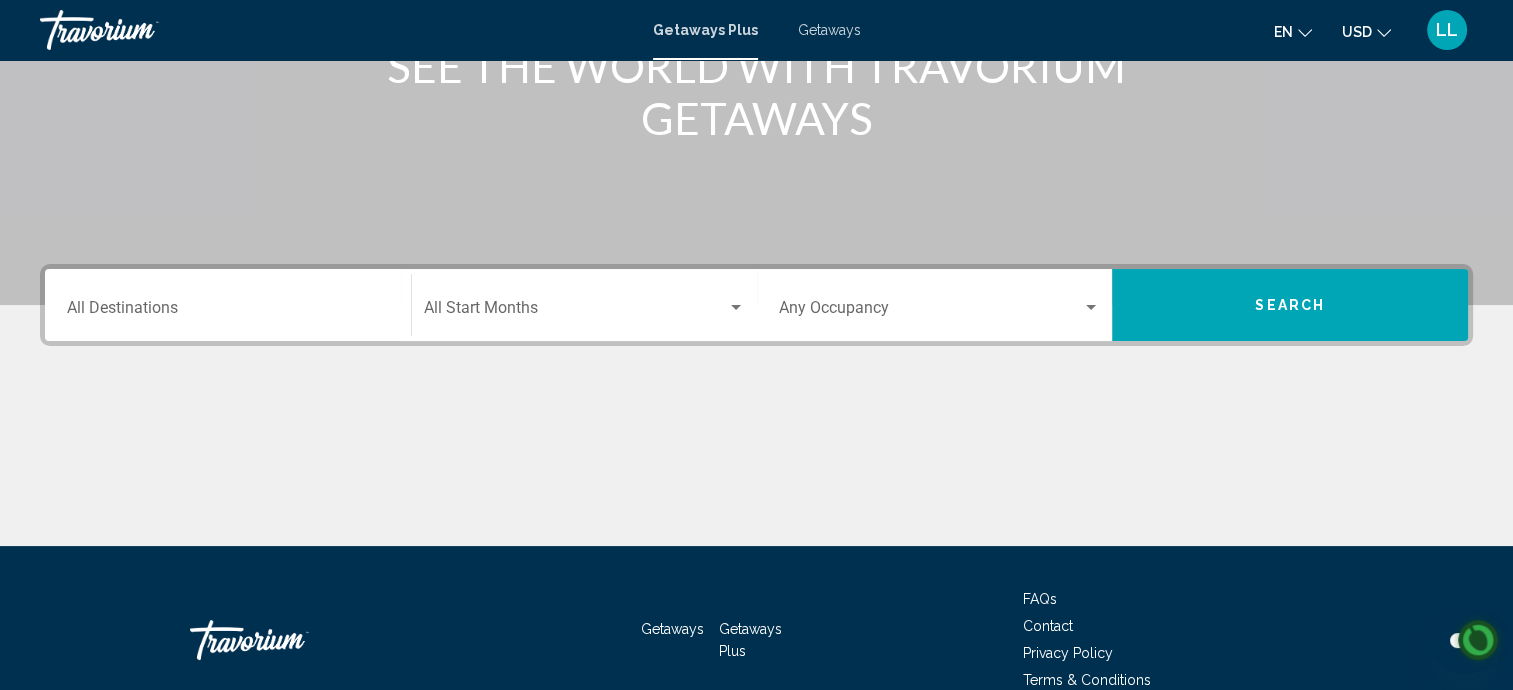 click on "Destination All Destinations Start Month All Start Months Occupancy Any Occupancy Search" at bounding box center [756, 405] 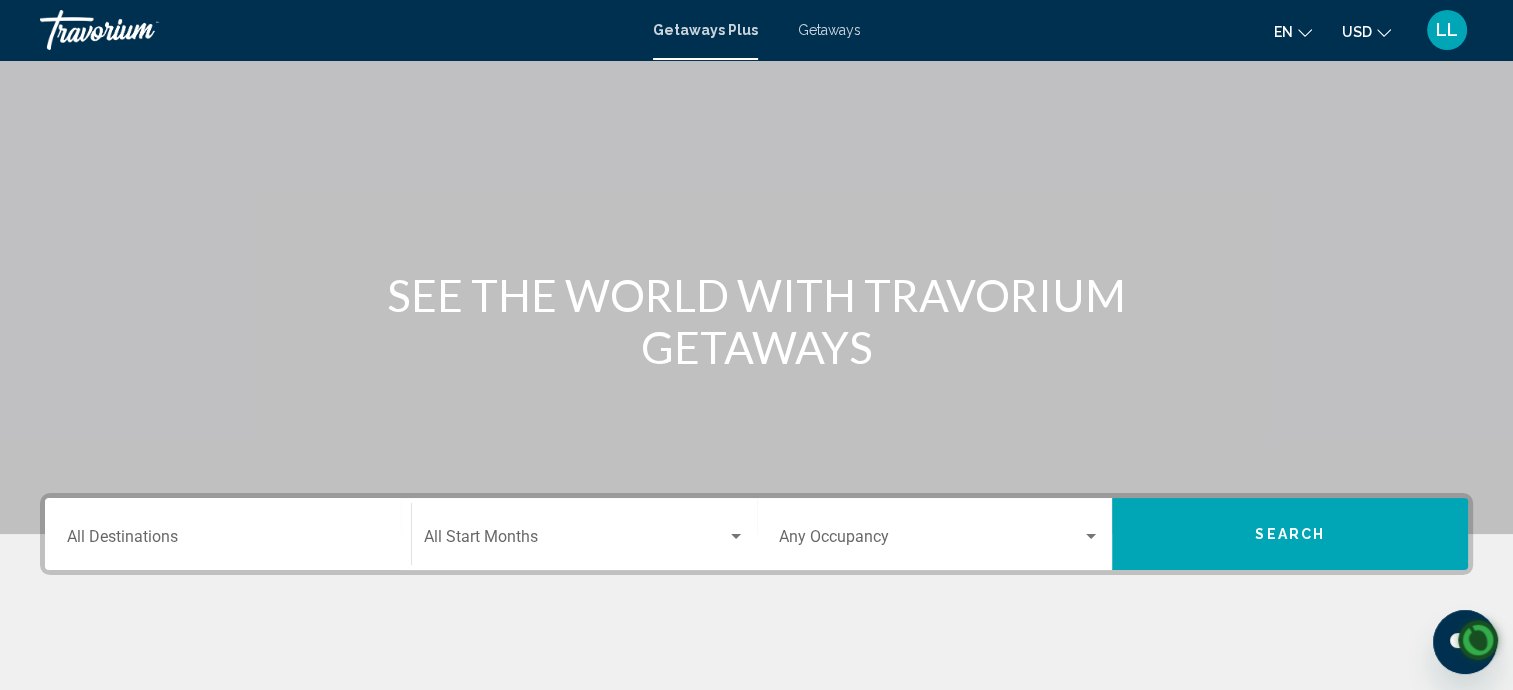 scroll, scrollTop: 0, scrollLeft: 0, axis: both 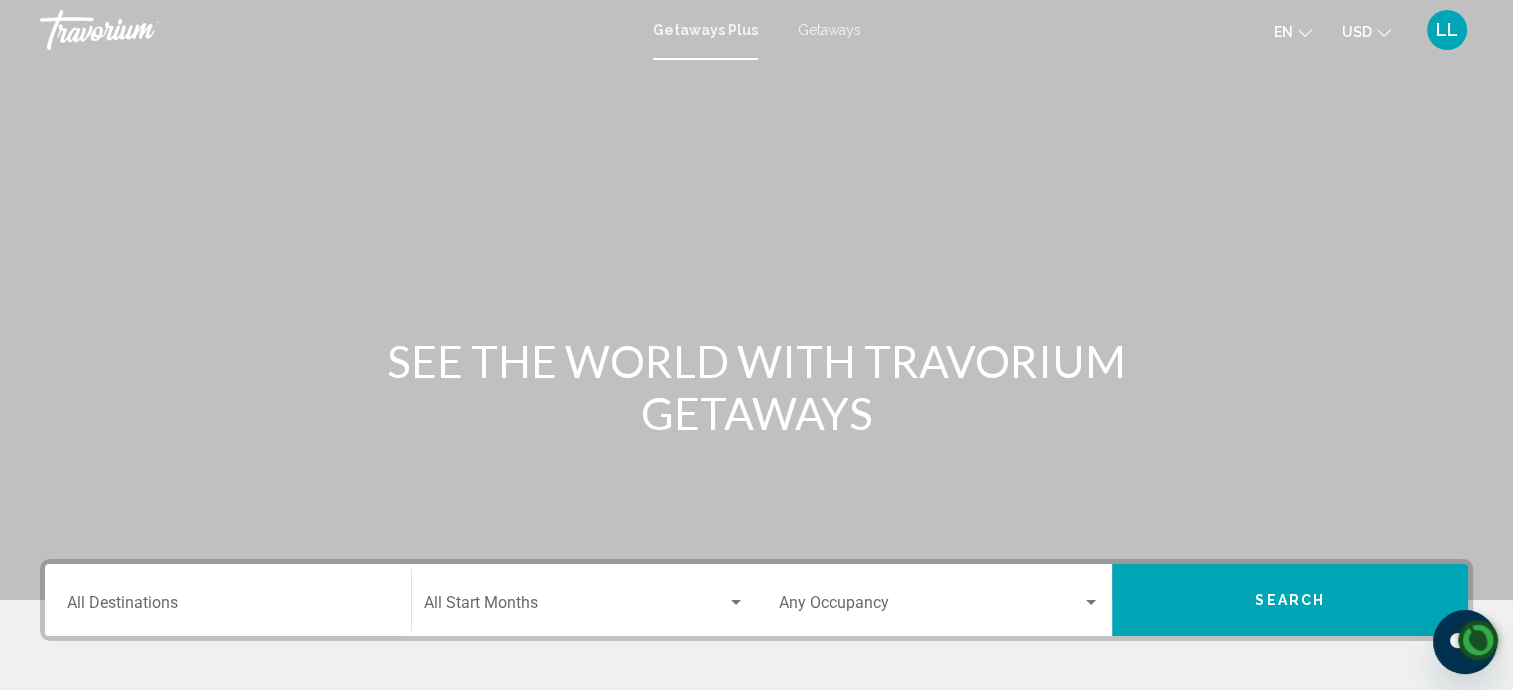 click 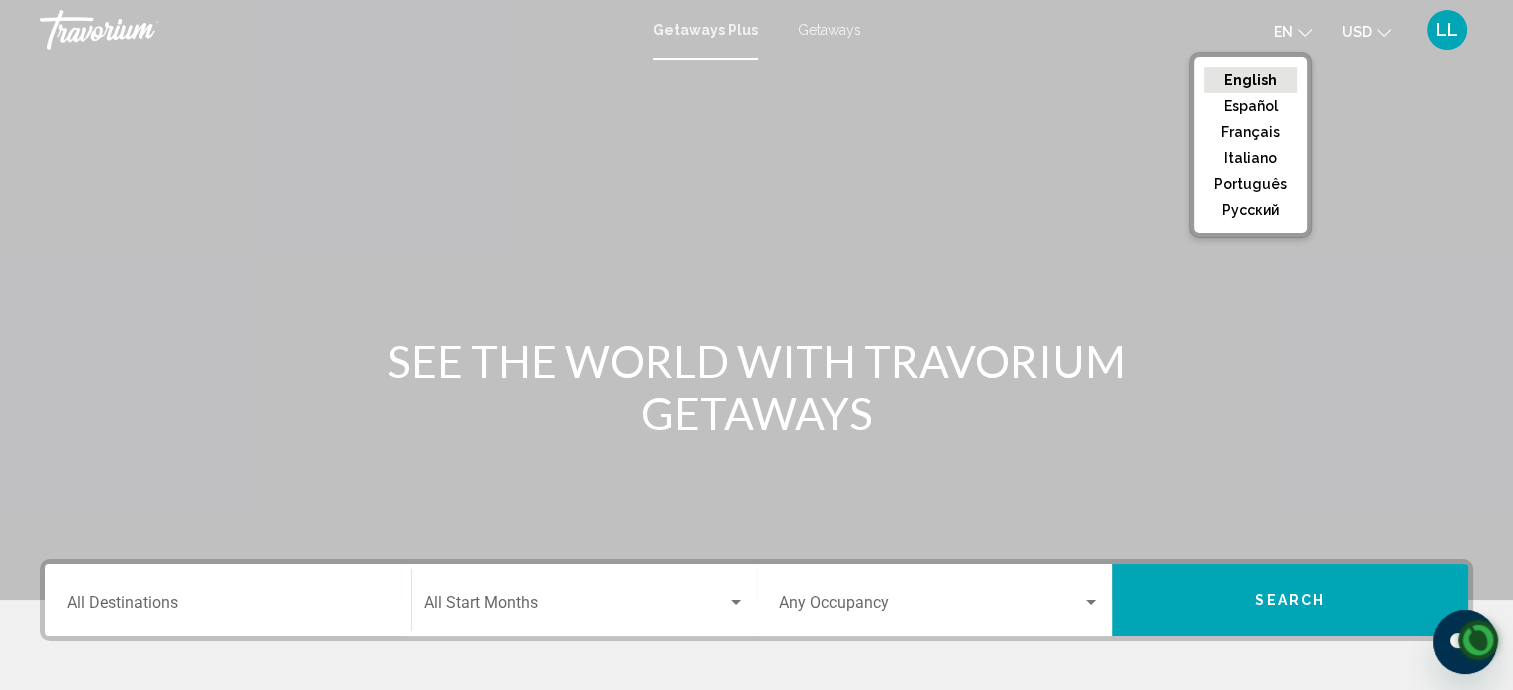 click on "English" 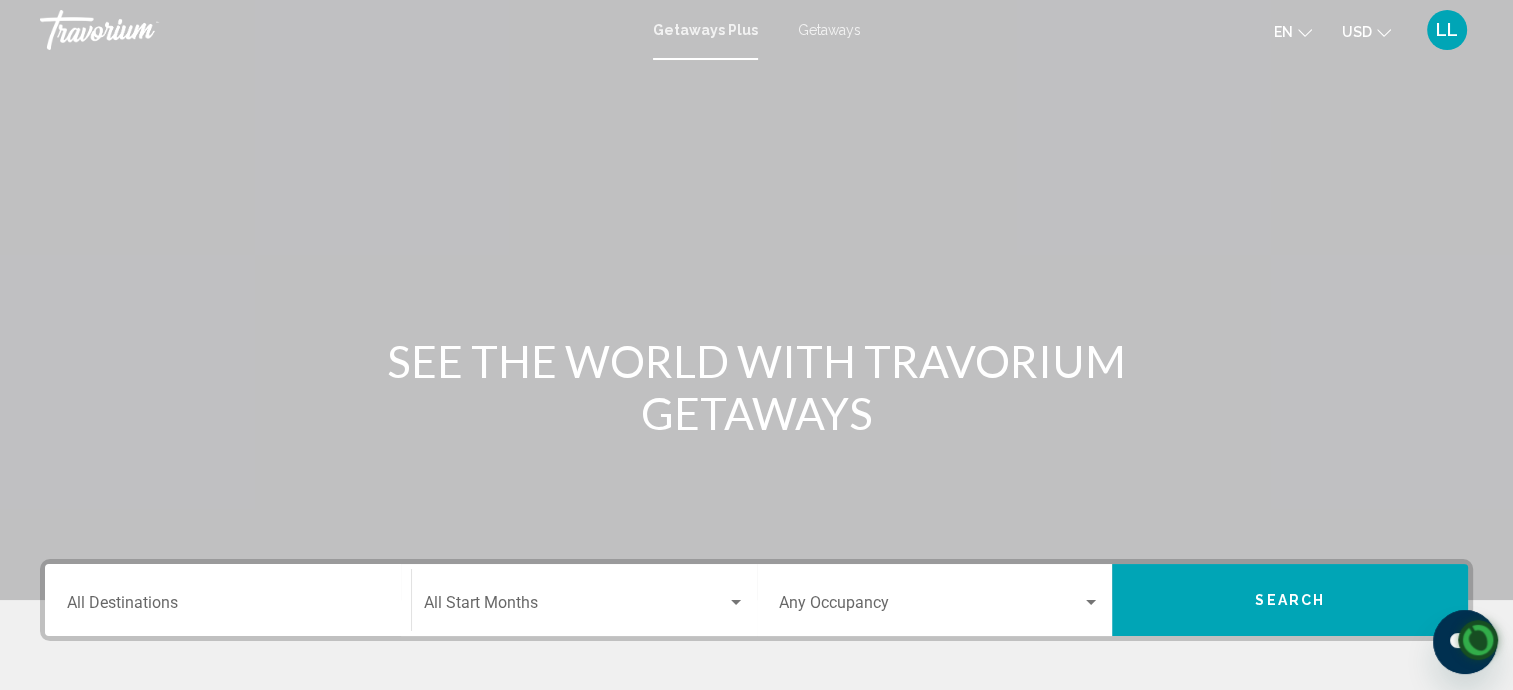 click on "LL" at bounding box center [1447, 30] 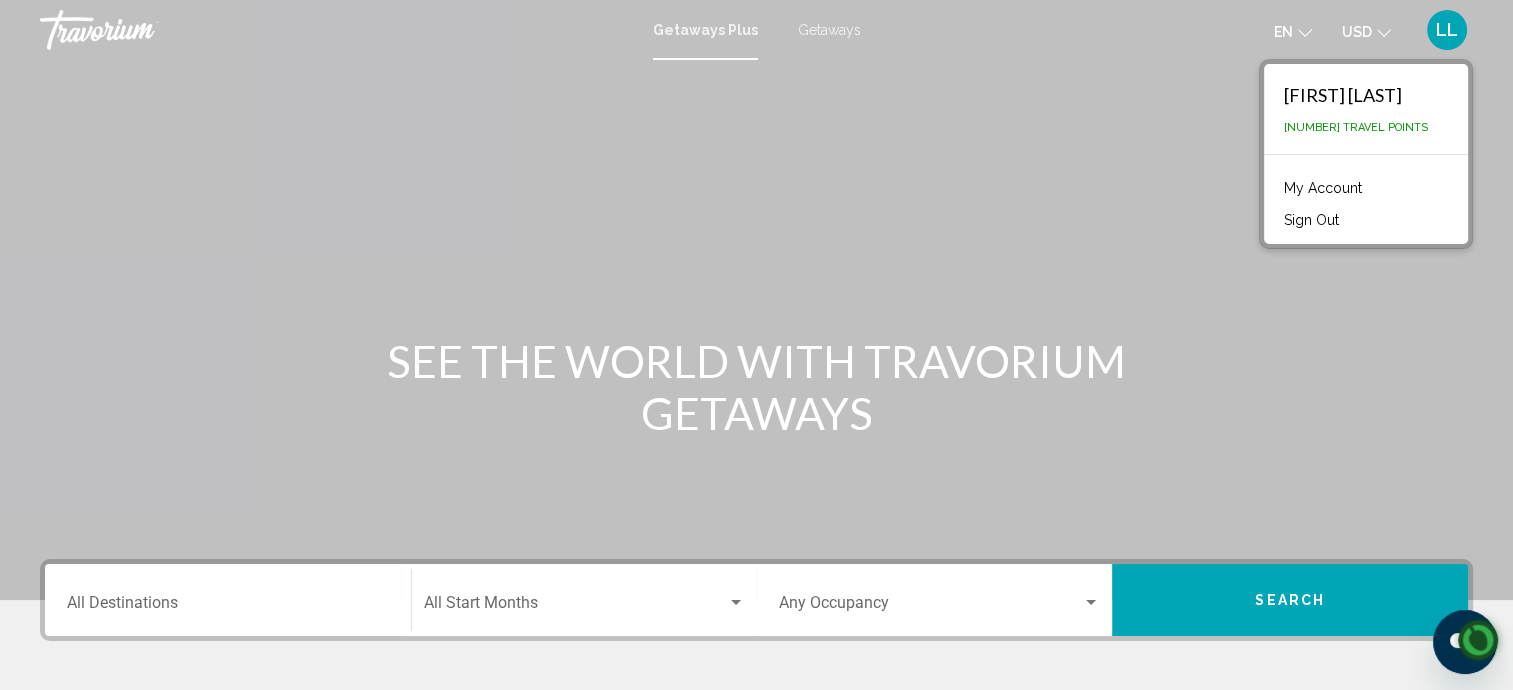 click on "Getaways Plus  Getaways en
English Español Français Italiano Português русский USD
USD ($) MXN (Mex$) CAD (Can$) GBP (£) EUR (€) AUD (A$) NZD (NZ$) CNY (CN¥) LL  Linda Lee  3,300  Travel Points  My Account Sign Out Login" at bounding box center (756, 30) 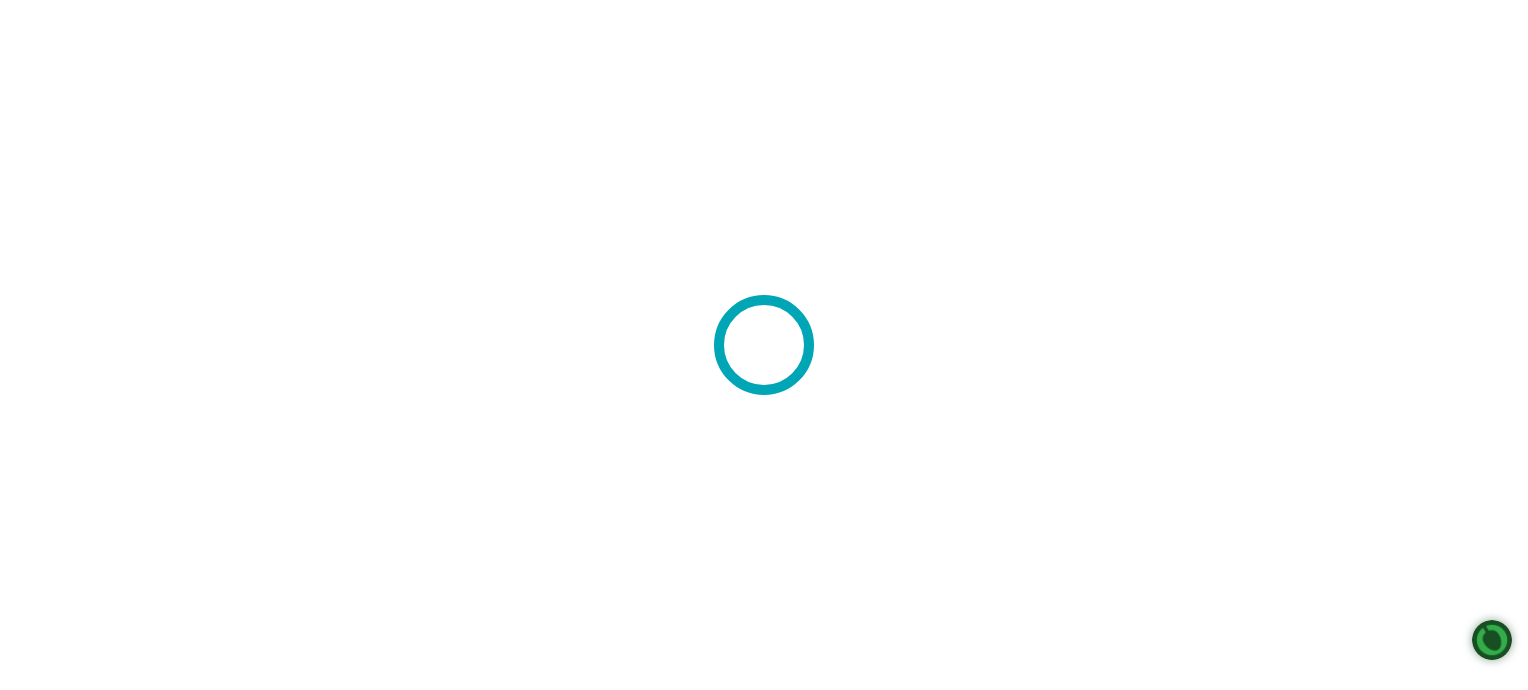 scroll, scrollTop: 0, scrollLeft: 0, axis: both 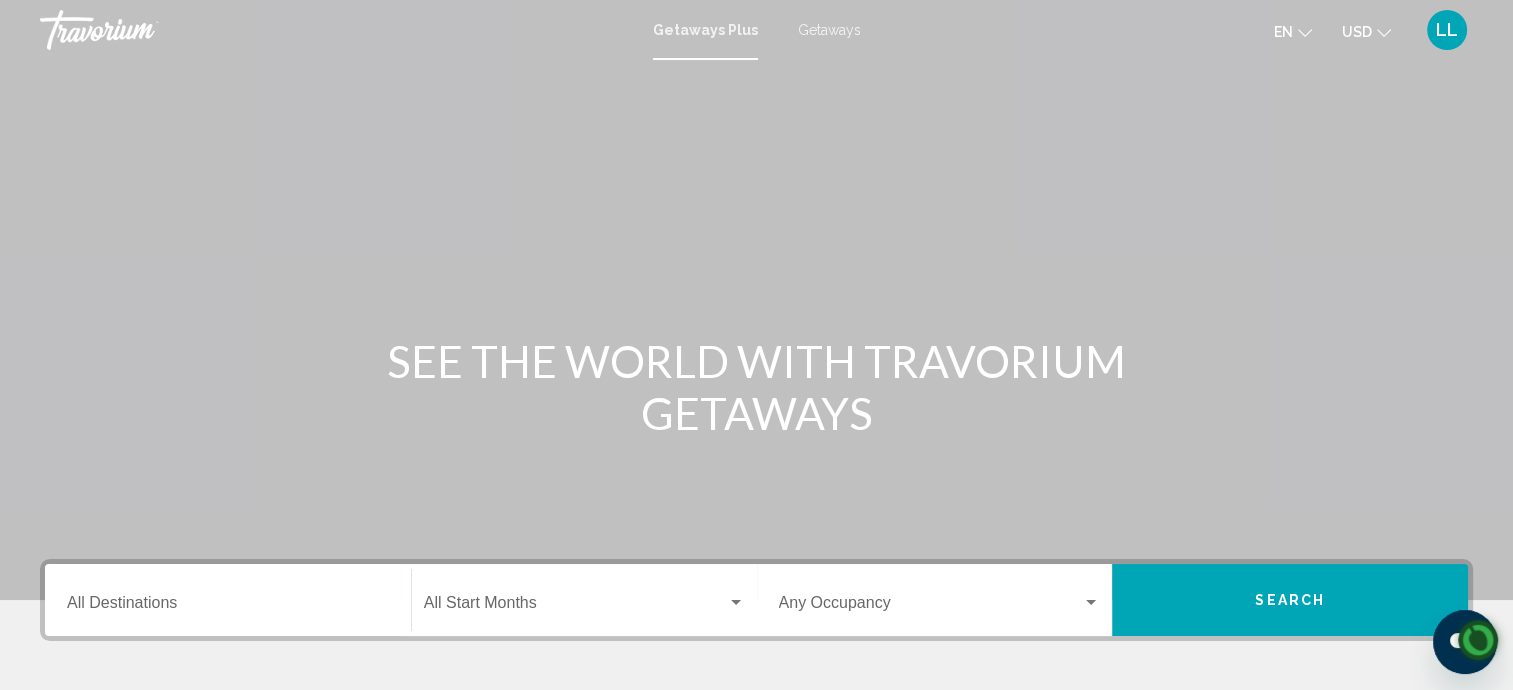 click on "Destination All Destinations" at bounding box center [228, 607] 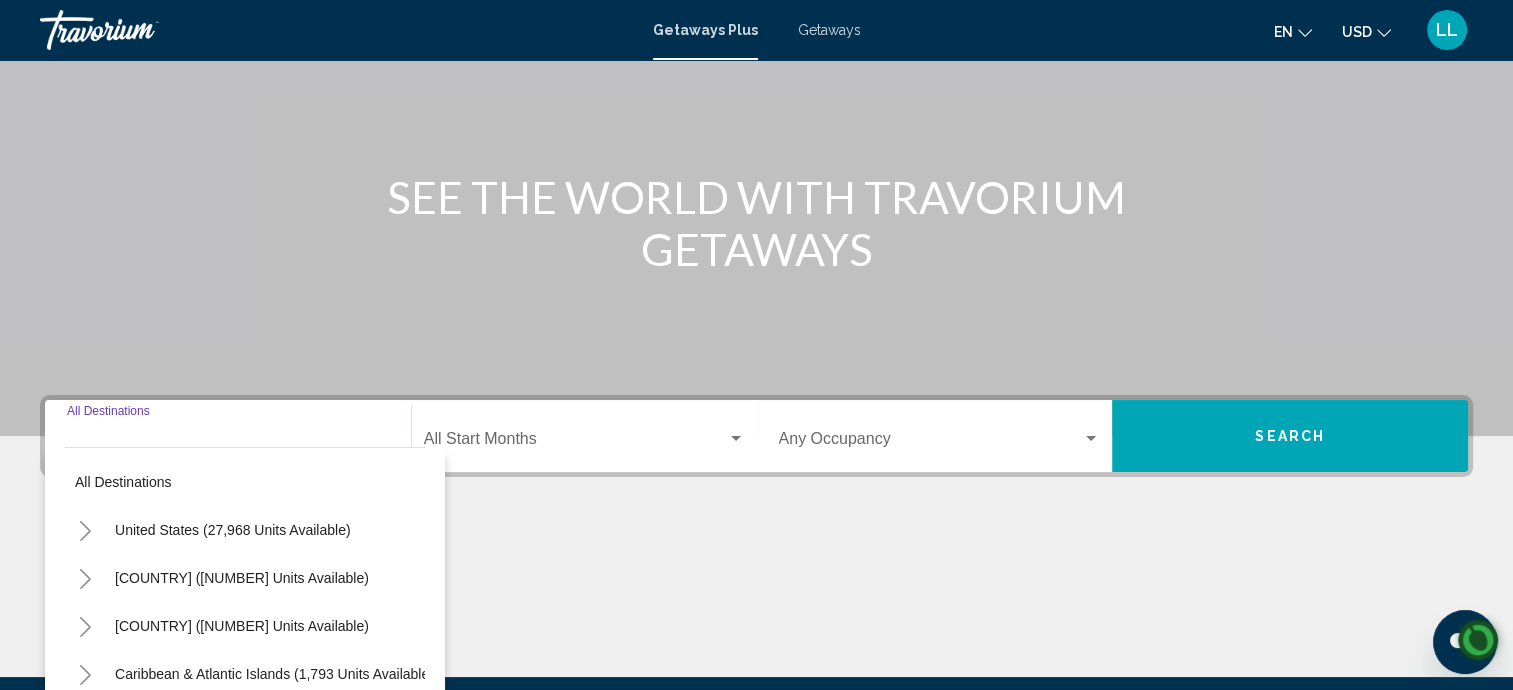 scroll, scrollTop: 254, scrollLeft: 0, axis: vertical 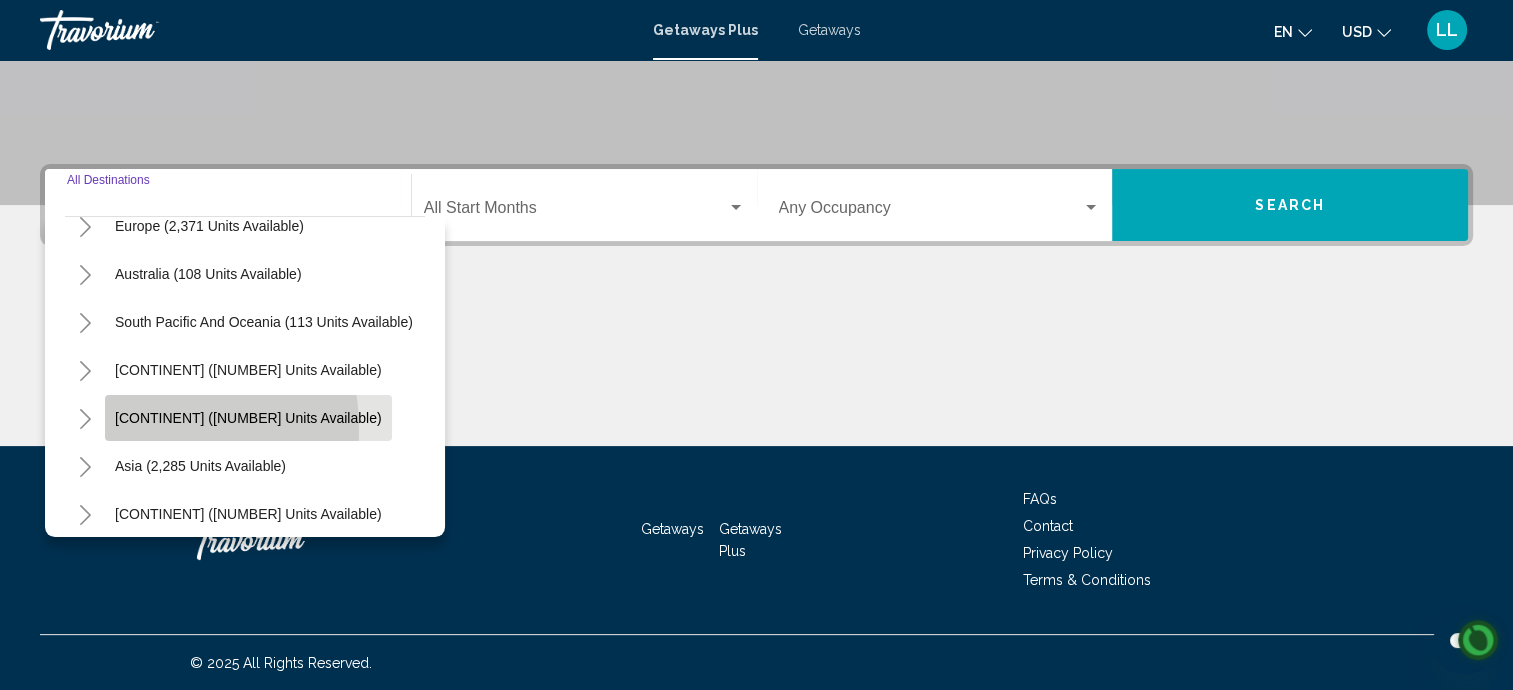 click on "[CONTINENT] ([NUMBER] units available)" at bounding box center [200, 466] 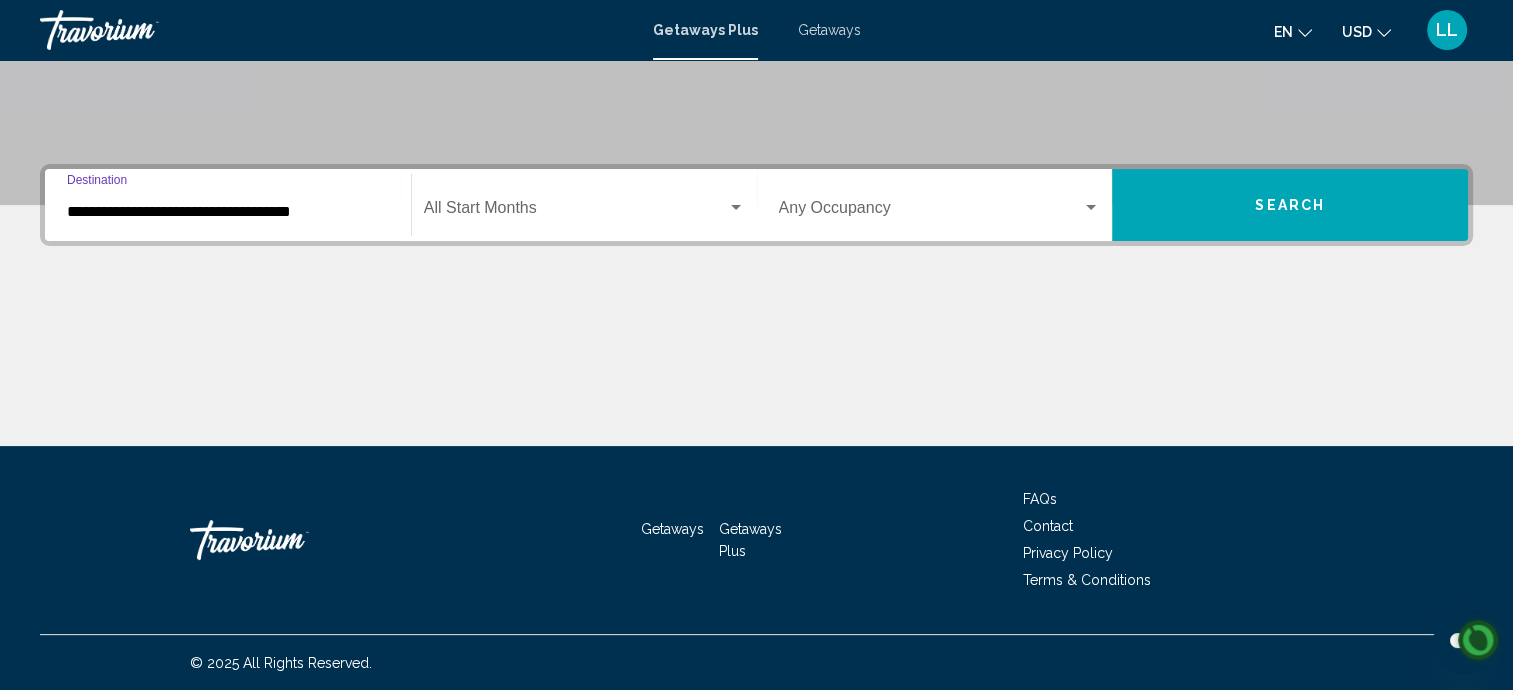 click at bounding box center [736, 208] 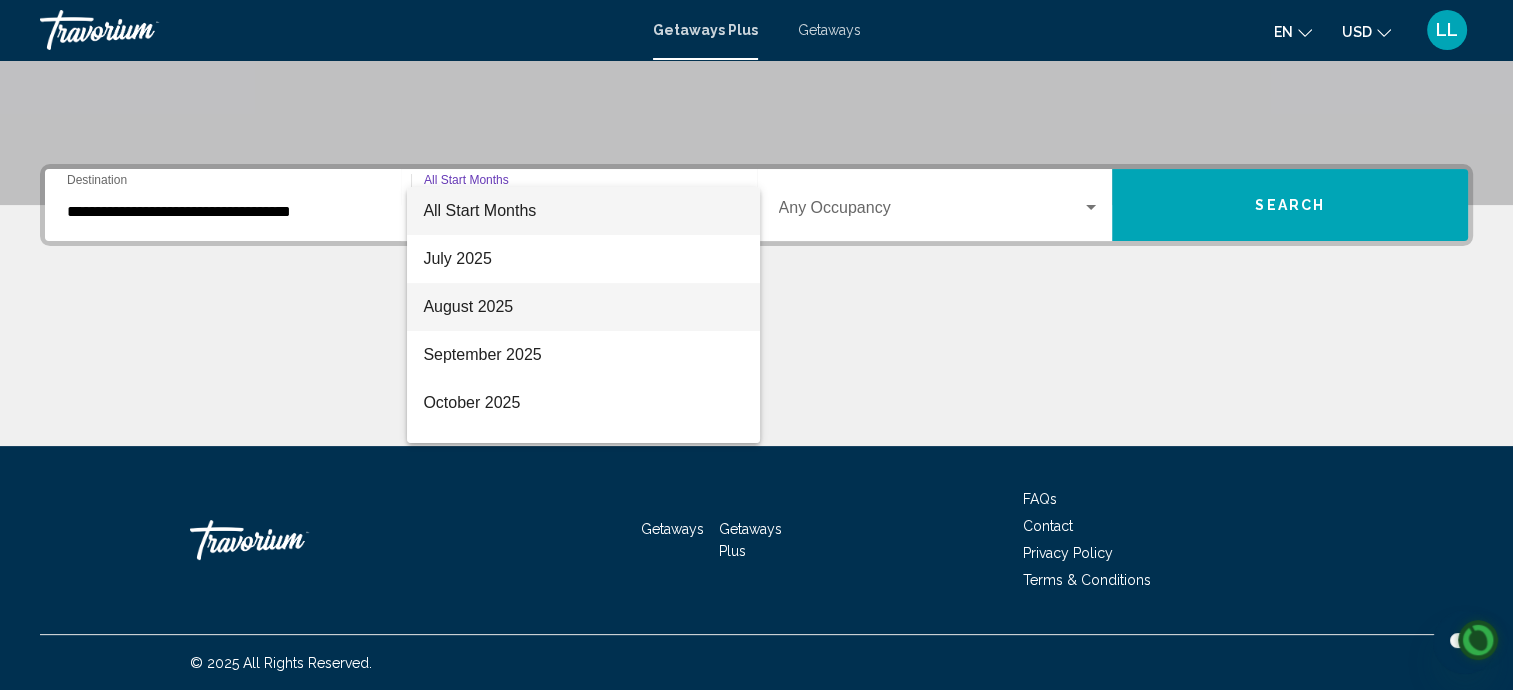 click on "August 2025" at bounding box center (583, 307) 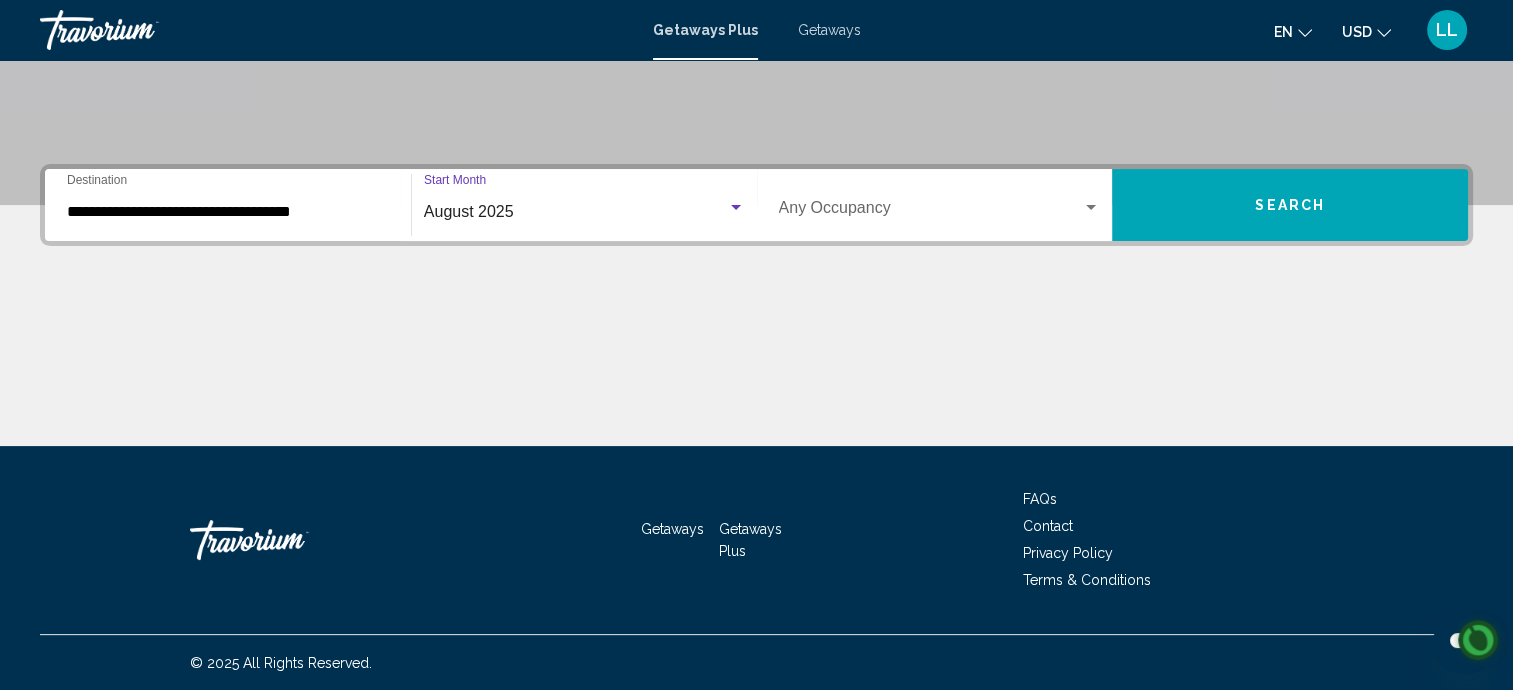 click at bounding box center [931, 212] 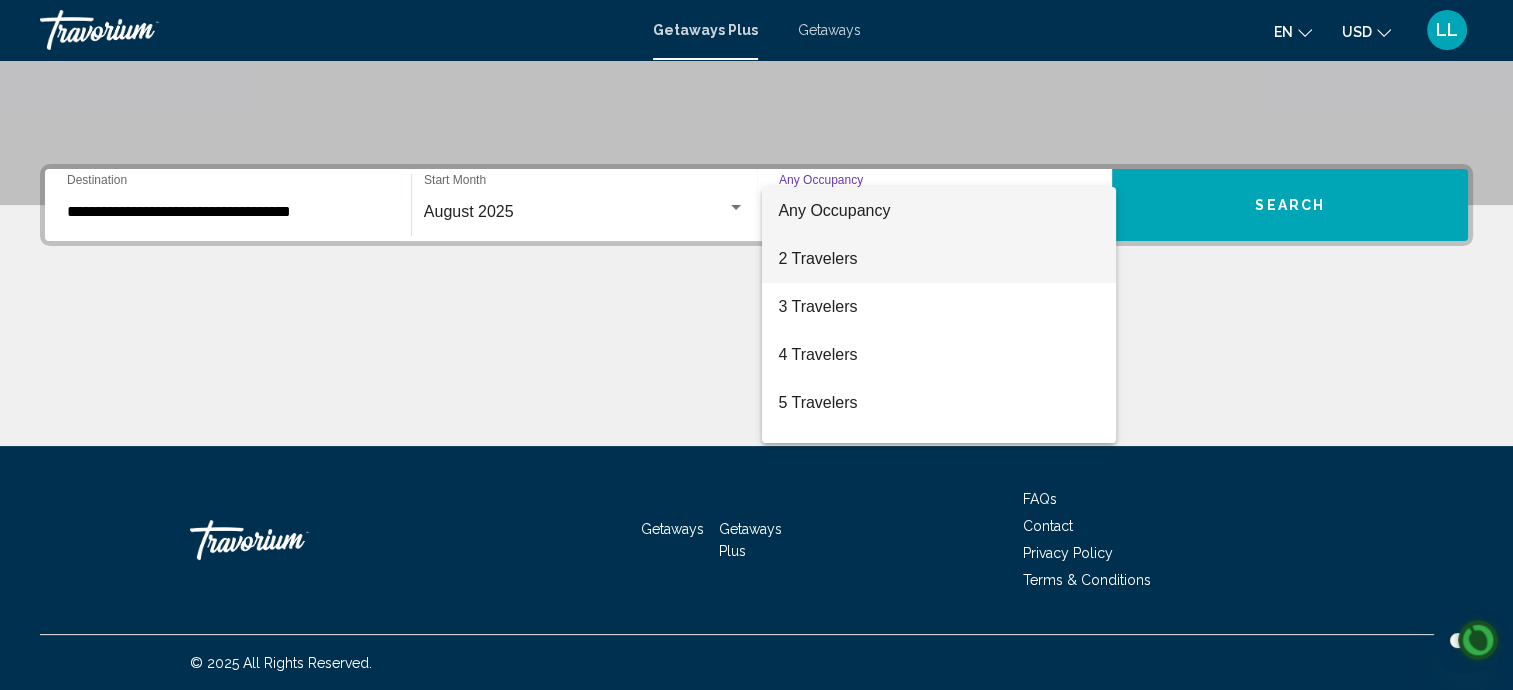click on "2 Travelers" at bounding box center [939, 259] 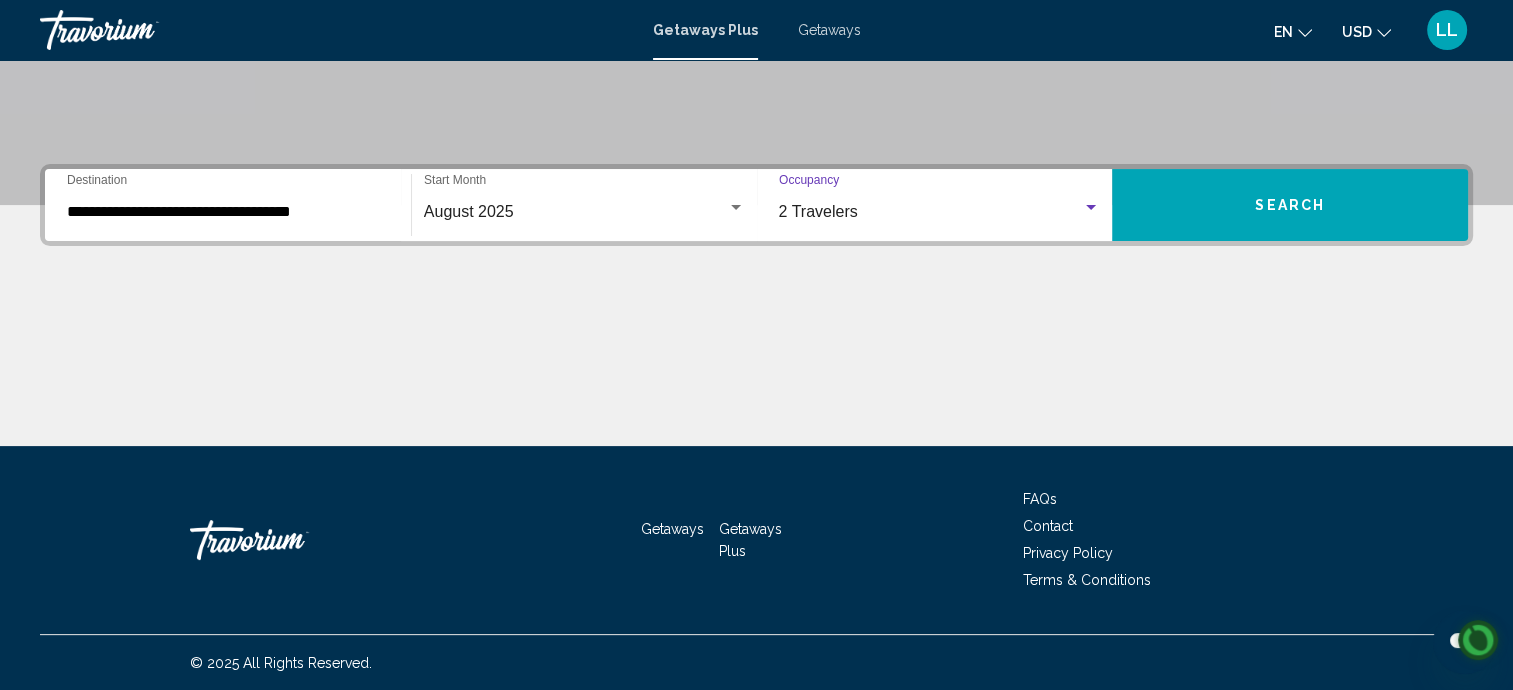 click on "Search" at bounding box center [1290, 205] 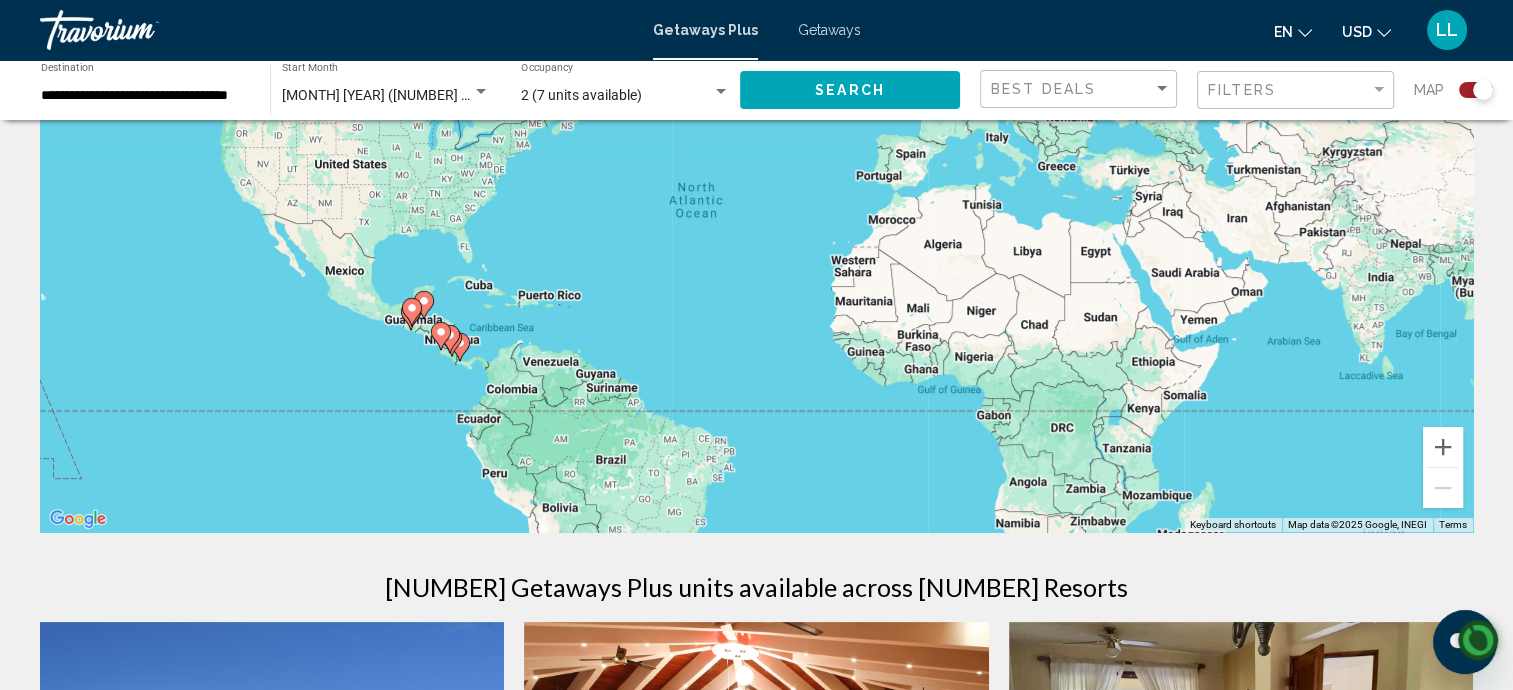 scroll, scrollTop: 0, scrollLeft: 0, axis: both 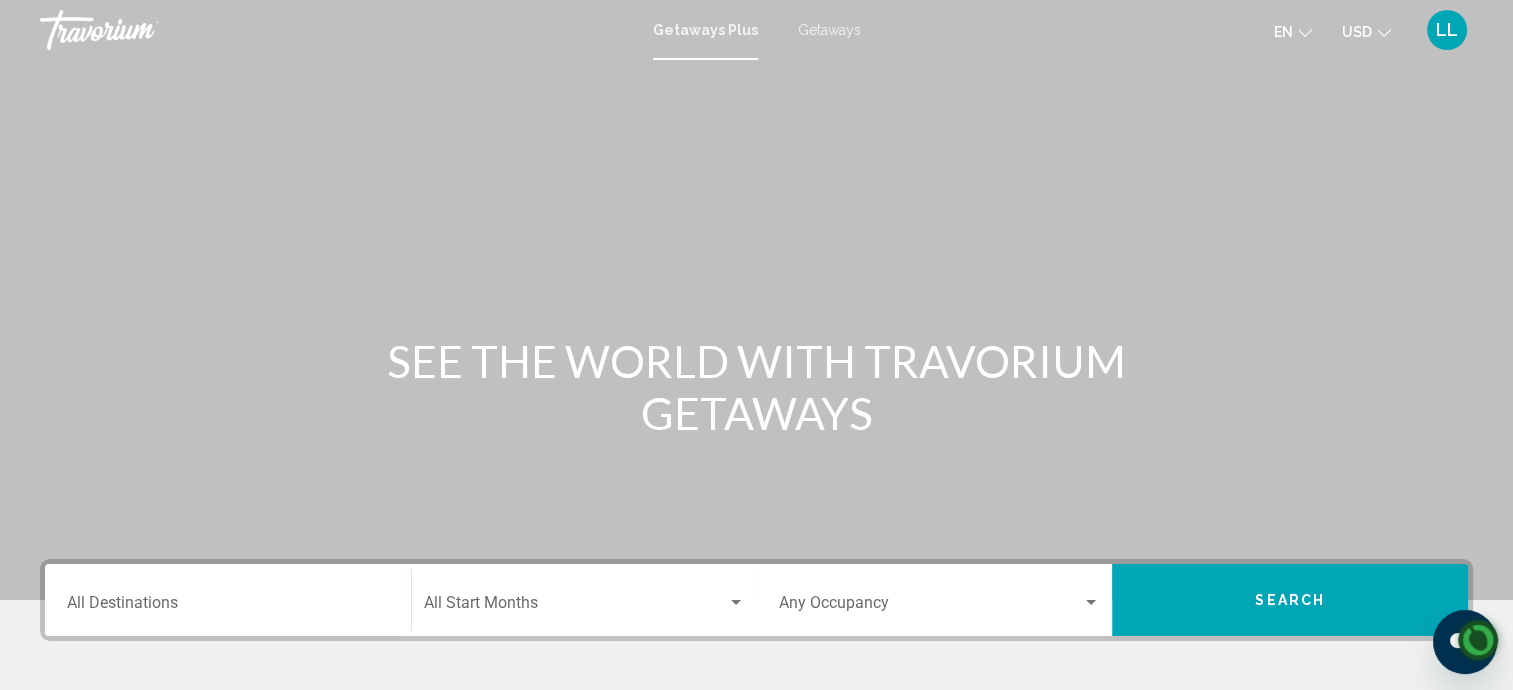 click on "Getaways" at bounding box center [829, 30] 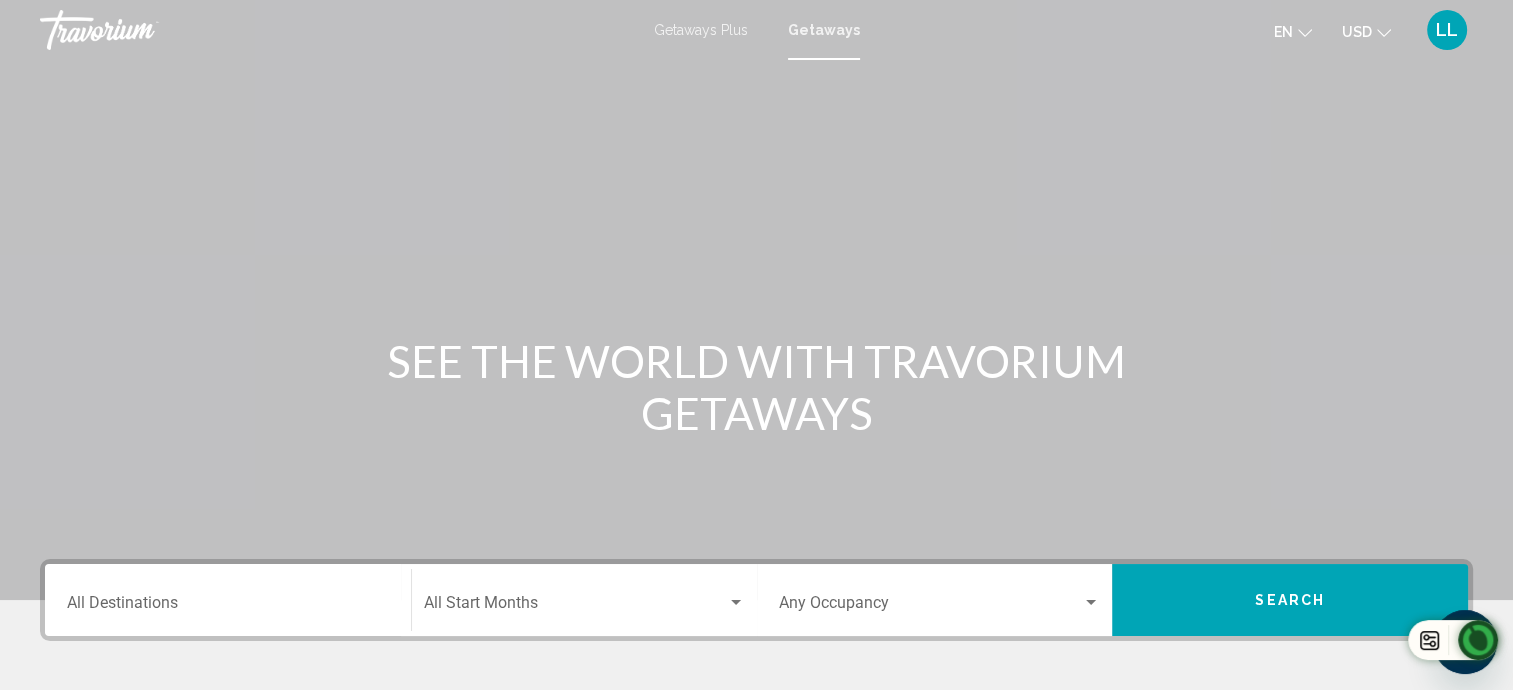 click on "SEE THE WORLD WITH TRAVORIUM GETAWAYS" at bounding box center [756, 387] 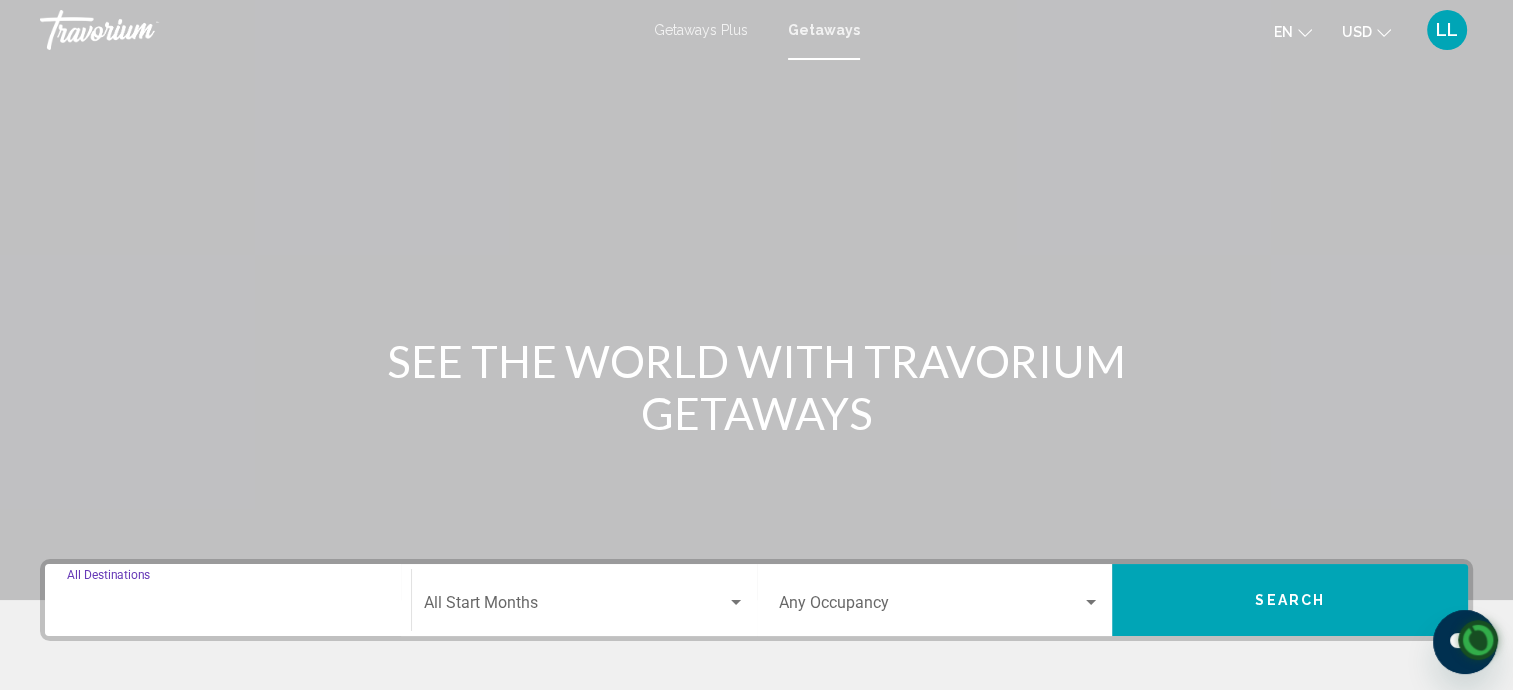 click on "Destination All Destinations Start Month All Start Months Occupancy Any Occupancy Search" at bounding box center [756, 700] 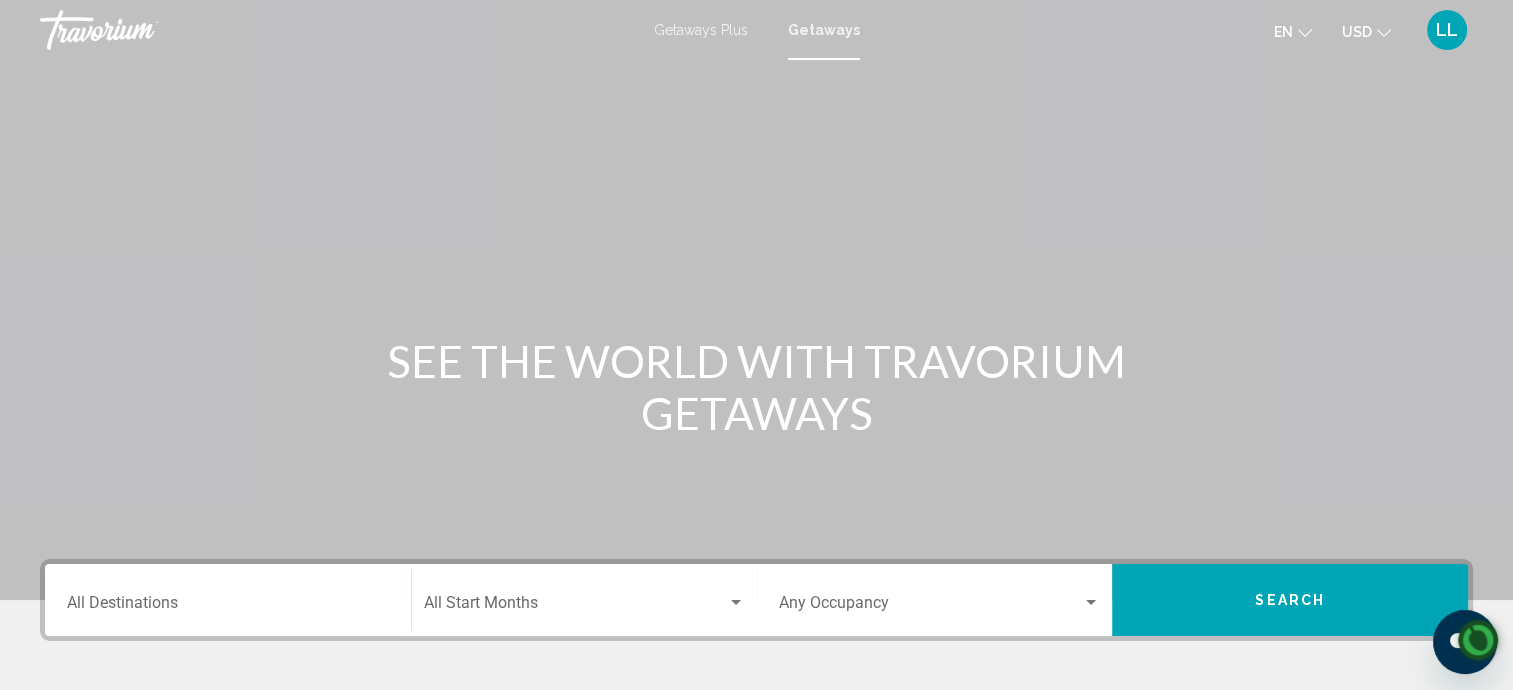 click on "Destination All Destinations" at bounding box center (228, 607) 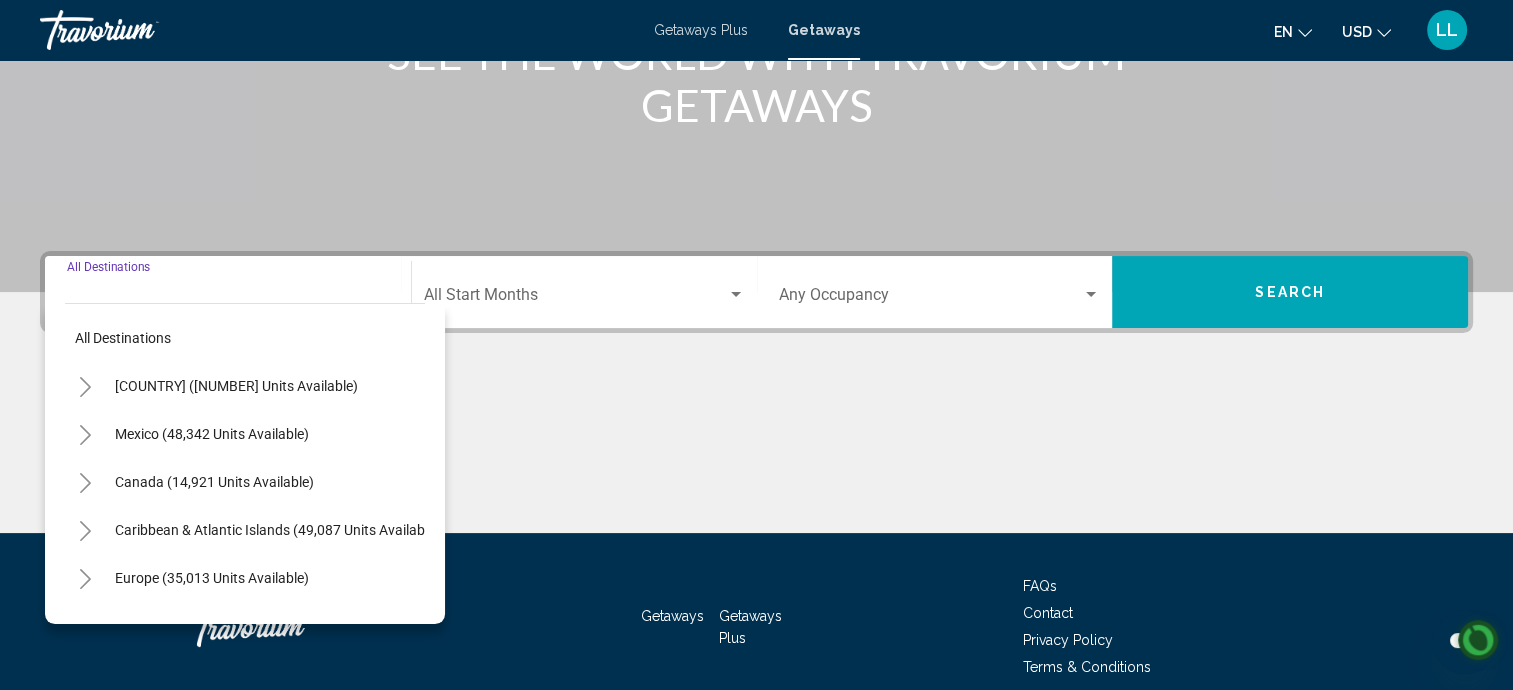 scroll, scrollTop: 395, scrollLeft: 0, axis: vertical 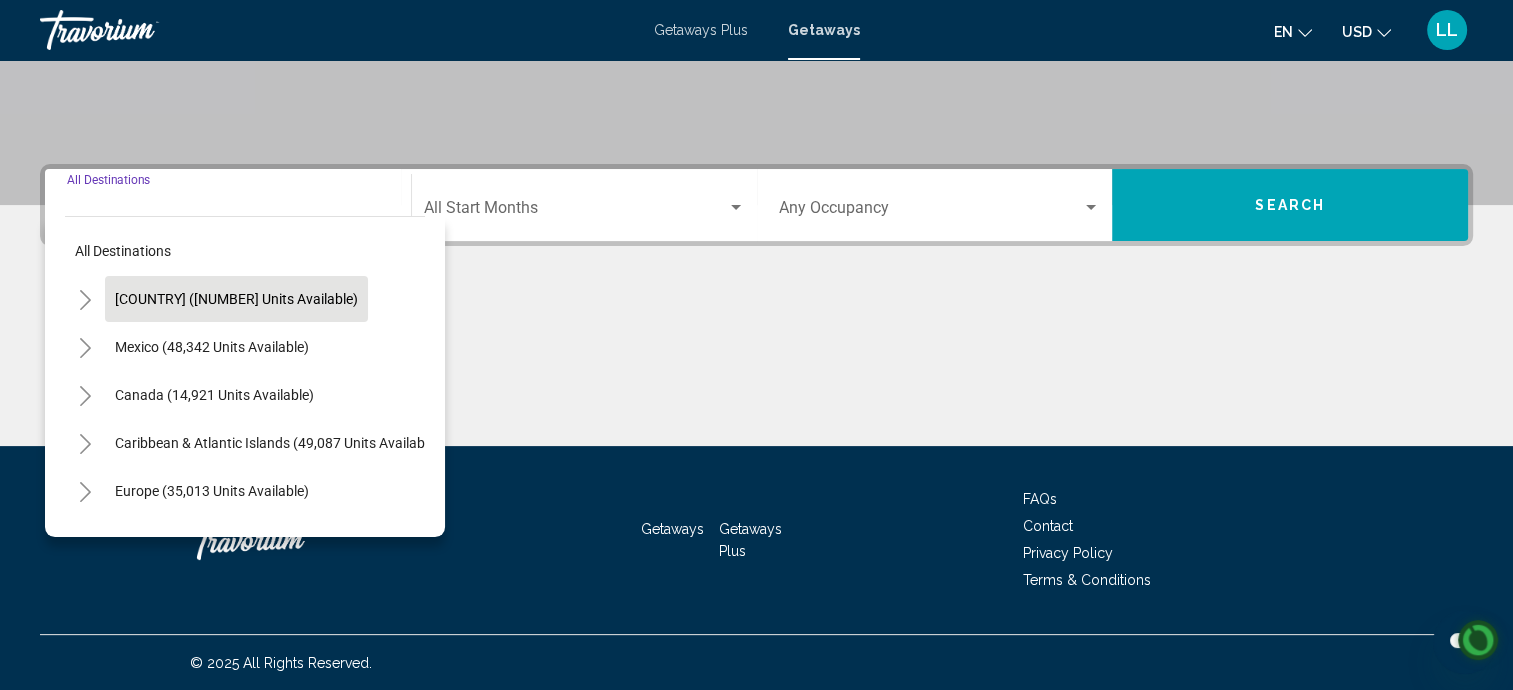 click on "[COUNTRY] ([NUMBER] units available)" at bounding box center [212, 347] 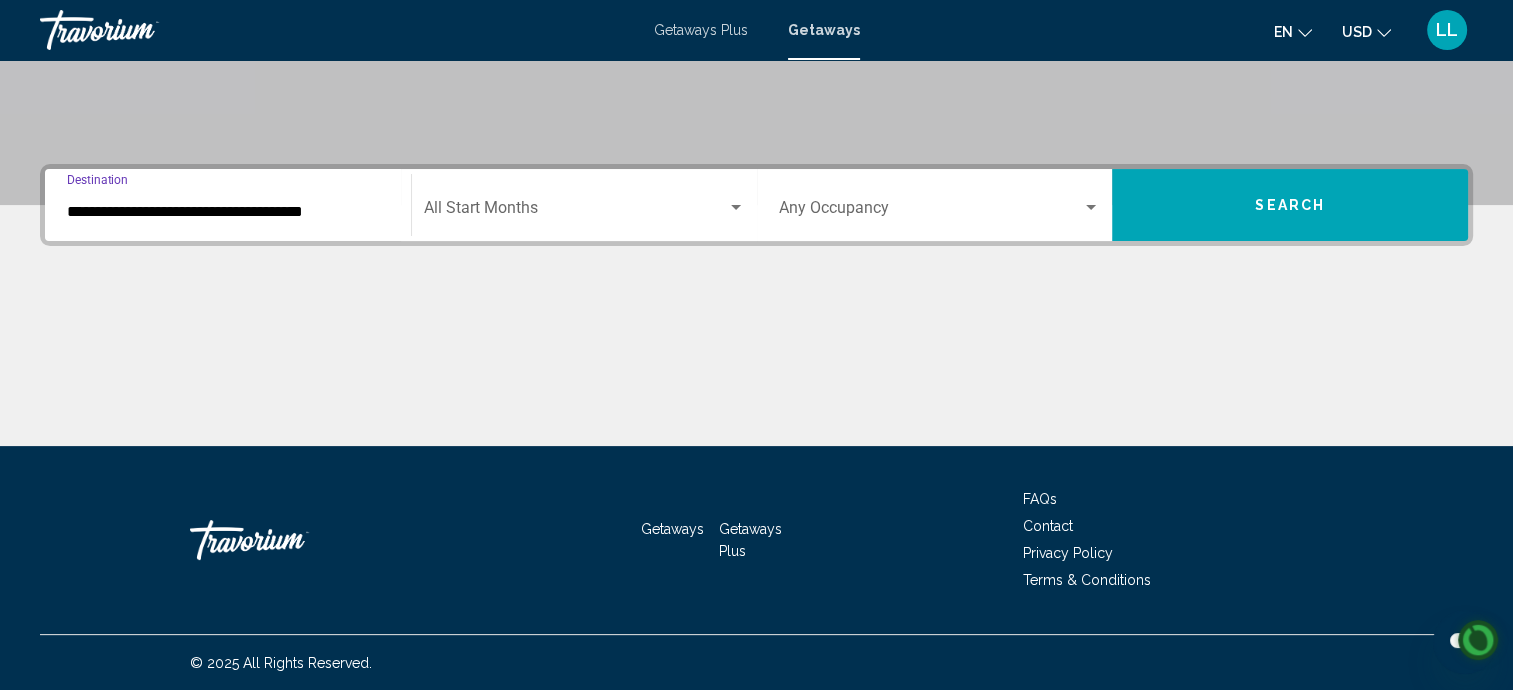click on "**********" at bounding box center [228, 212] 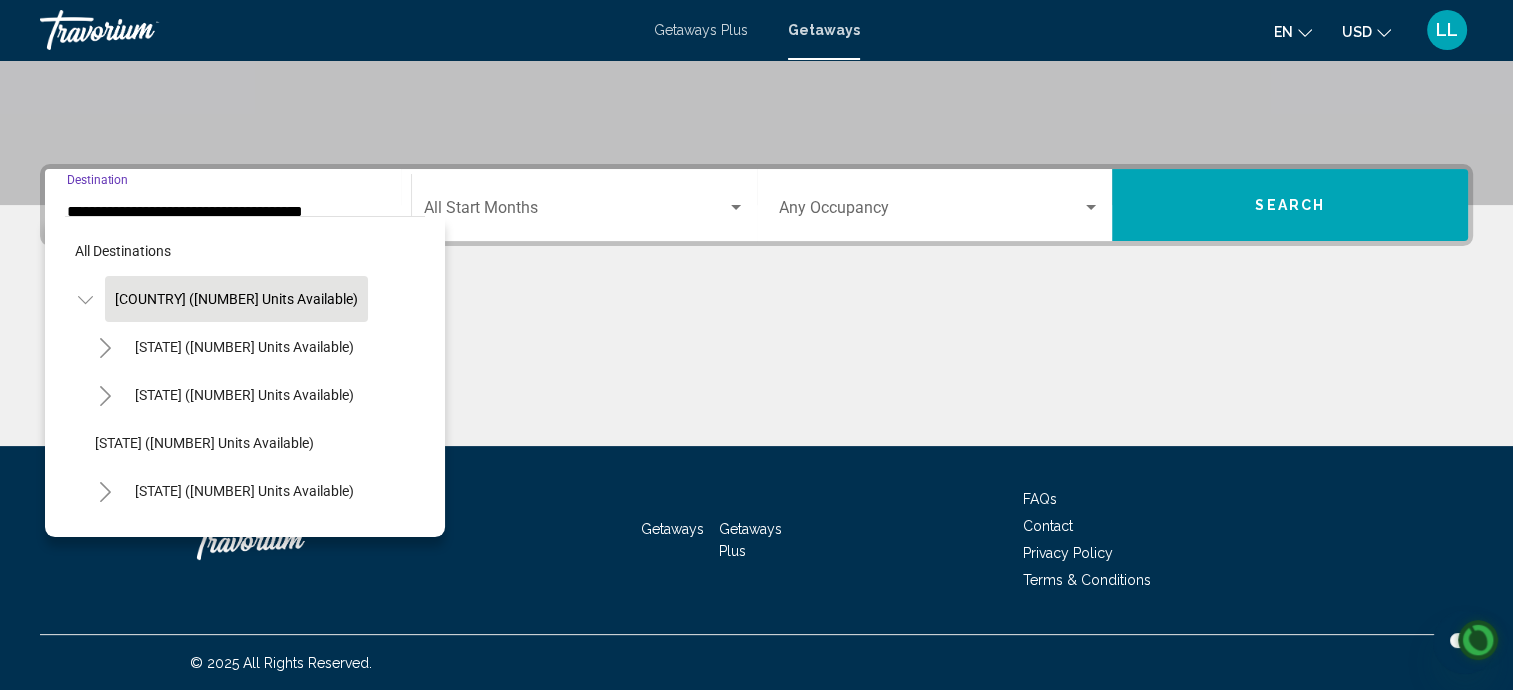 scroll, scrollTop: 348, scrollLeft: 0, axis: vertical 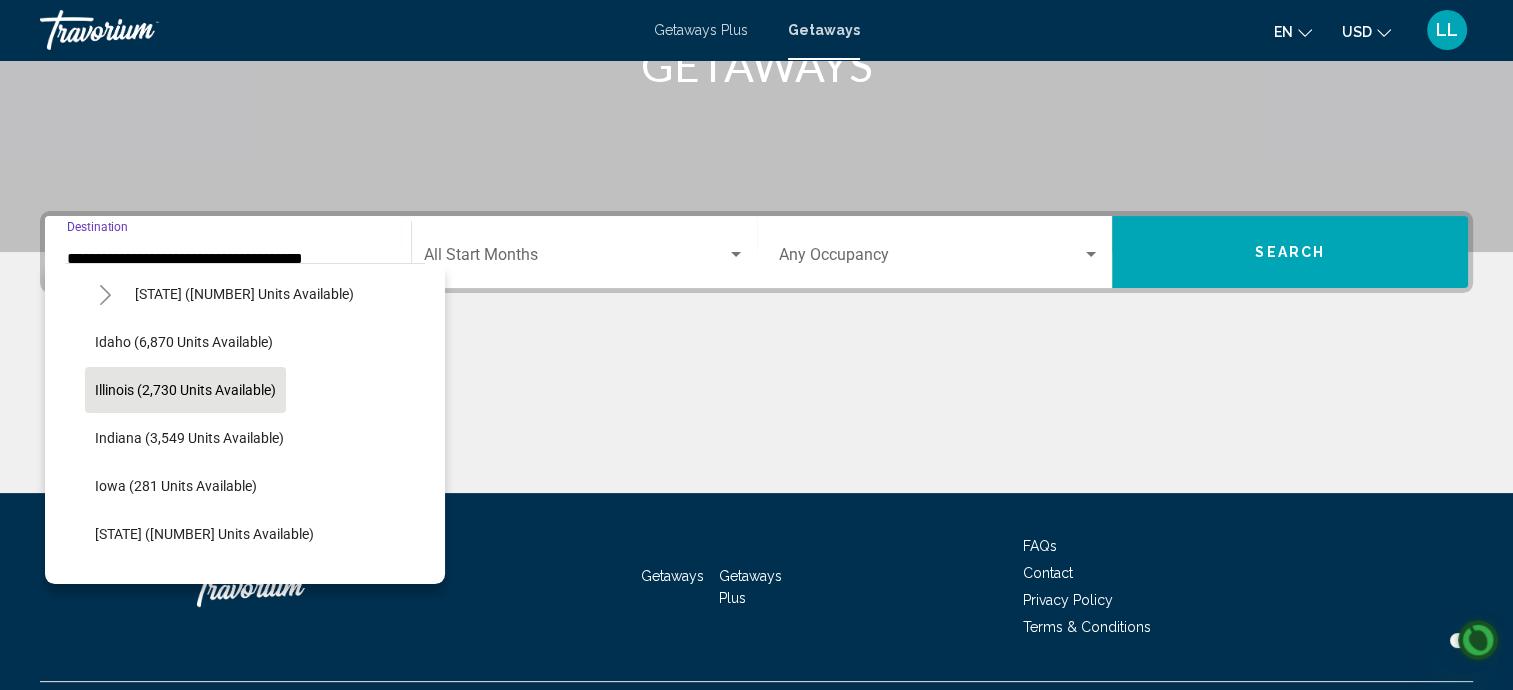 click on "Illinois (2,730 units available)" 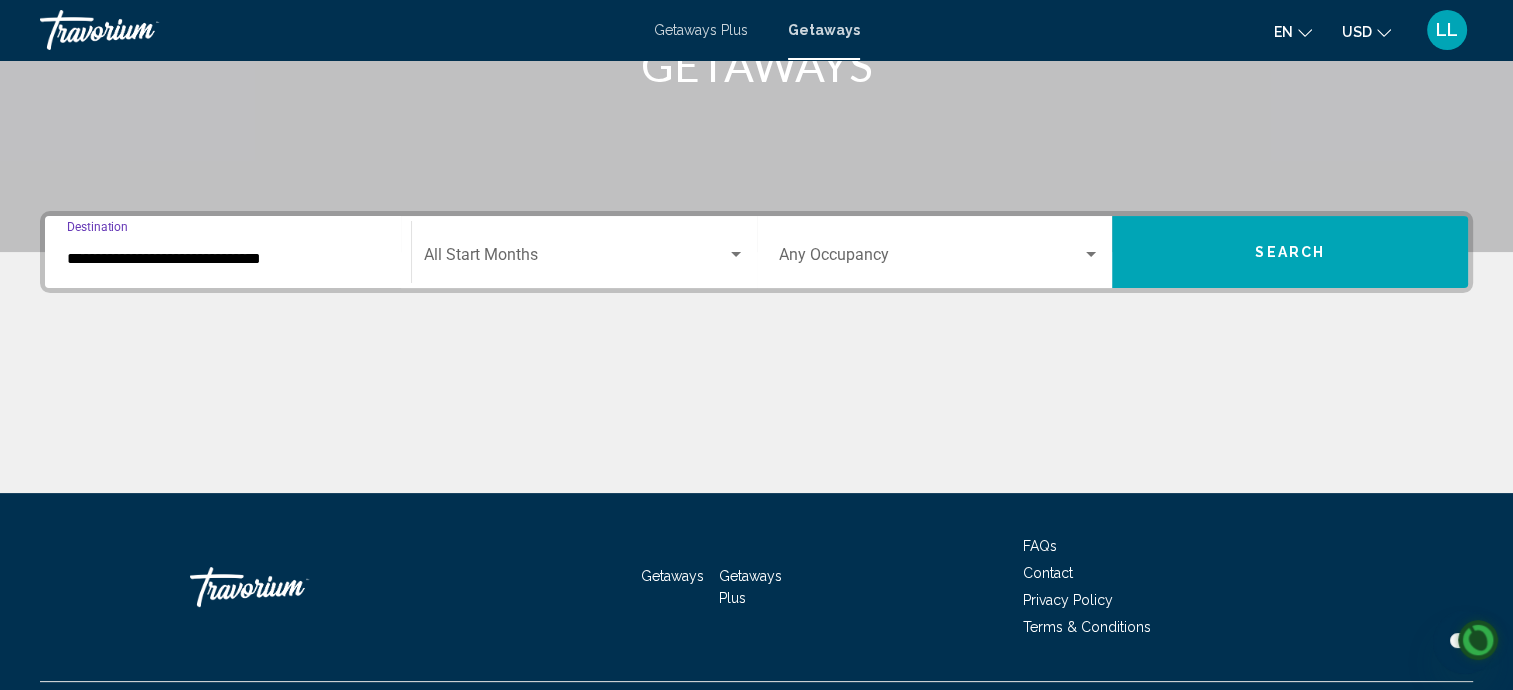 scroll, scrollTop: 395, scrollLeft: 0, axis: vertical 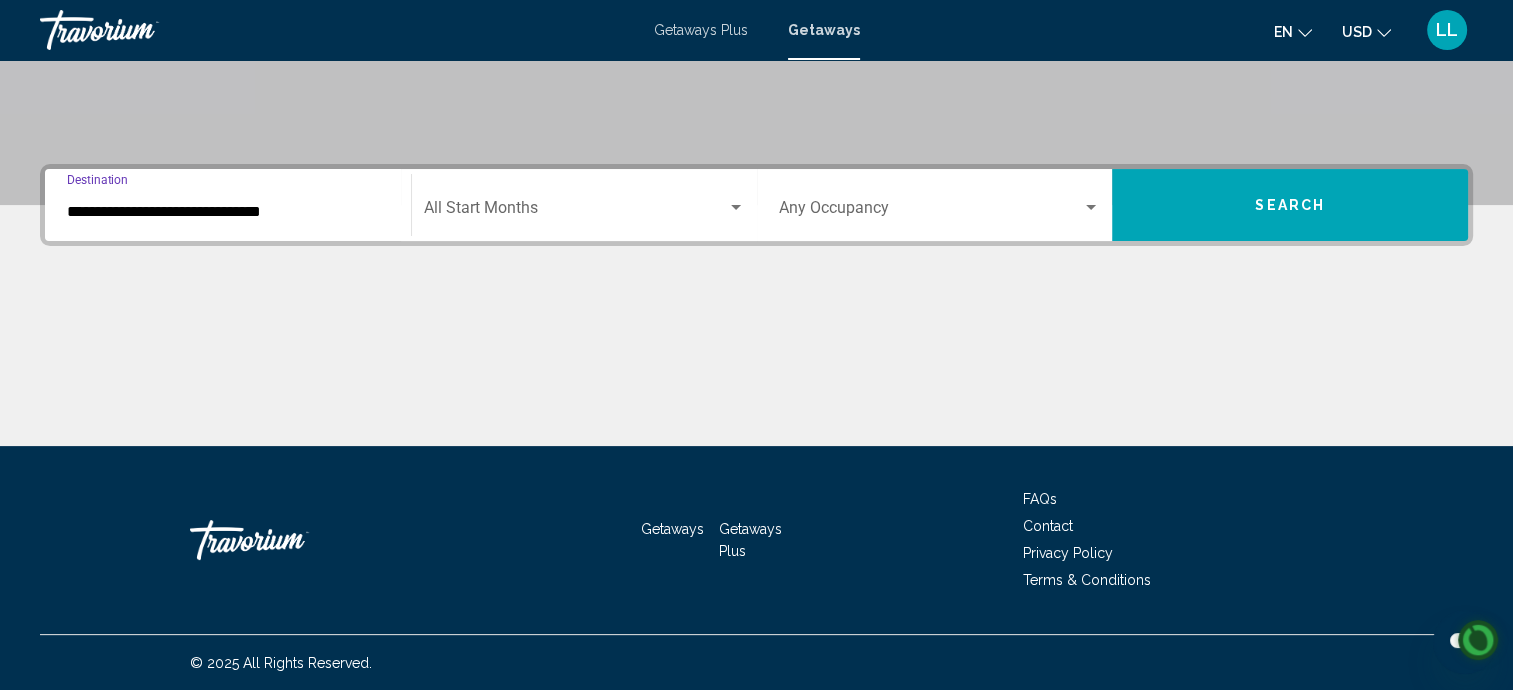 click at bounding box center [575, 212] 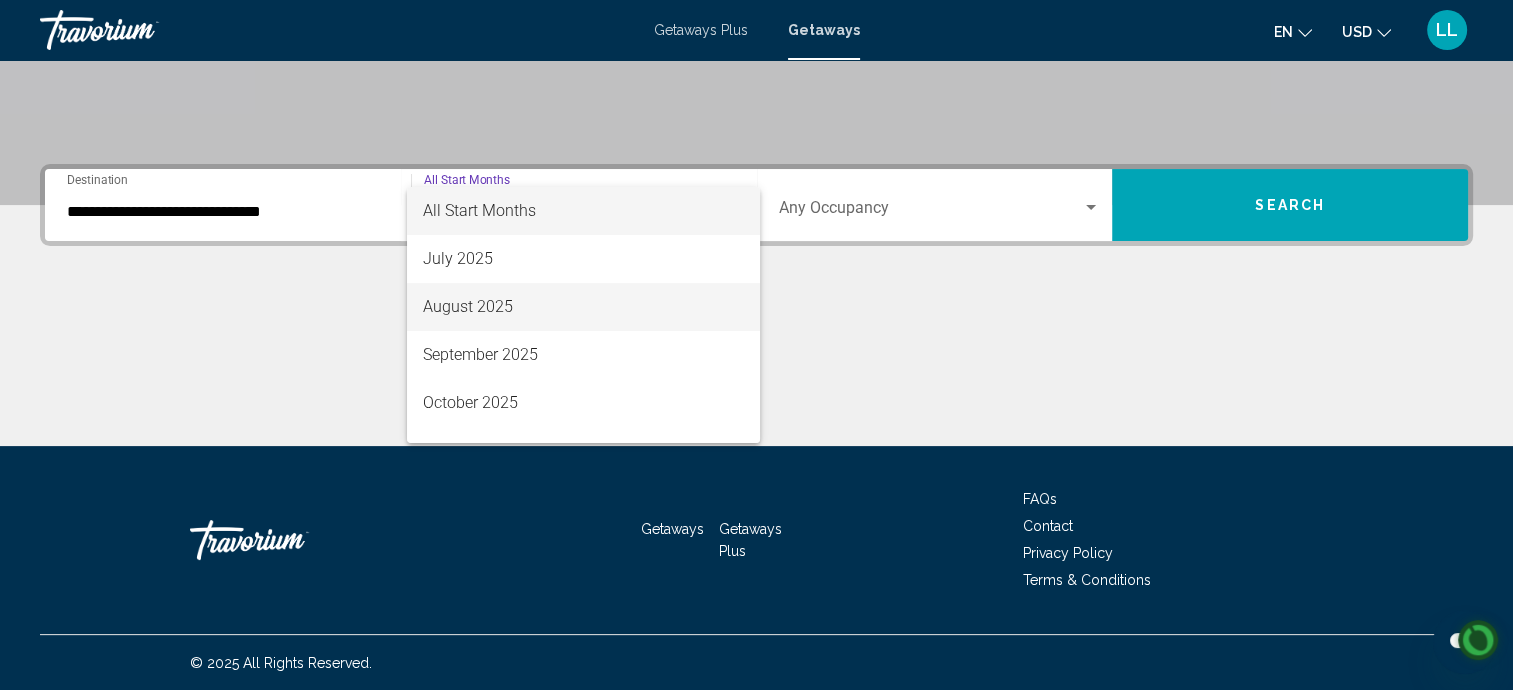 click on "August 2025" at bounding box center [583, 307] 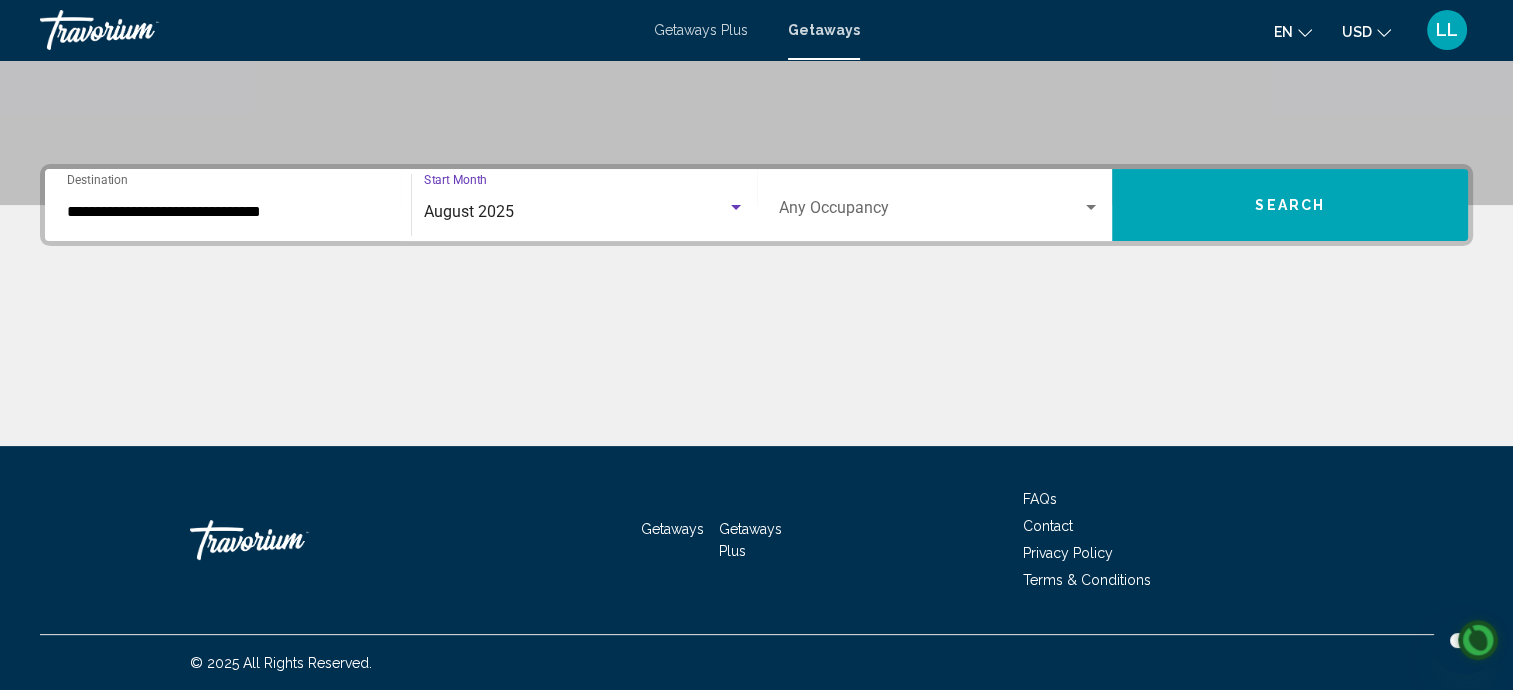 click at bounding box center (1091, 207) 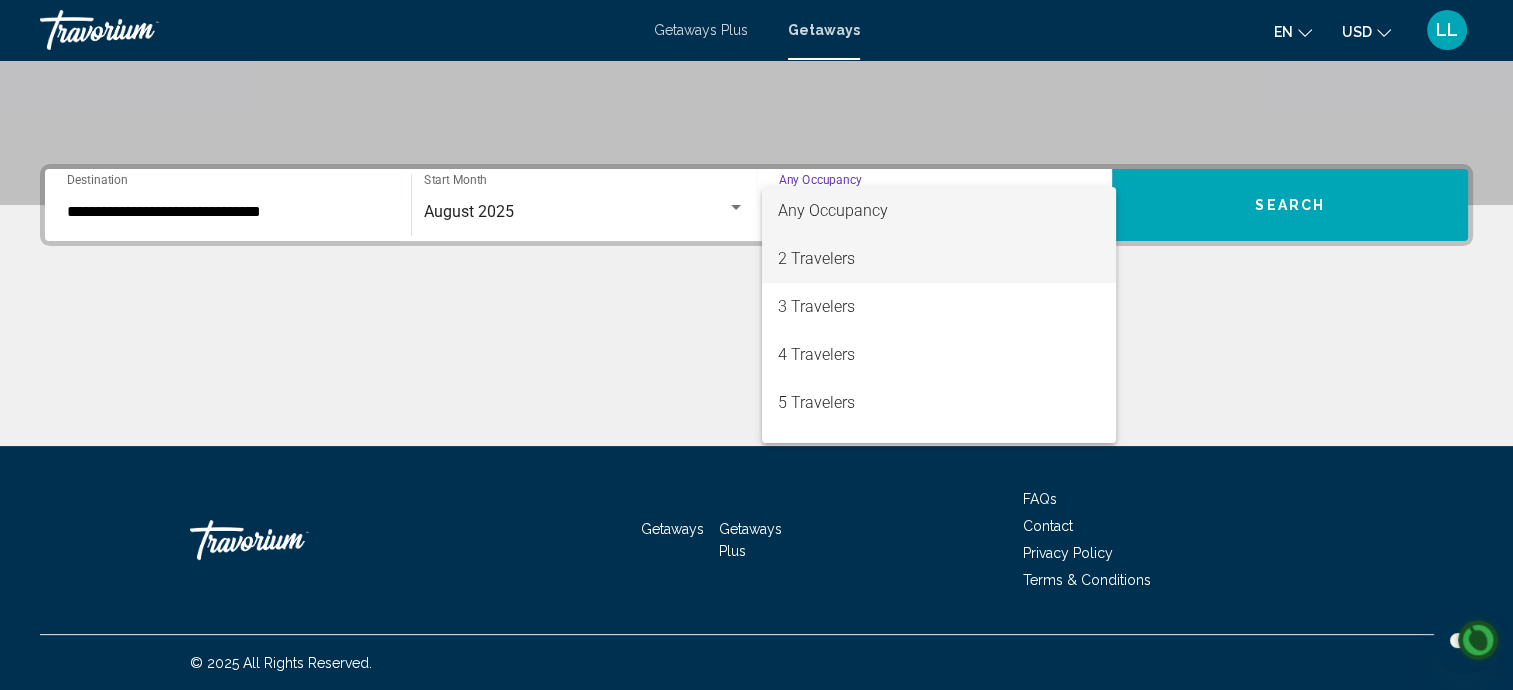 click on "2 Travelers" at bounding box center [939, 259] 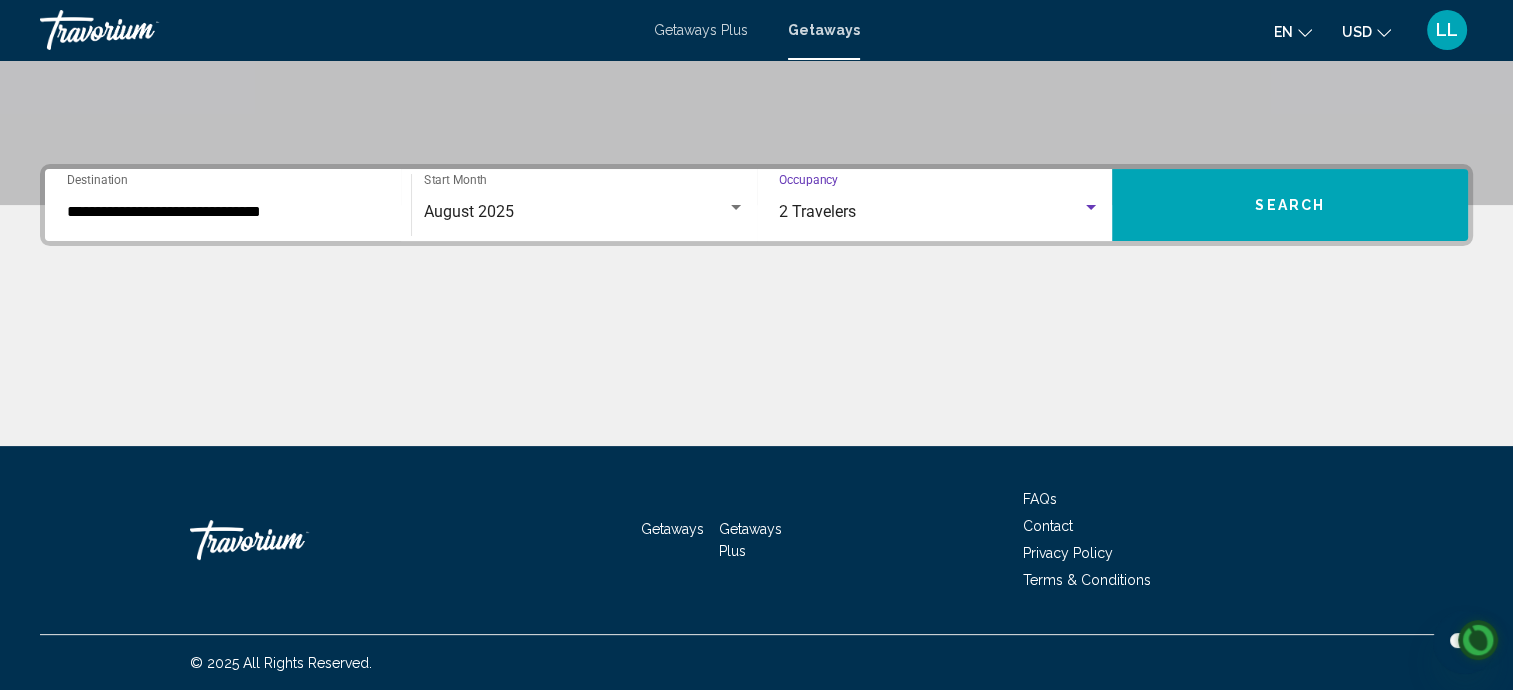 click on "Search" at bounding box center (1290, 206) 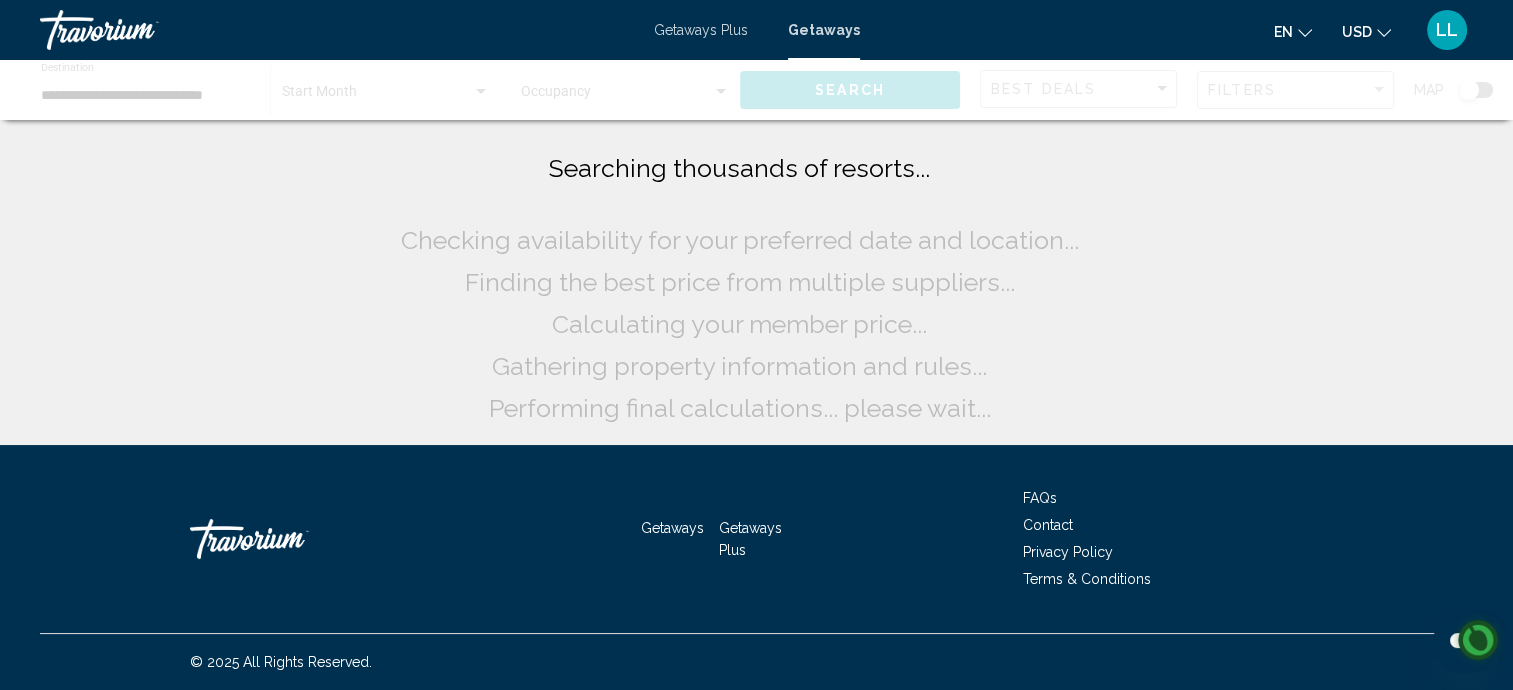 scroll, scrollTop: 0, scrollLeft: 0, axis: both 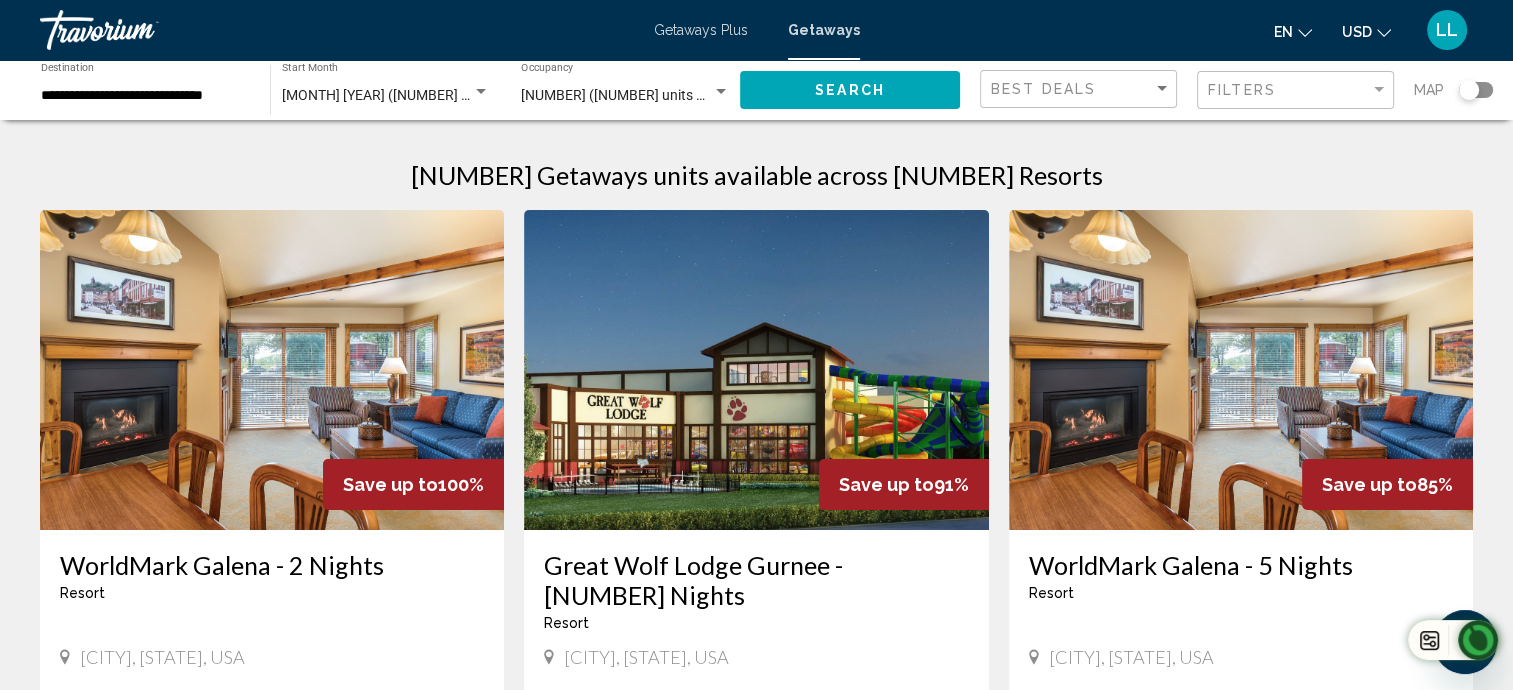 click on "[NUMBER] ([NUMBER] units available)" at bounding box center [616, 96] 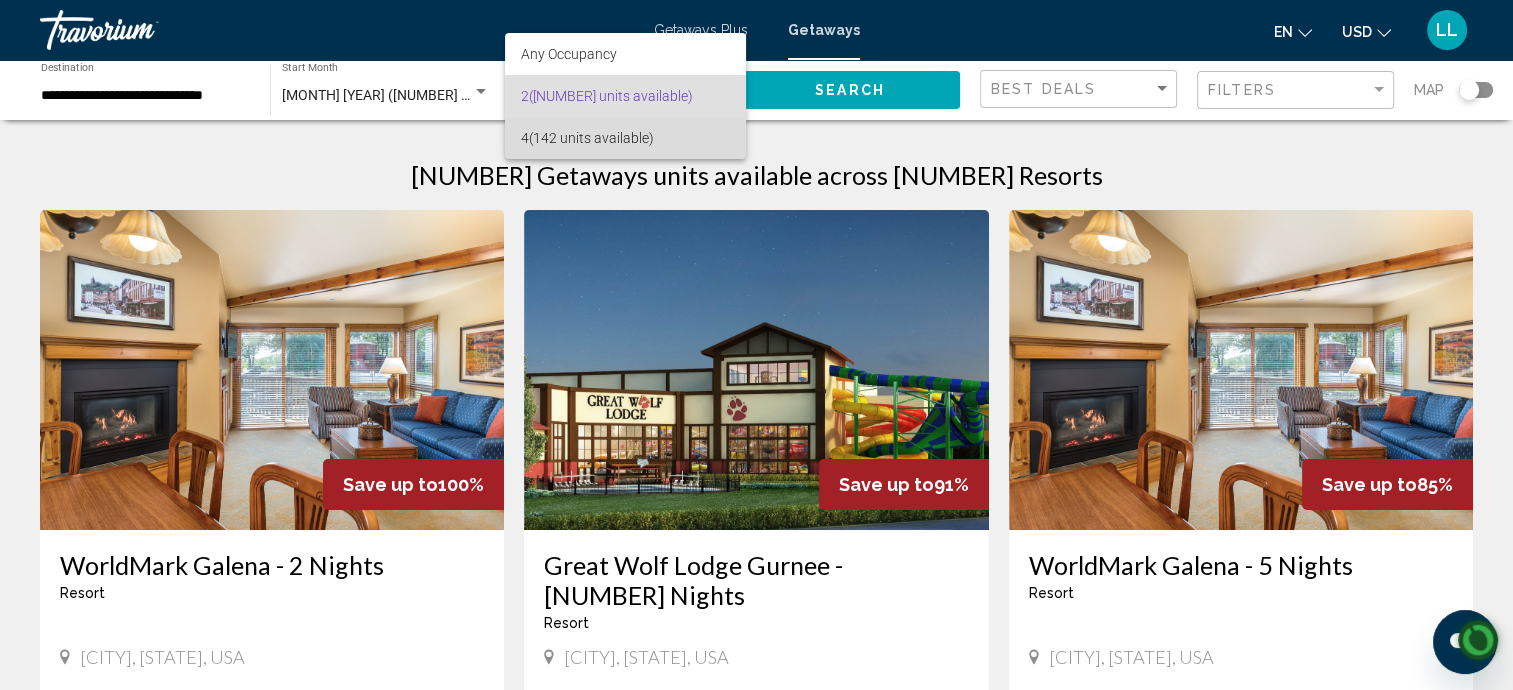 click on "[NUMBER] ([NUMBER] units available)" at bounding box center [625, 138] 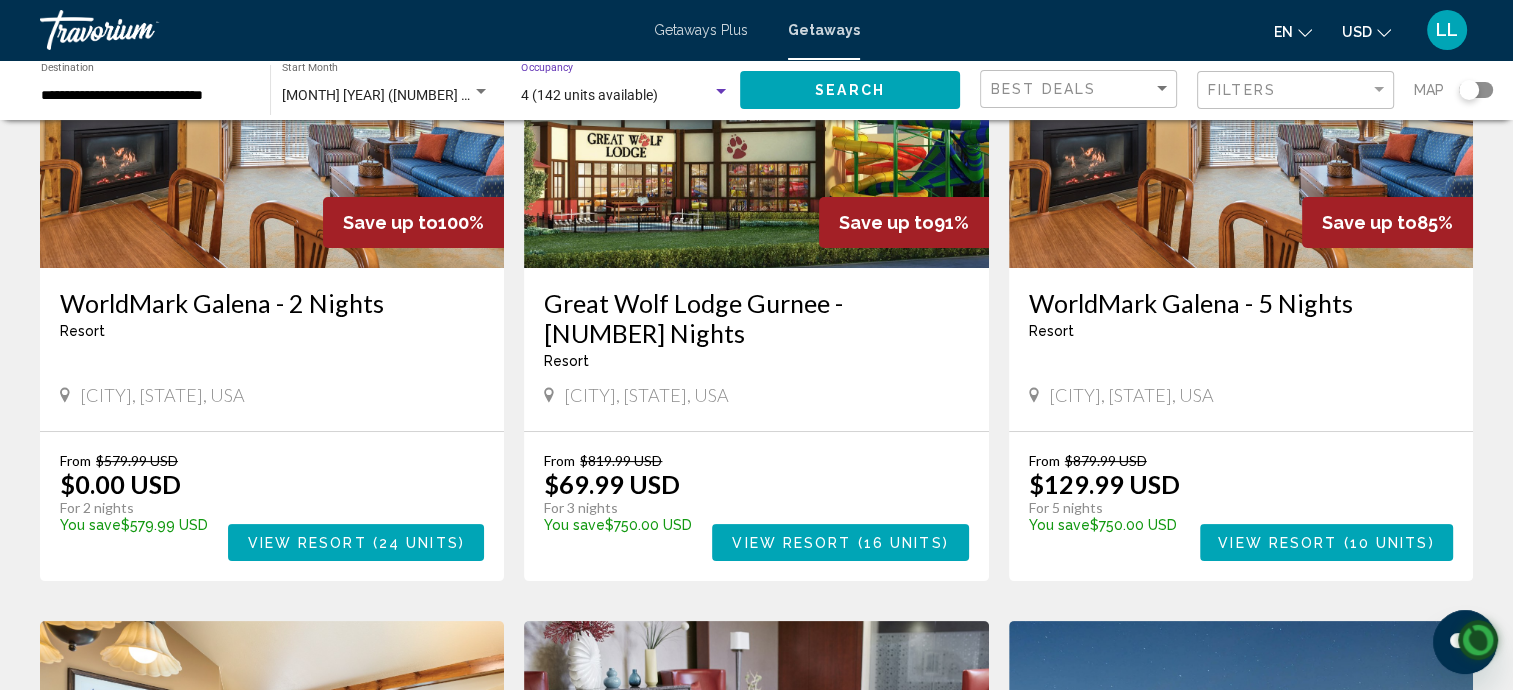 scroll, scrollTop: 0, scrollLeft: 0, axis: both 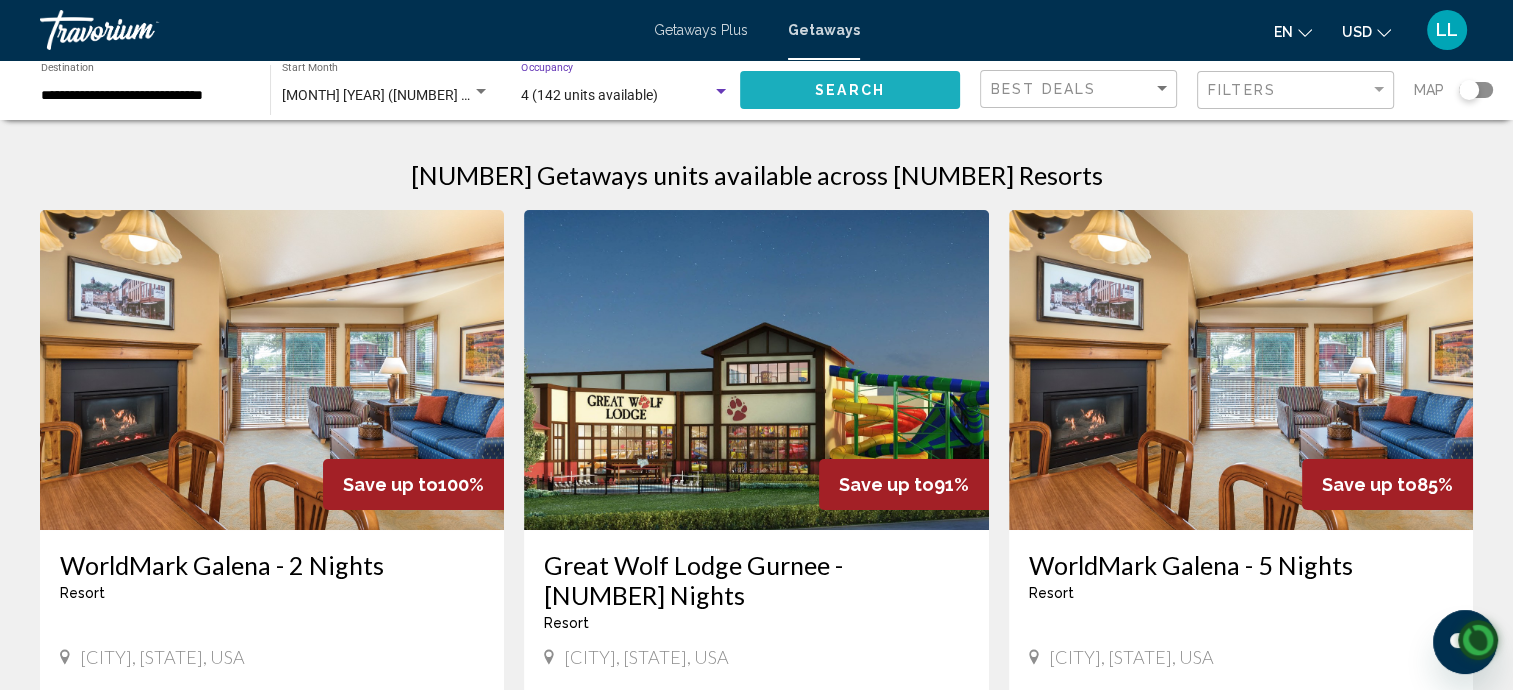 click on "Search" 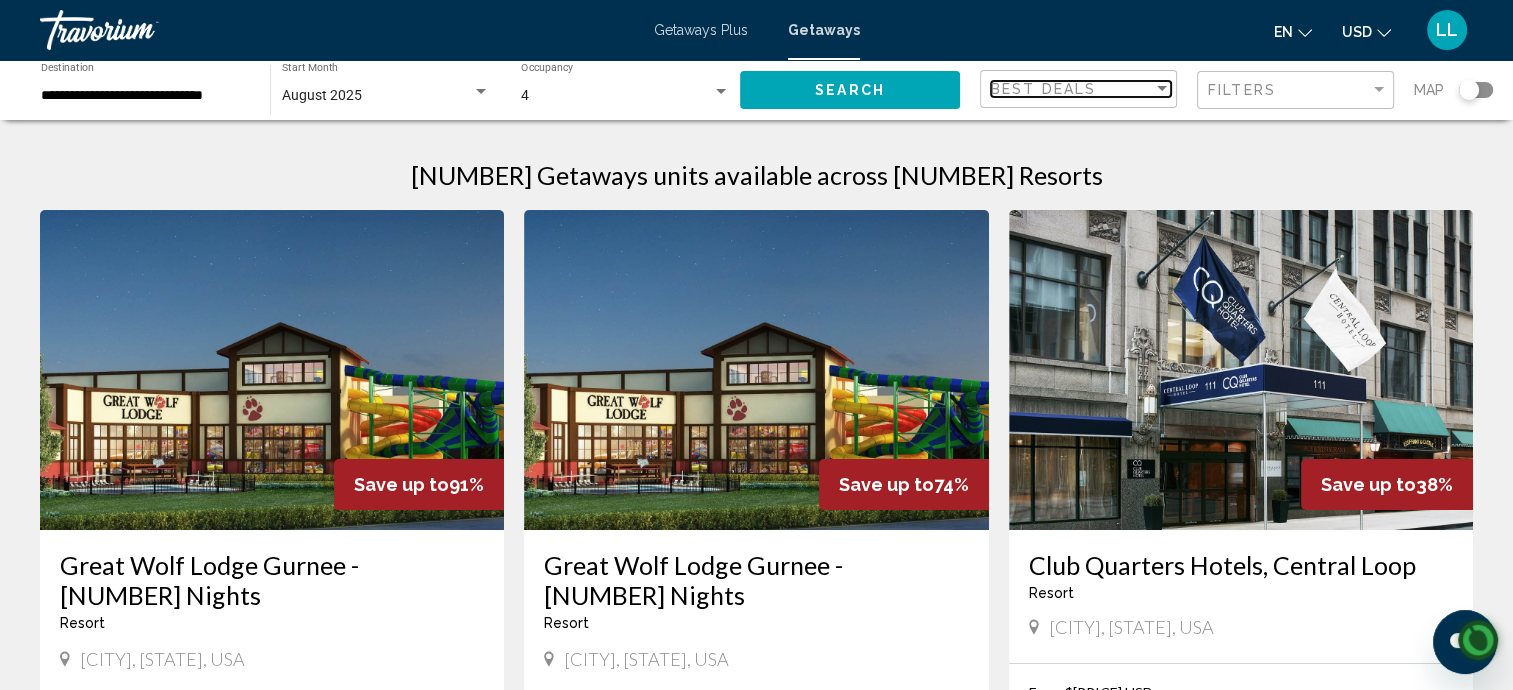 click at bounding box center [1162, 89] 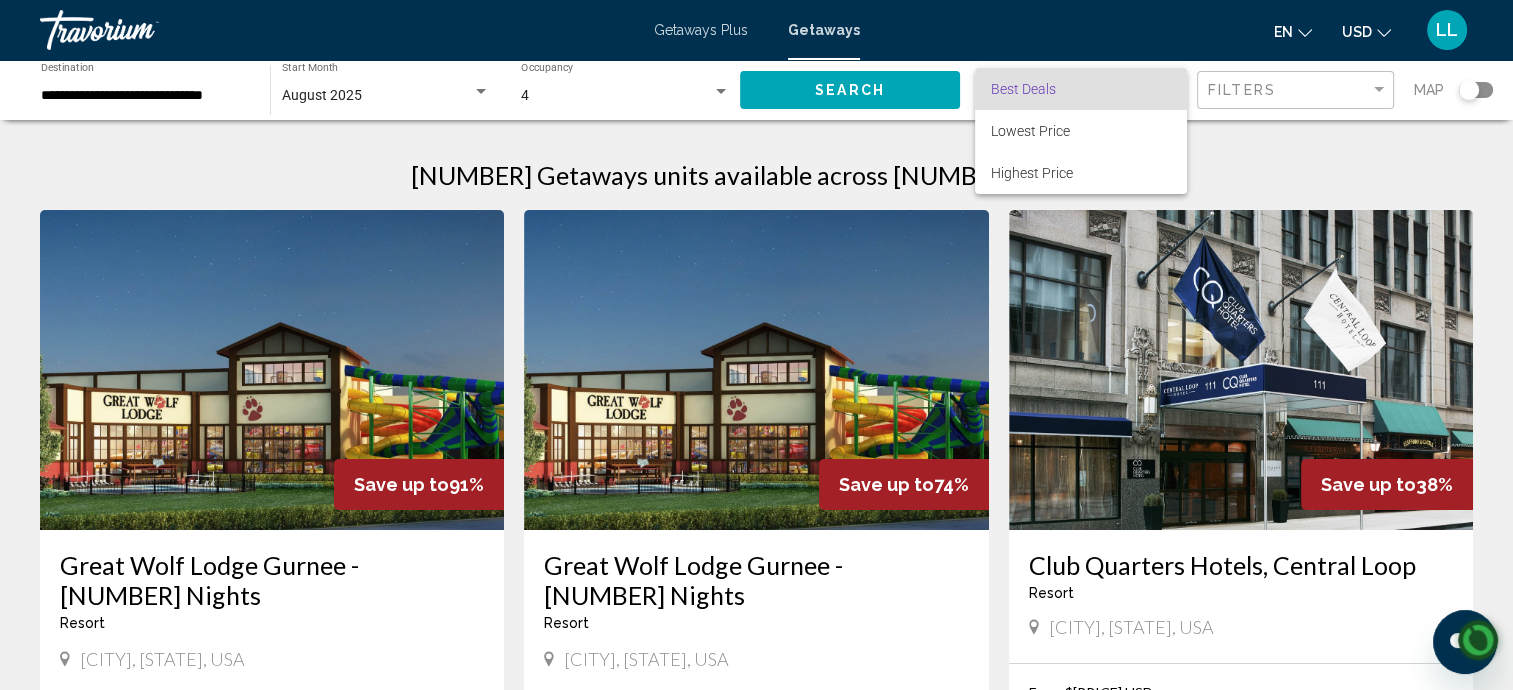 click at bounding box center (756, 345) 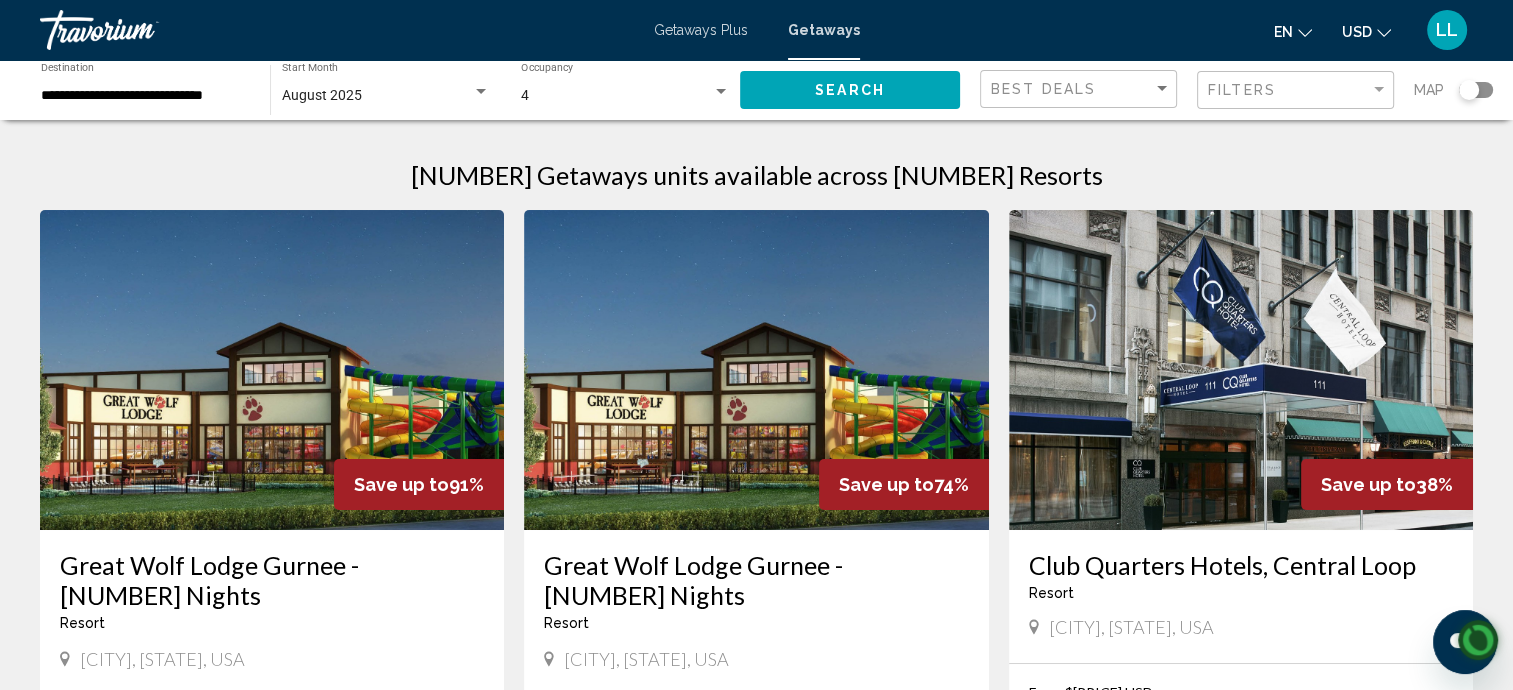 click on "[NUMBER] Getaways units available across [NUMBER] Resorts Save up to [PERCENTAGE]% Great Wolf Lodge Gurnee - [NUMBER] Nights Resort - This is an adults only resort Gurnee, [STATE], USA From $[PRICE] USD $[PRICE] USD For [NUMBER] nights You save $[PRICE] USD temp View Resort ( [NUMBER] units ) Save up to [PERCENTAGE]% Great Wolf Lodge Gurnee - [NUMBER] Nights Resort - This is an adults only resort Gurnee, [STATE], USA From $[PRICE] USD $[PRICE] USD For [NUMBER] nights You save $[PRICE] USD temp View Resort ( [NUMBER] units ) Save up to [PERCENTAGE]% Club Quarters Hotels, Central Loop Resort - This is an adults only resort Chicago, [STATE], USA From $[PRICE] USD $[PRICE] USD For [NUMBER] nights You save $[PRICE] USD temp Fitness Center View Resort ( [NUMBER] units ) No results based on your filters. [PAGE_INFO] / [TOTAL_PAGES] You're on page [PAGE_NUMBER]" at bounding box center [756, 532] 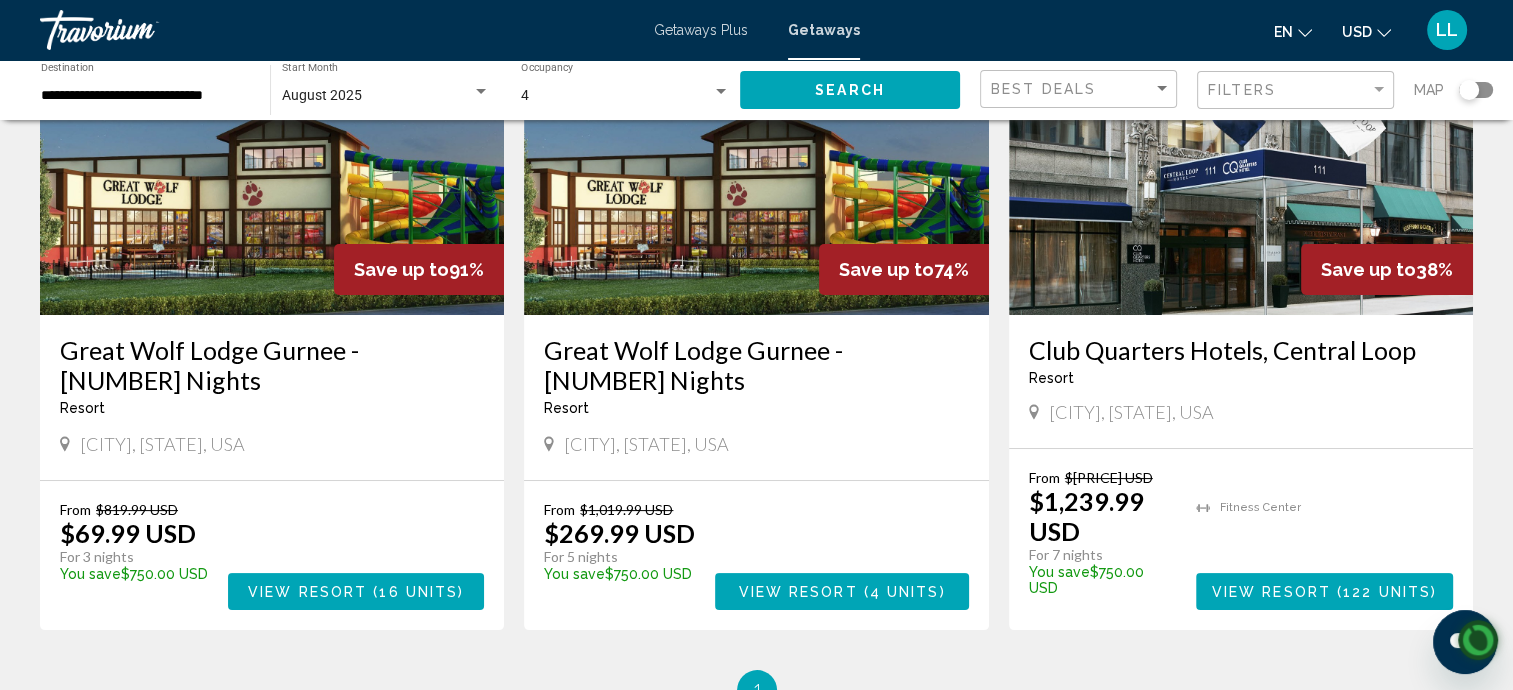 scroll, scrollTop: 0, scrollLeft: 0, axis: both 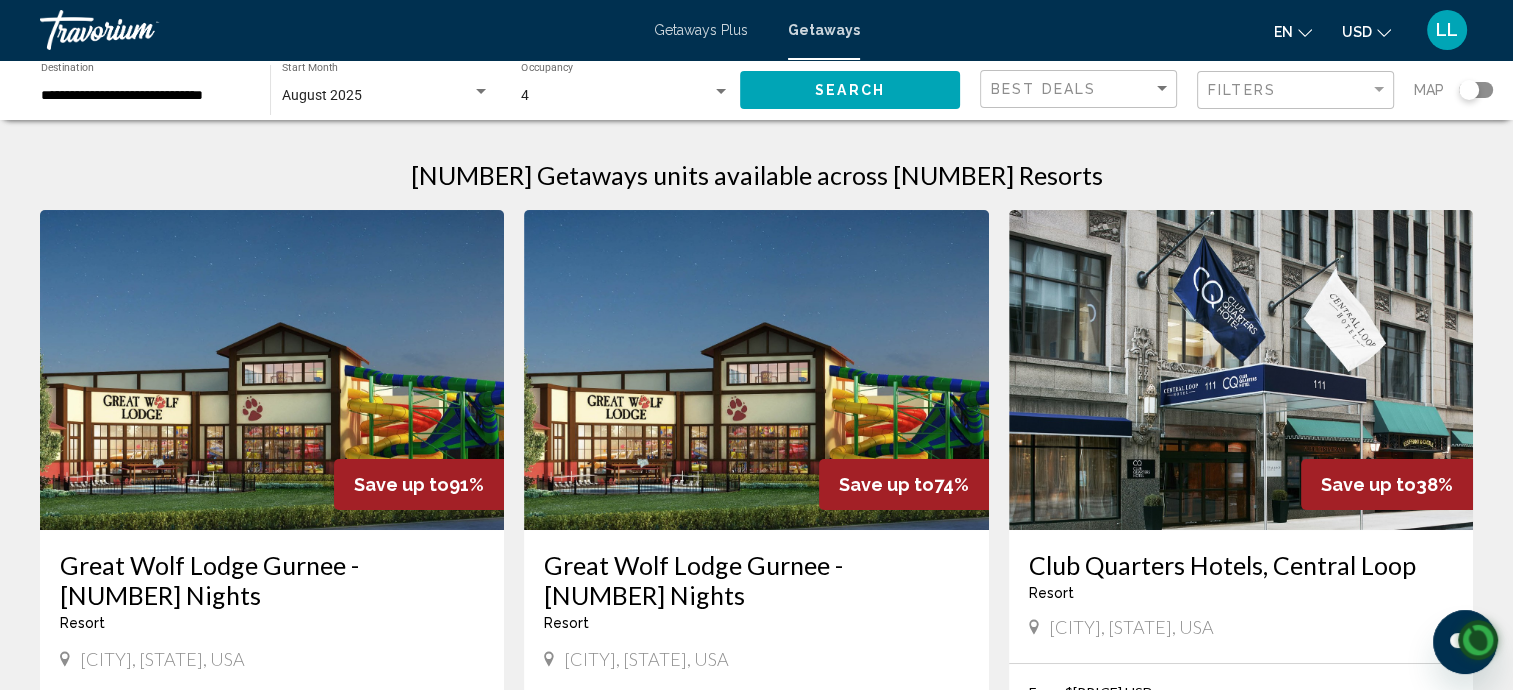 click on "Getaways Plus" at bounding box center [701, 30] 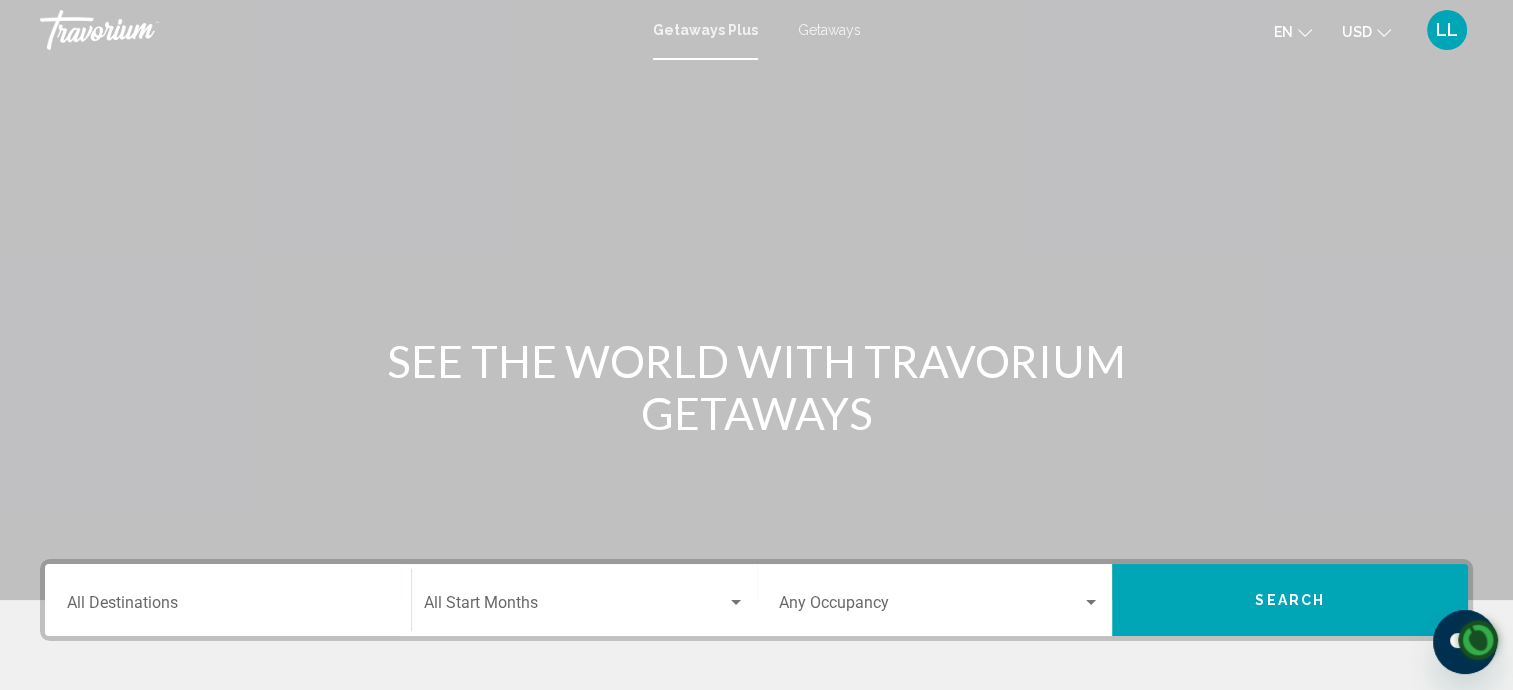 click on "Destination All Destinations" at bounding box center (228, 607) 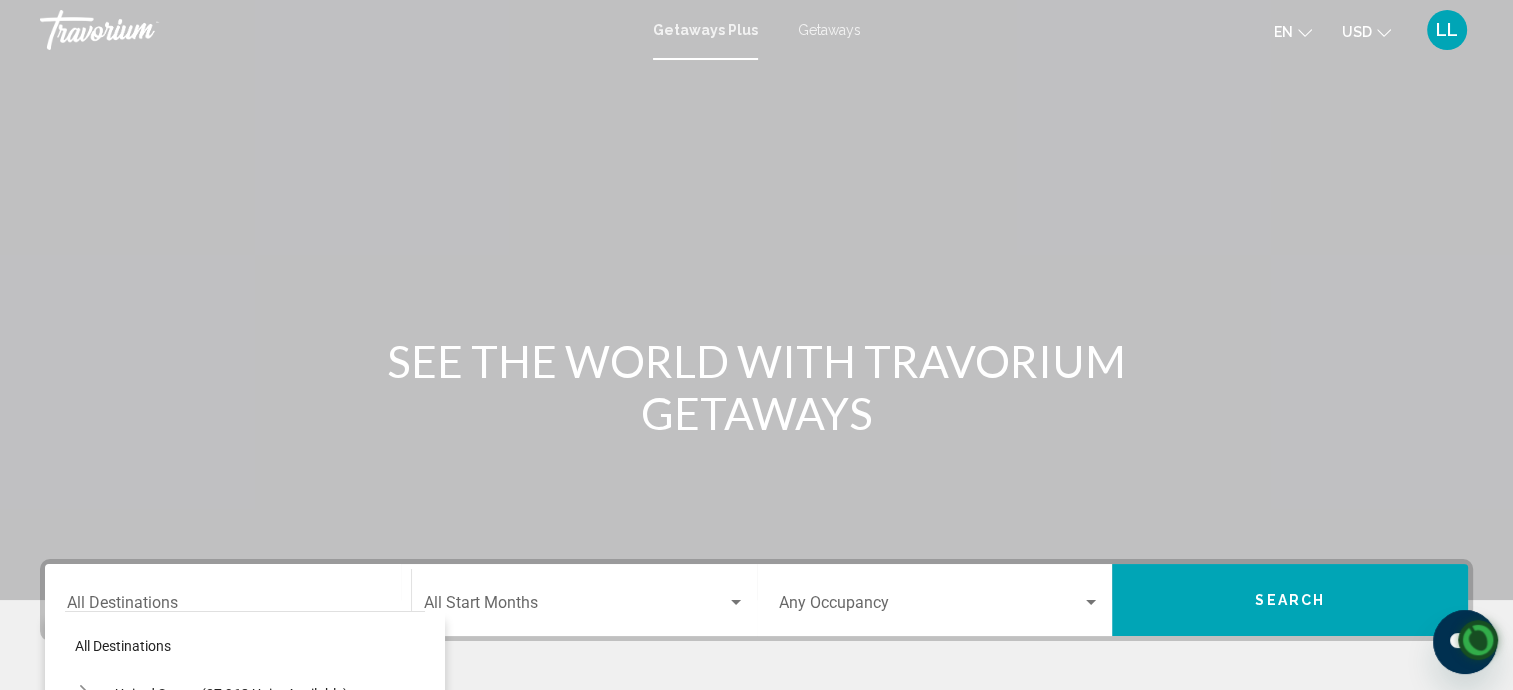 scroll, scrollTop: 395, scrollLeft: 0, axis: vertical 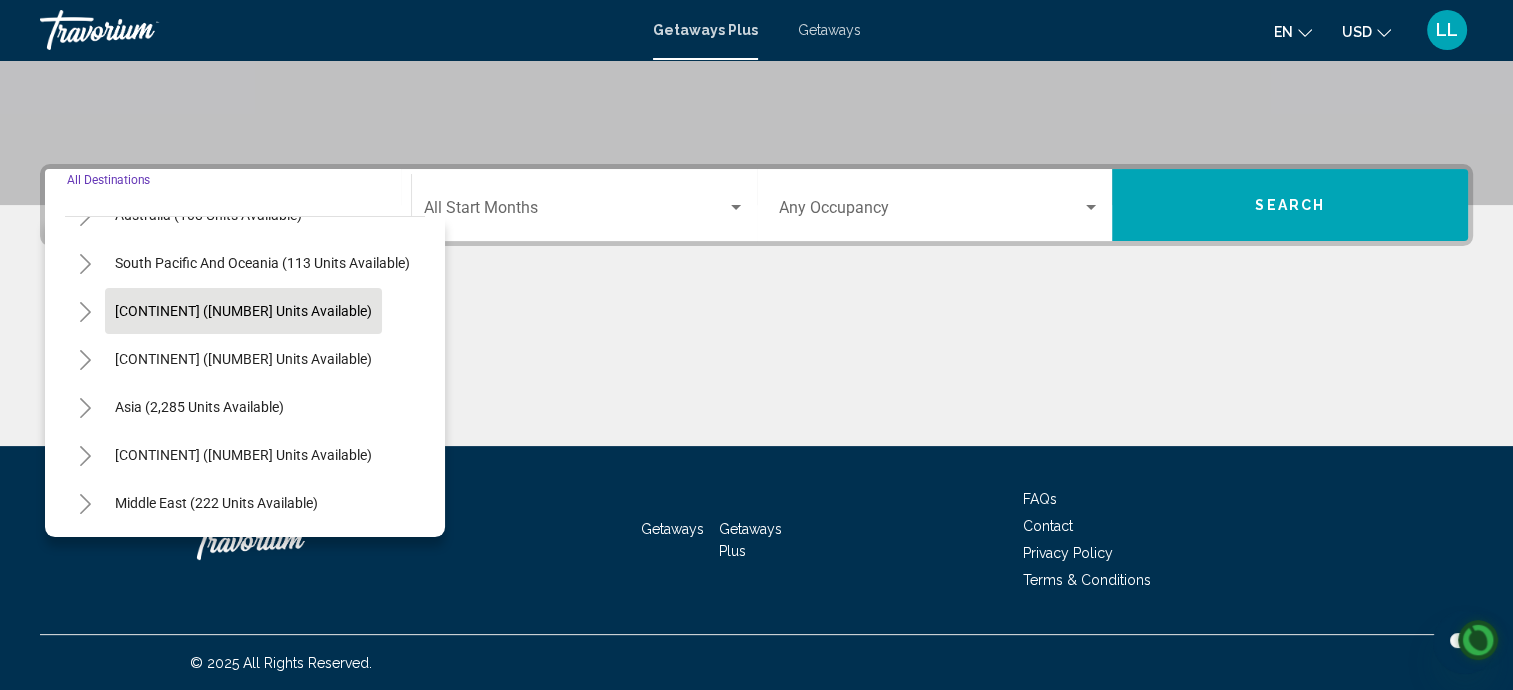 click on "[CONTINENT] ([NUMBER] units available)" at bounding box center (243, 359) 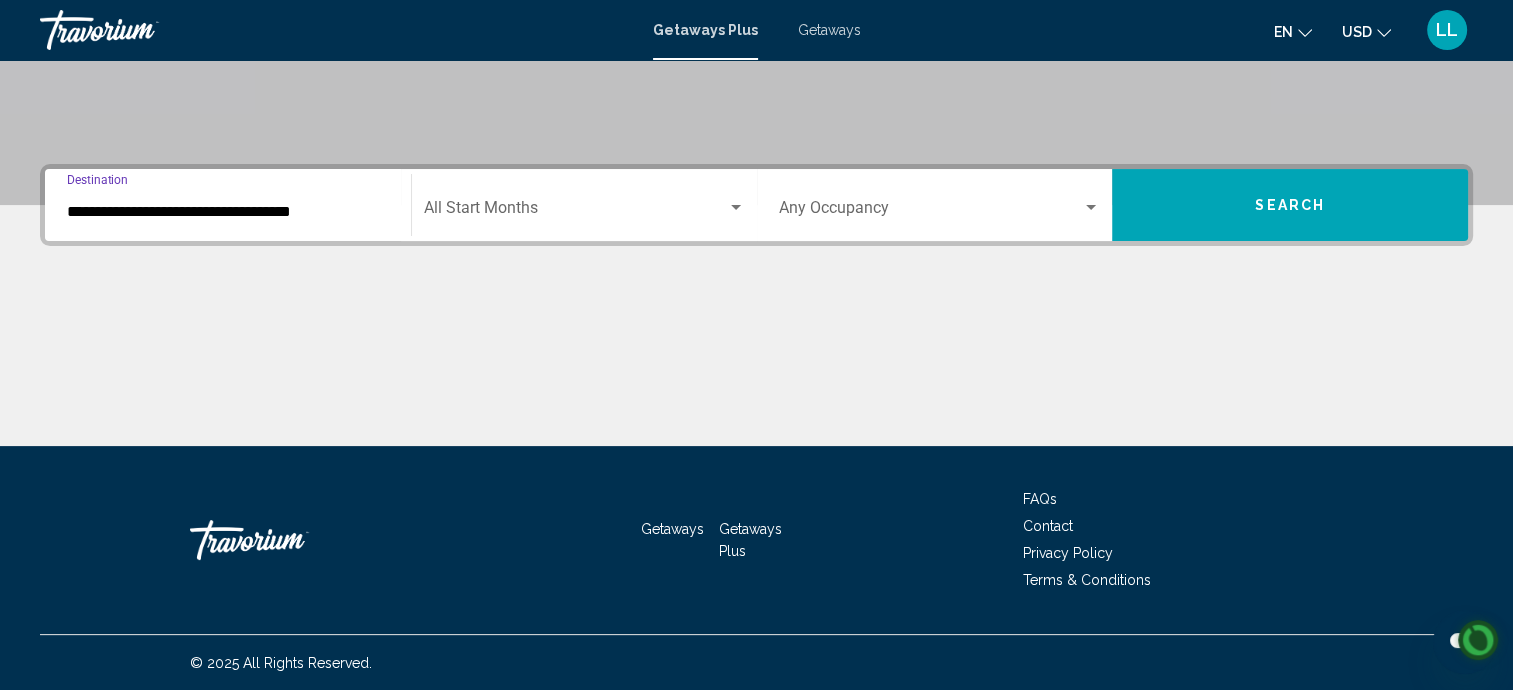 click at bounding box center [575, 212] 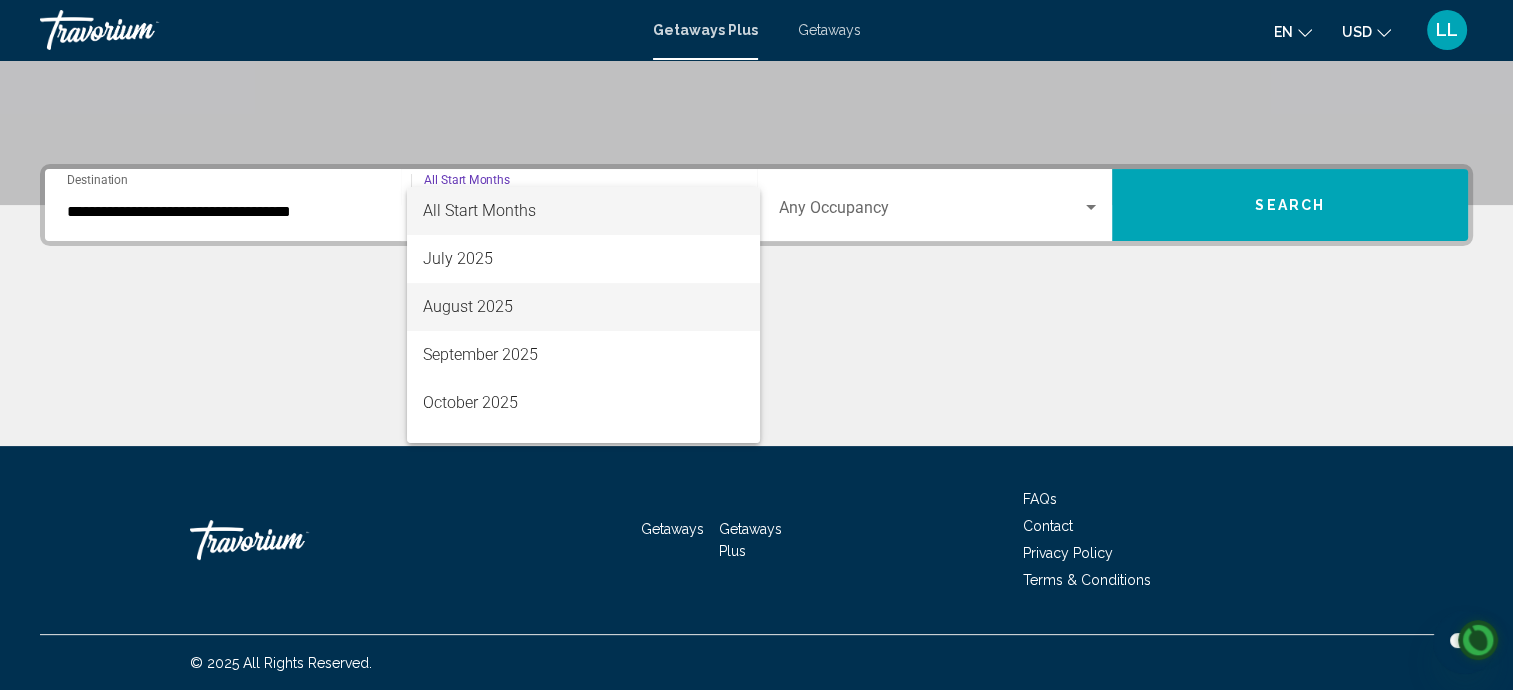 click on "August 2025" at bounding box center [583, 307] 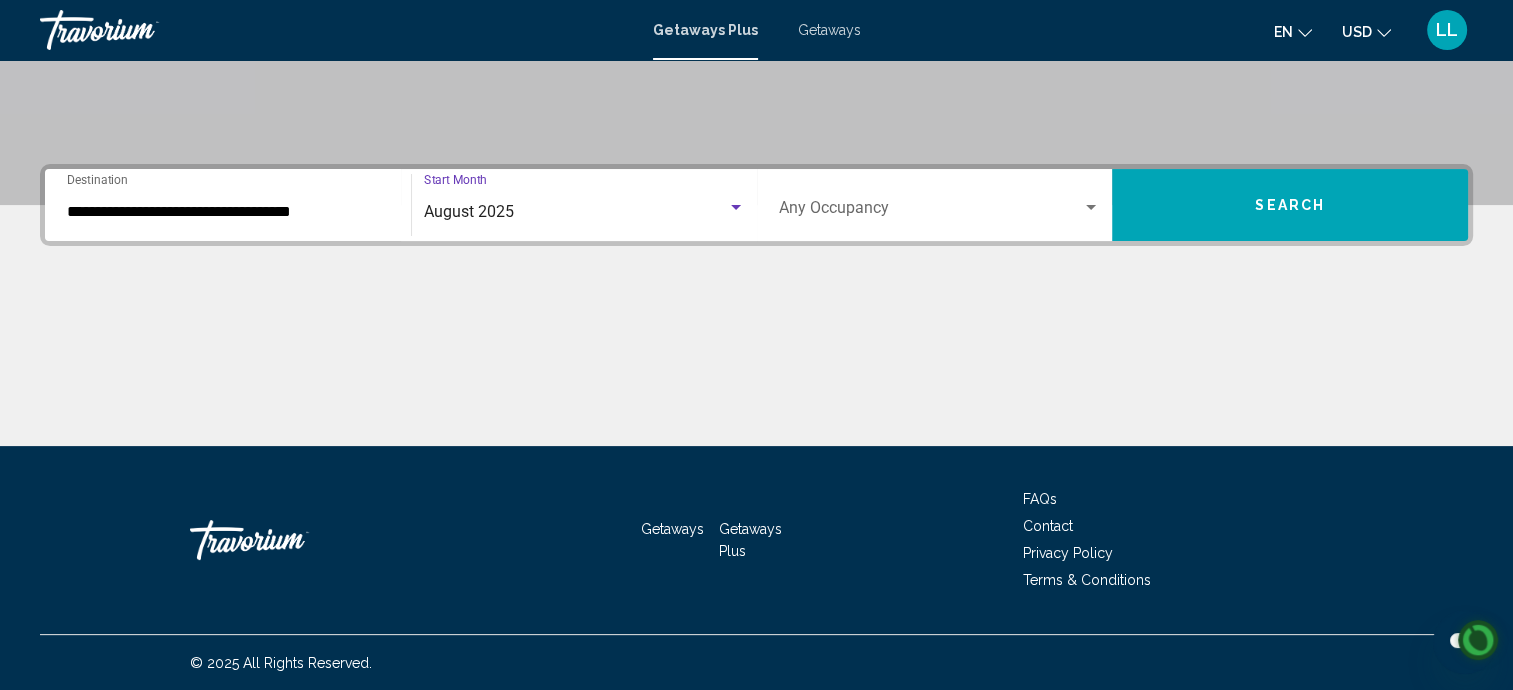 click at bounding box center (1091, 207) 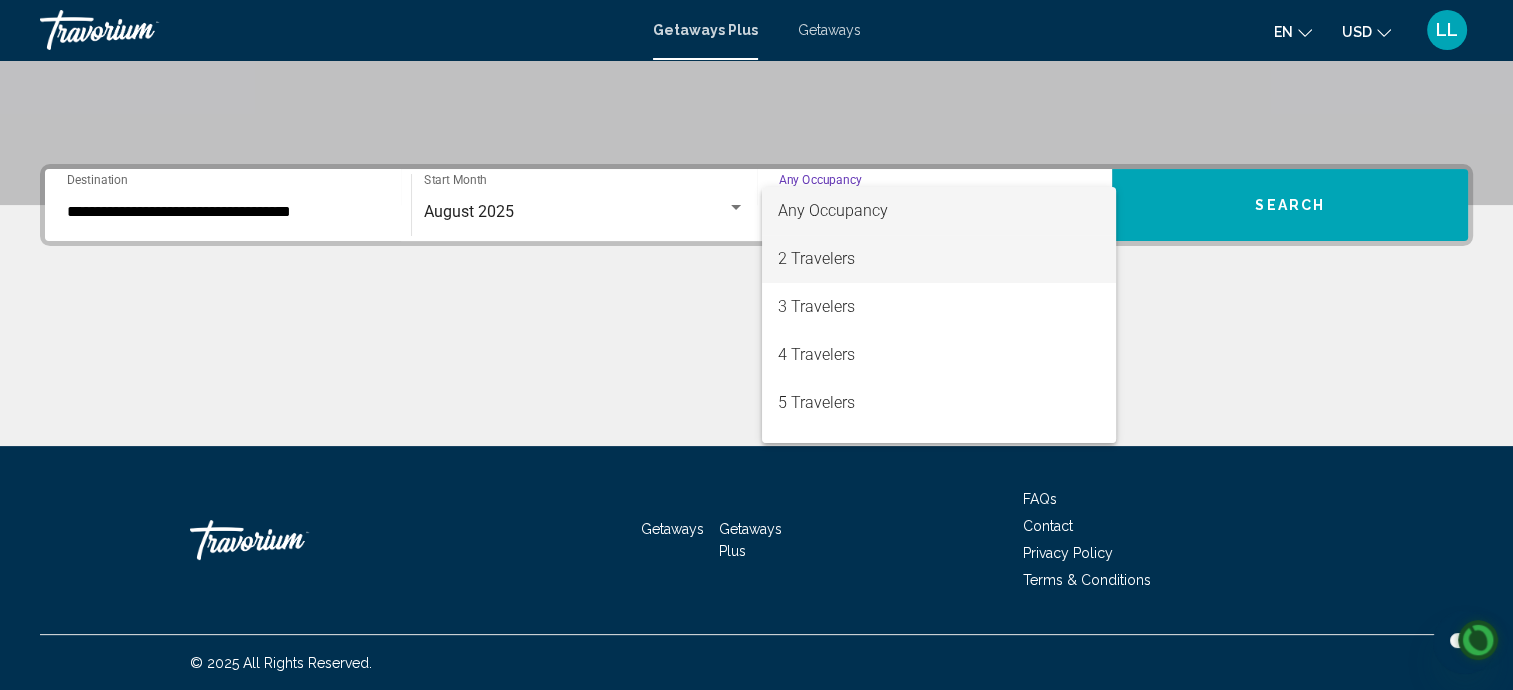 click on "2 Travelers" at bounding box center [939, 259] 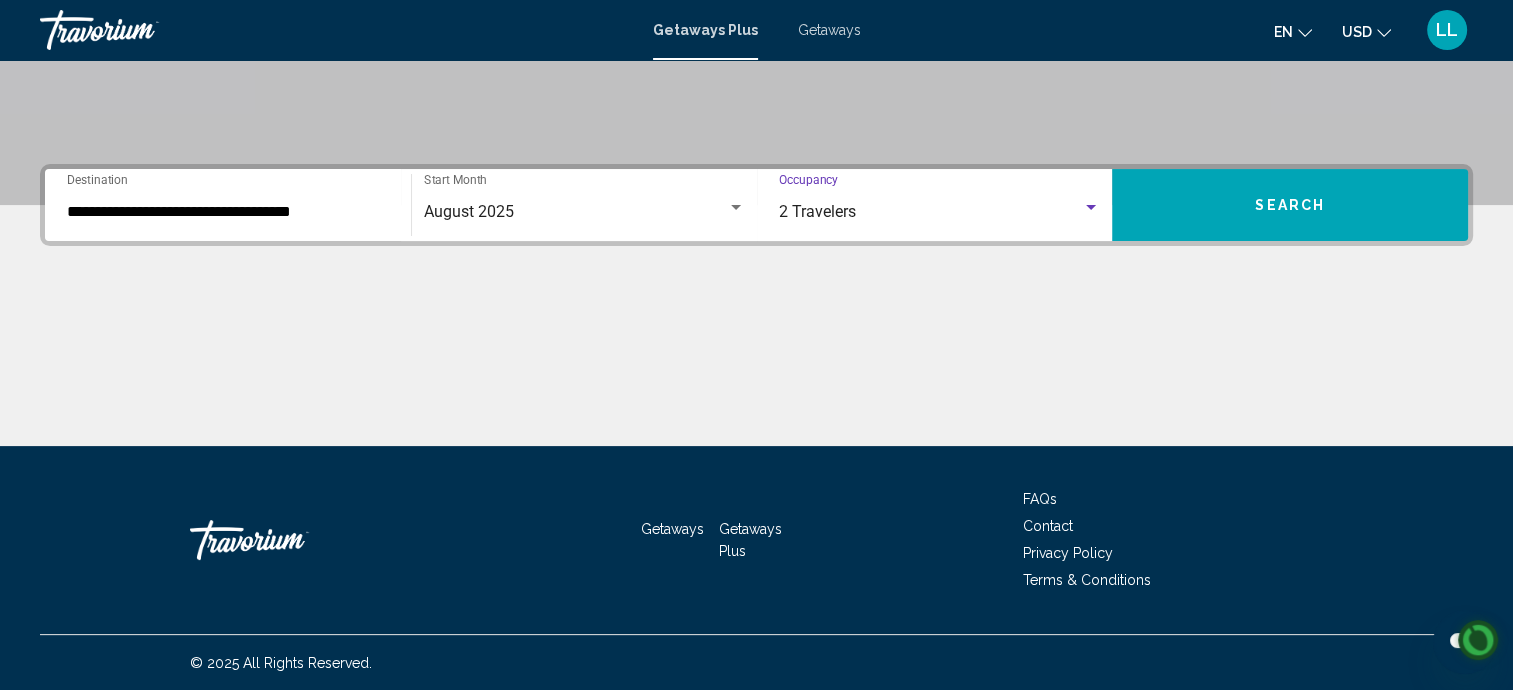click on "Search" at bounding box center (1290, 205) 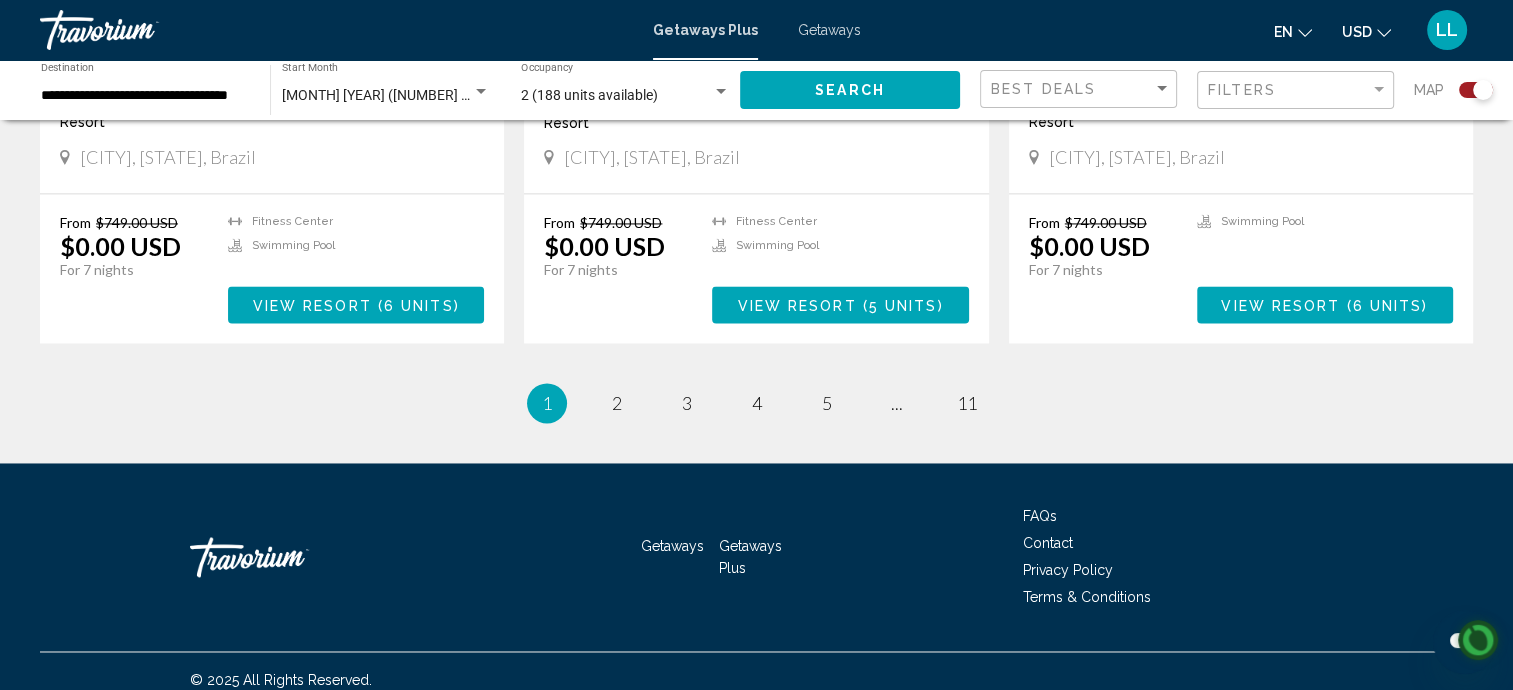scroll, scrollTop: 3065, scrollLeft: 0, axis: vertical 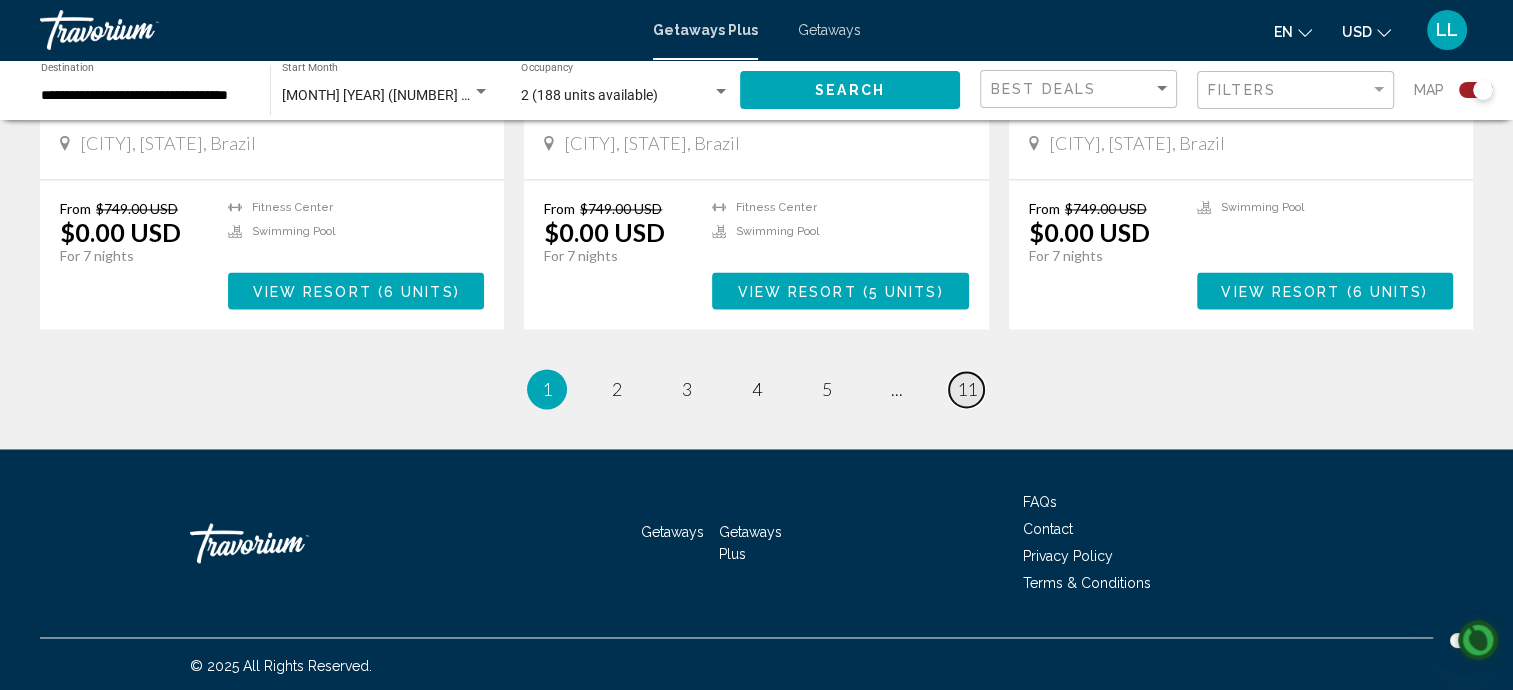click on "11" at bounding box center (967, 389) 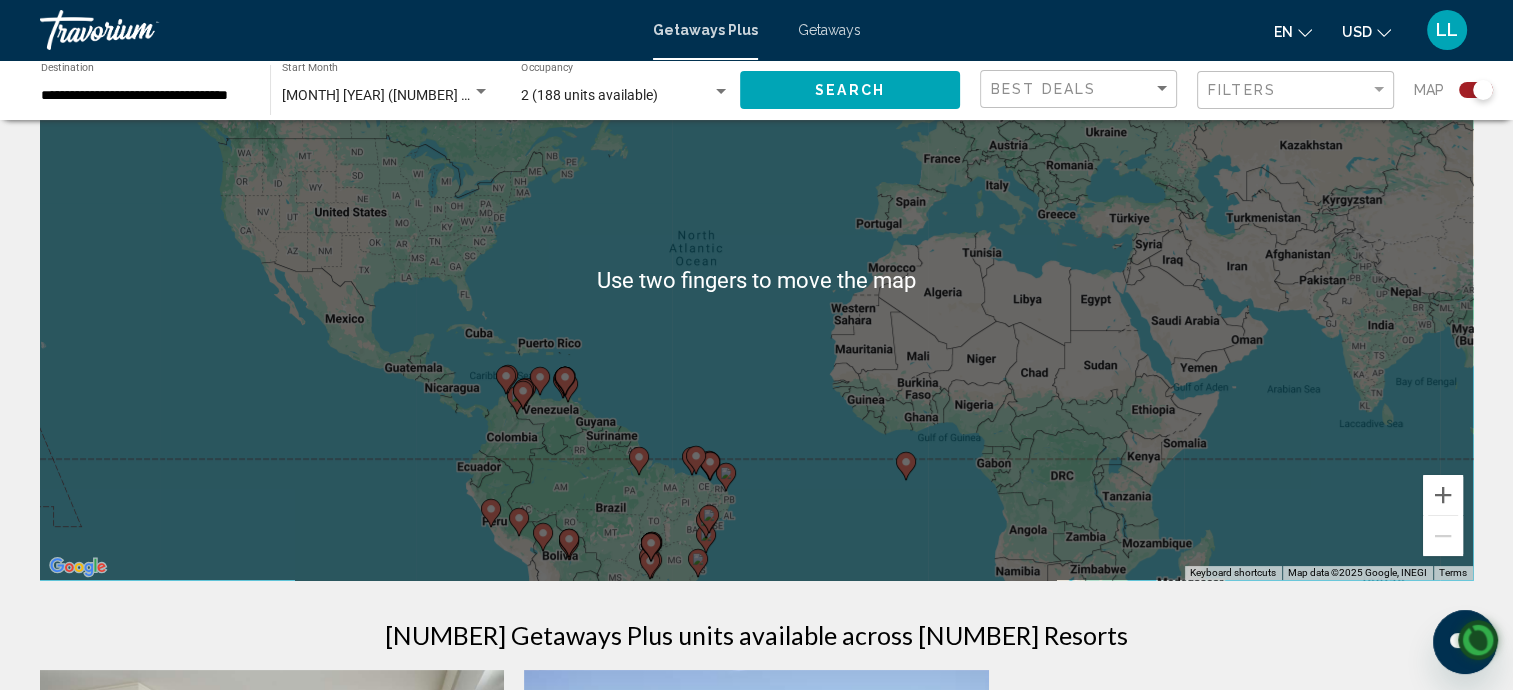 scroll, scrollTop: 153, scrollLeft: 0, axis: vertical 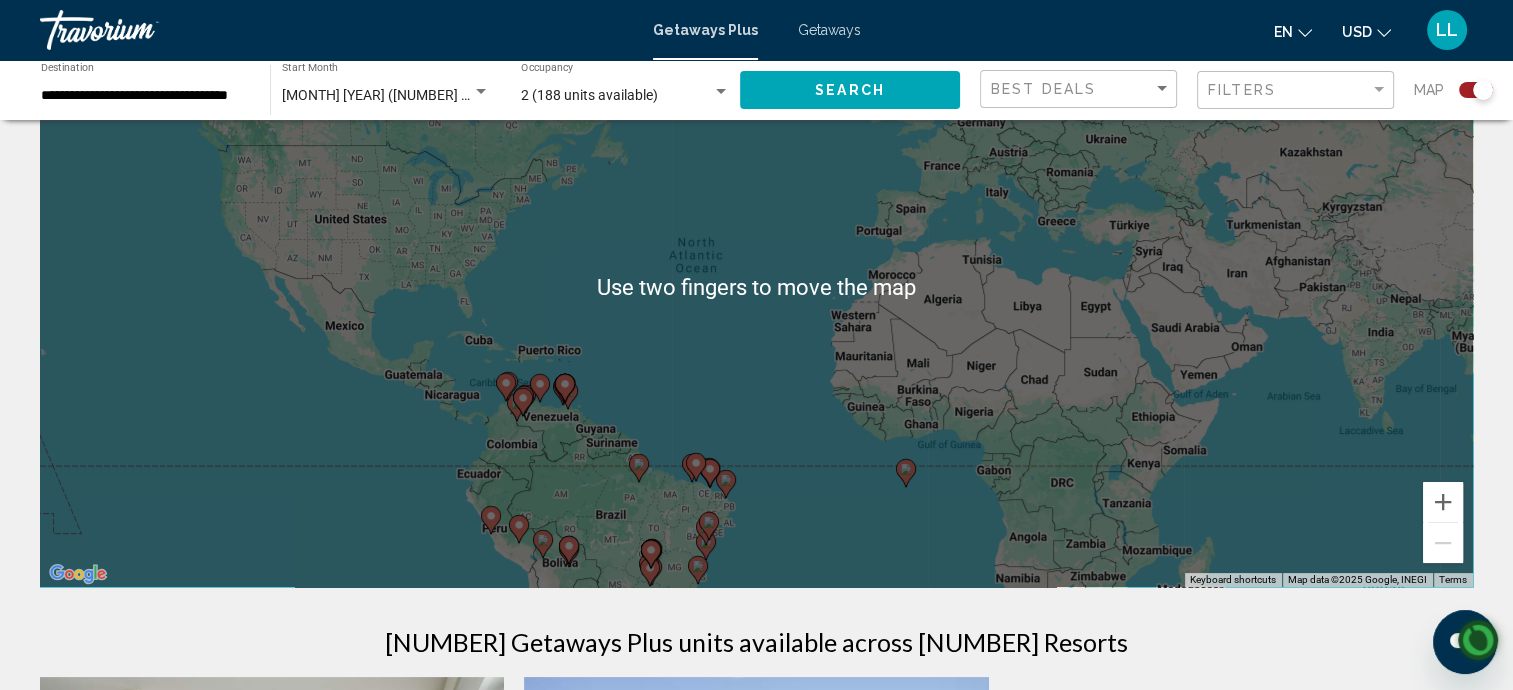 click on "[NUMBER] Getaways Plus units available across [NUMBER] Resorts Save up to [PERCENTAGE]% Club Sol Mar del Plata Resort - This is an adults only resort [CITY], [STATE], [POSTAL_CODE], ARG From $[PRICE] USD $[PRICE] USD For [NUMBER] nights You save $[PRICE] USD temp [NUMBER] Swimming Pool View Resort ( [NUMBER] units ) Save up to [PERCENTAGE]% Le Mirage Resort - This is an adults only resort [CITY], [STATE], [POSTAL_CODE], ARG From $[PRICE] USD $[PRICE] USD For [NUMBER] nights You save $[PRICE] USD temp Room Service Swimming Pool View Resort ( [NUMBER] units ) No results based on your filters. [PAGE_NUMBER] / [TOTAL_PAGES] page [PAGE_NUMBER] page ... page [PAGE_NUMBER] page [PAGE_NUMBER] page [PAGE_NUMBER] page [PAGE_NUMBER] You're on page [PAGE_NUMBER]" at bounding box center (756, 993) 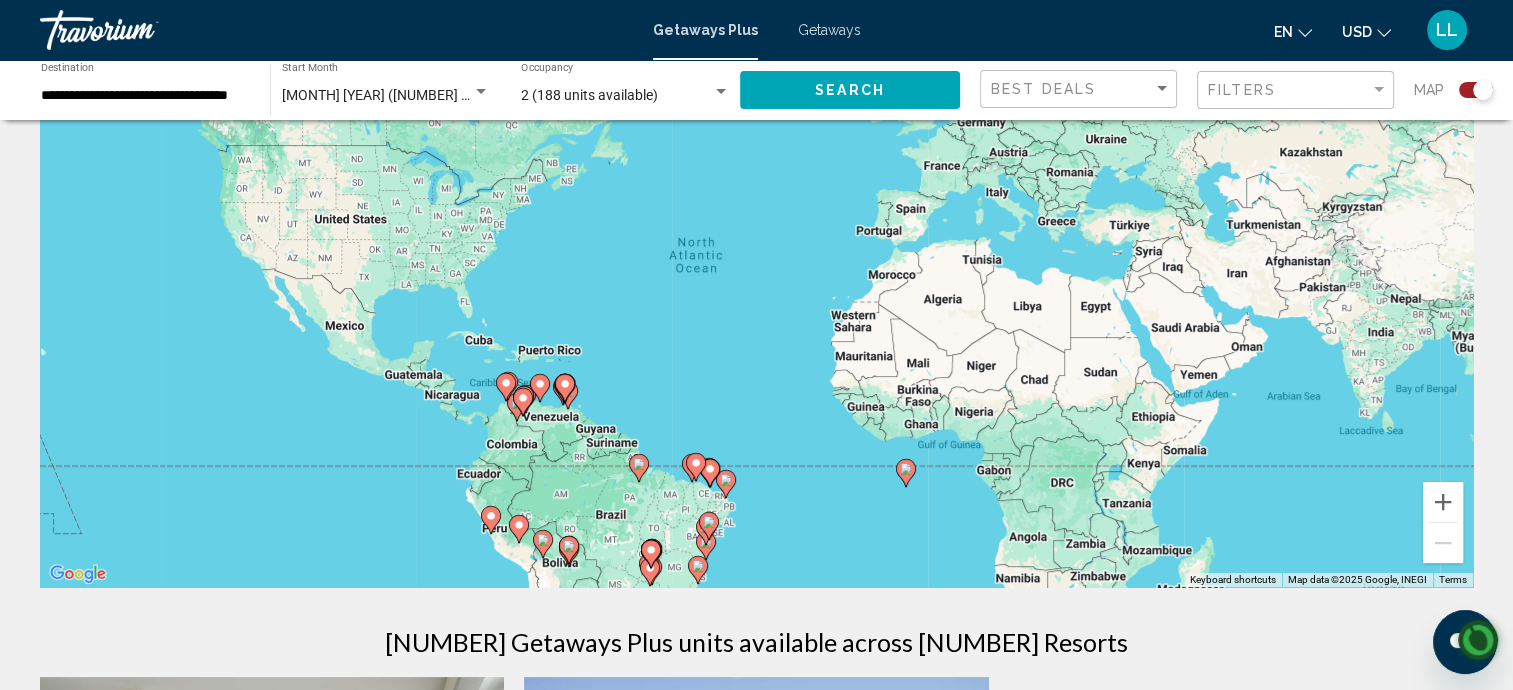 scroll, scrollTop: 0, scrollLeft: 0, axis: both 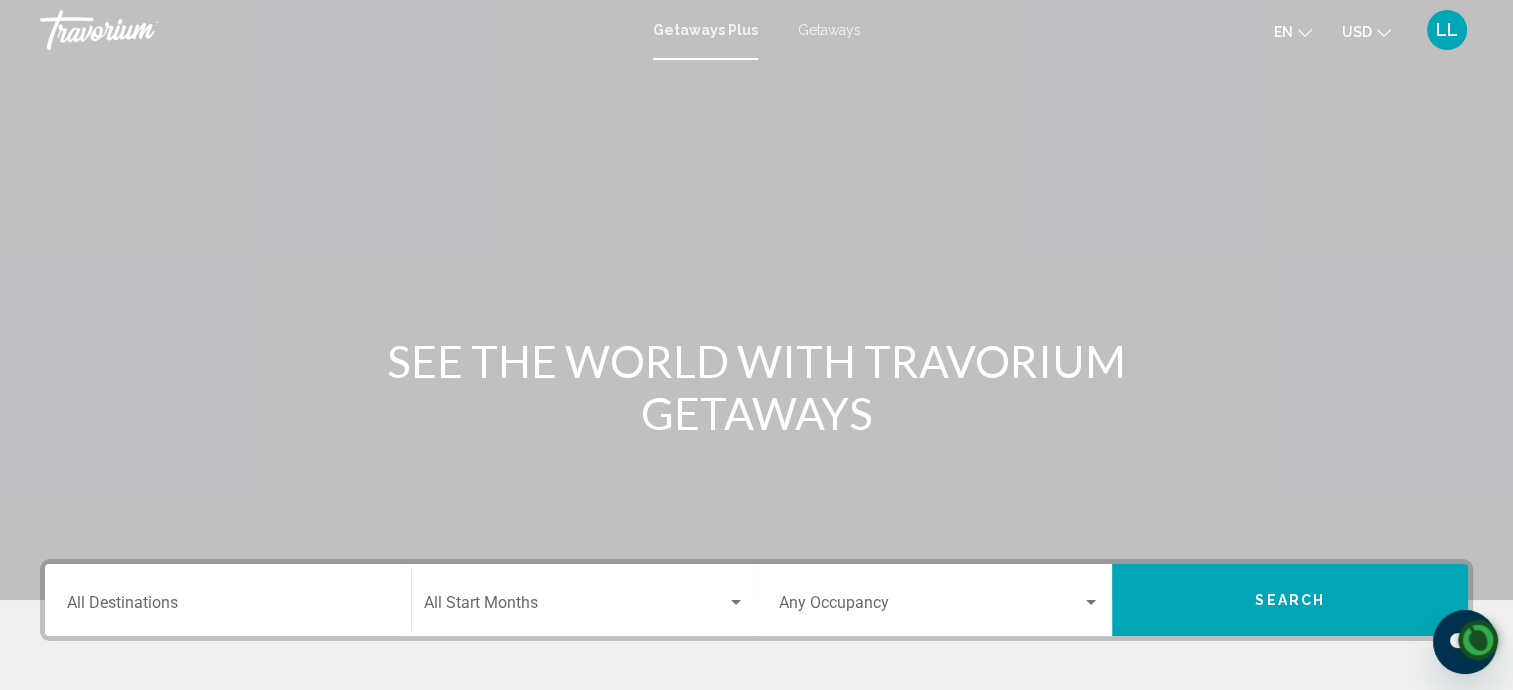 click on "Getaways" at bounding box center [829, 30] 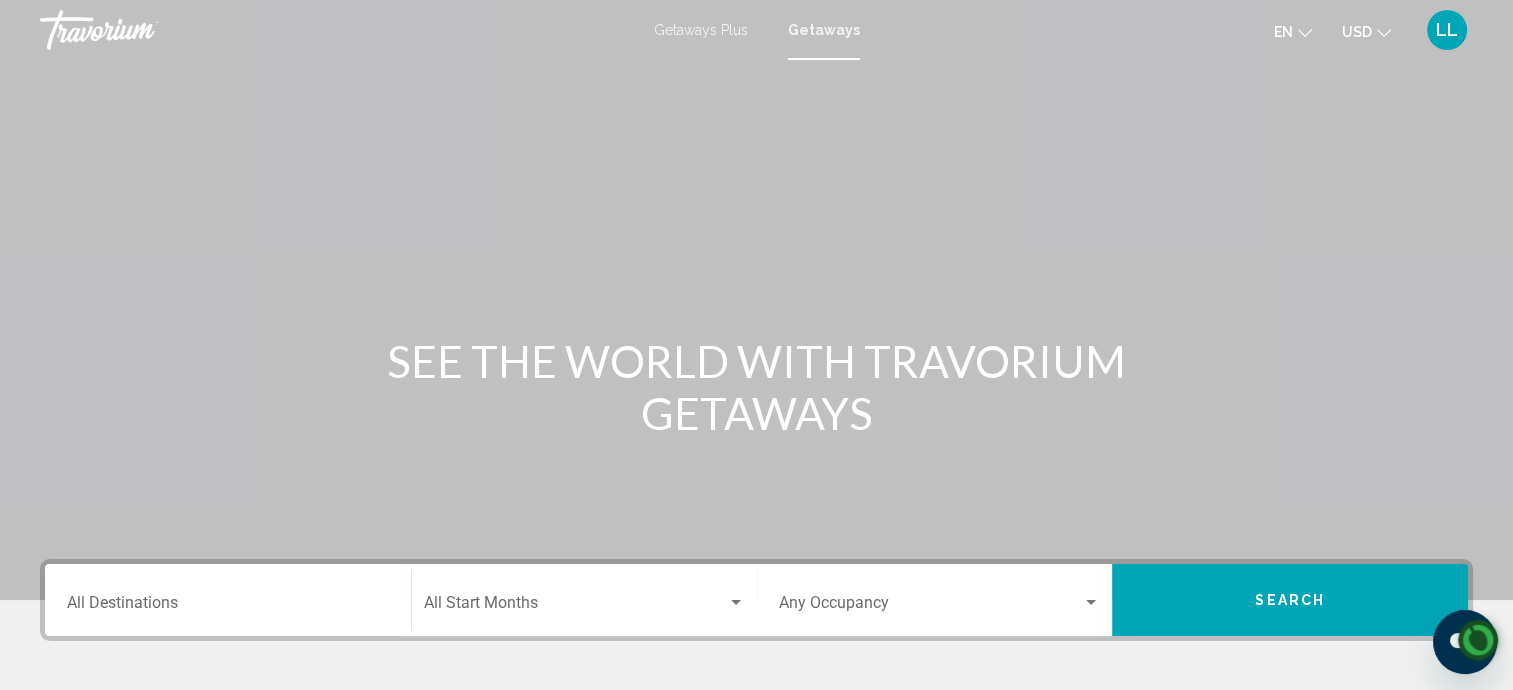 click on "Destination All Destinations" at bounding box center [228, 607] 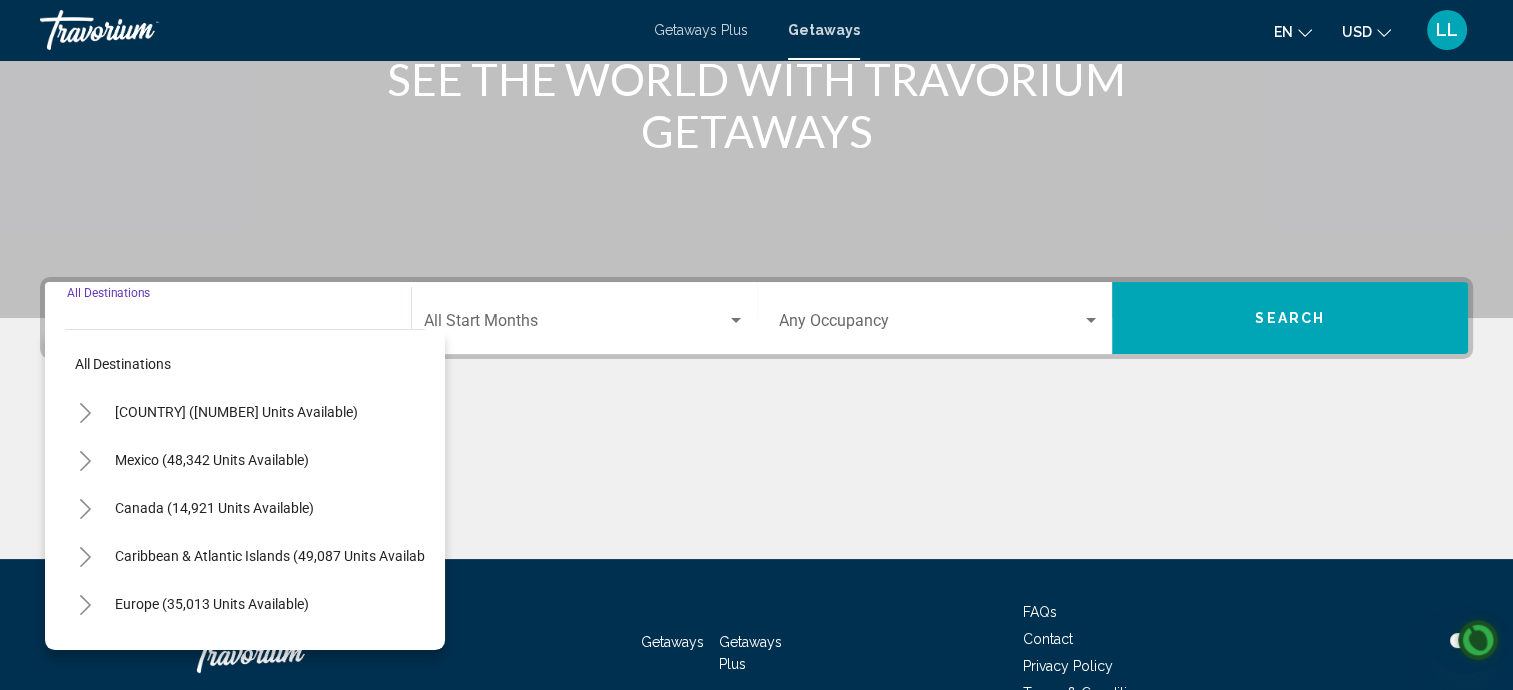 scroll, scrollTop: 395, scrollLeft: 0, axis: vertical 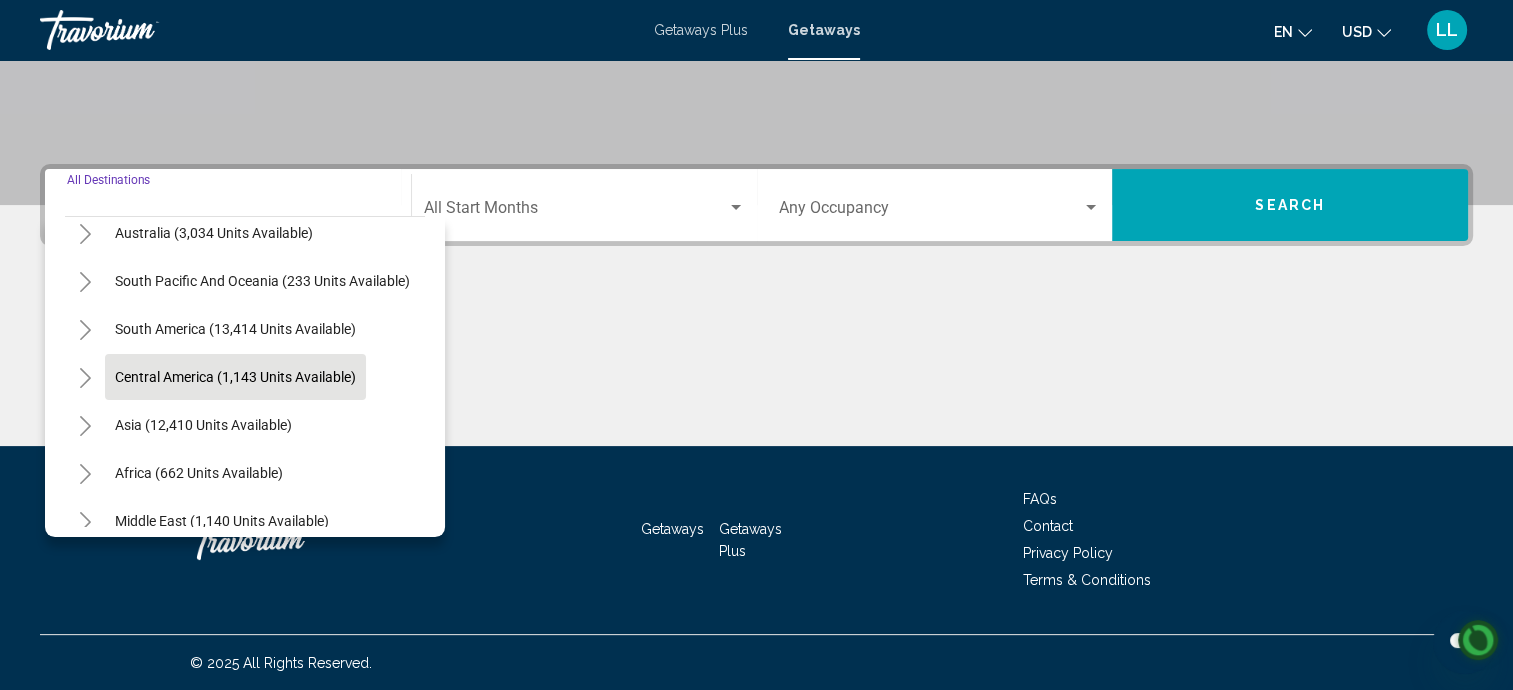 click on "Central America (1,143 units available)" at bounding box center (203, 425) 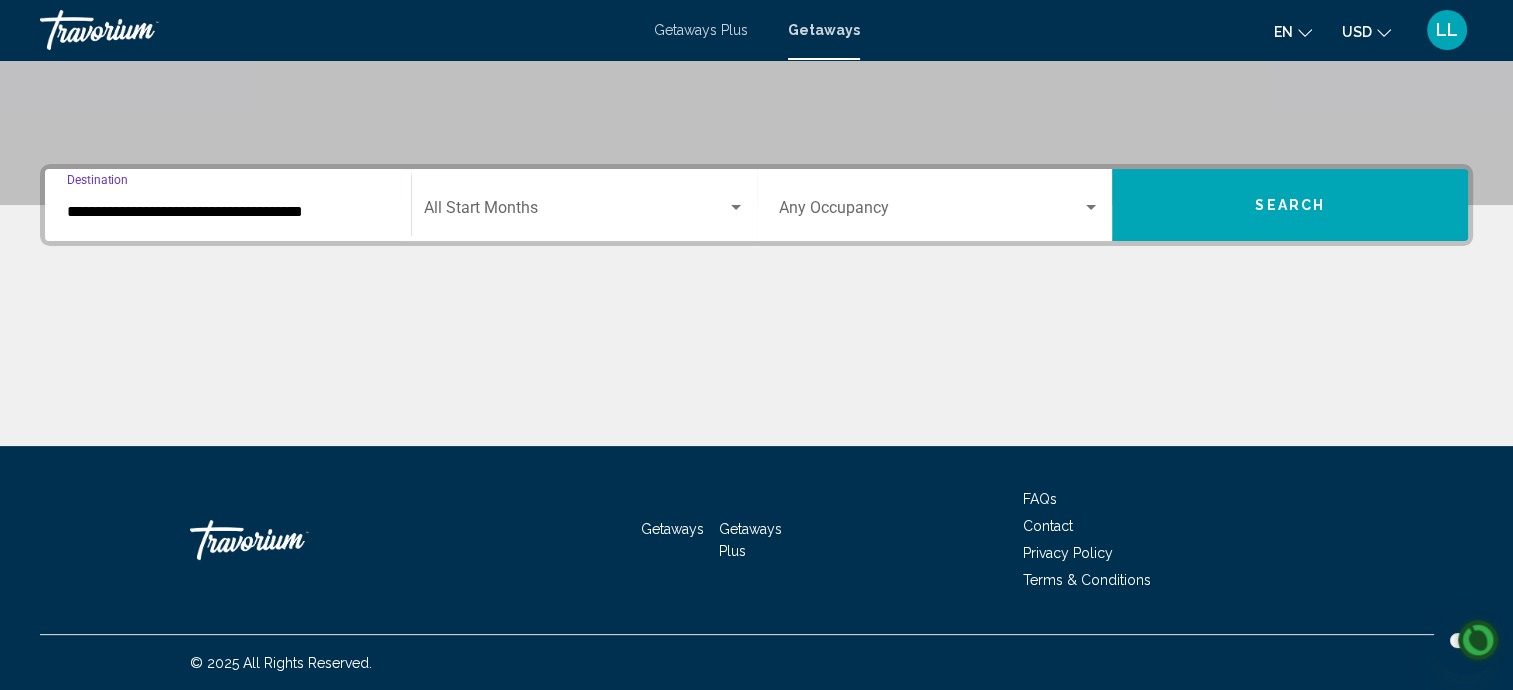 click at bounding box center [575, 212] 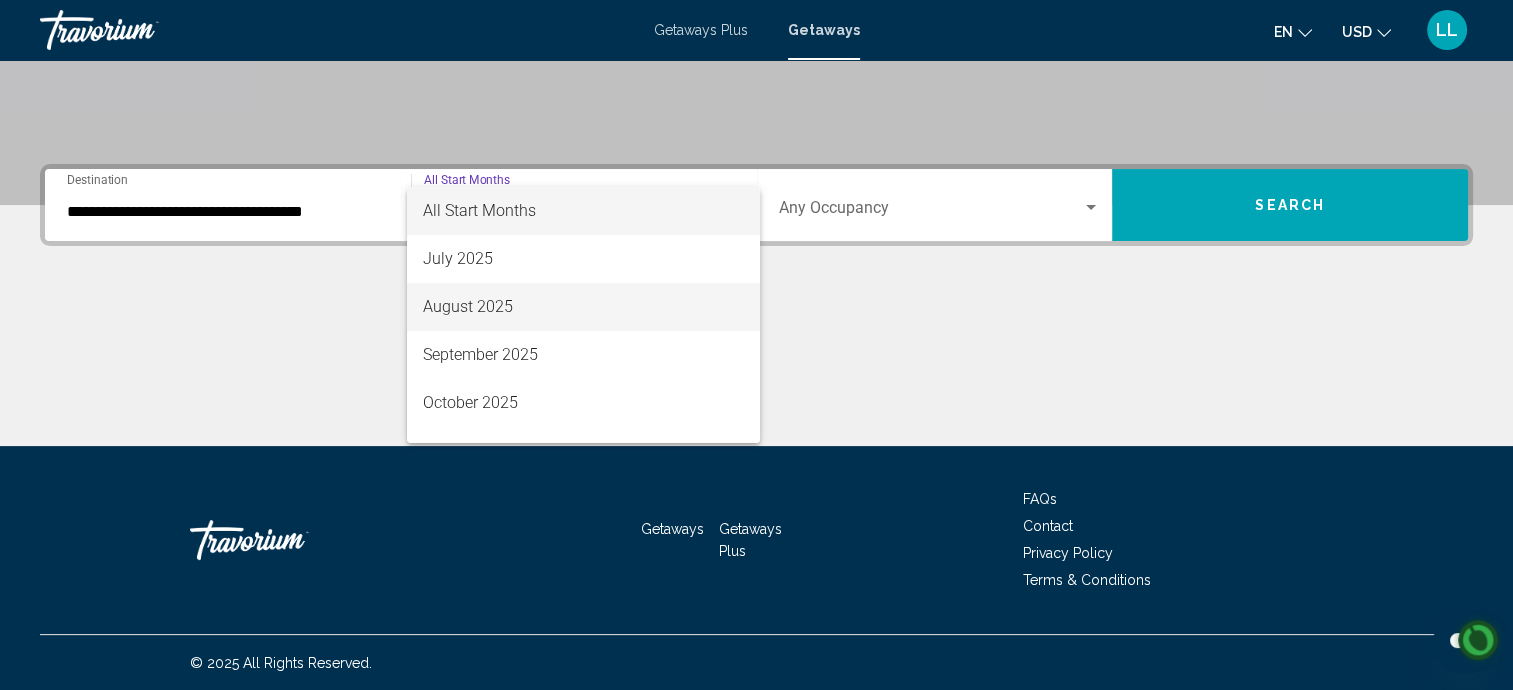 click on "August 2025" at bounding box center [583, 307] 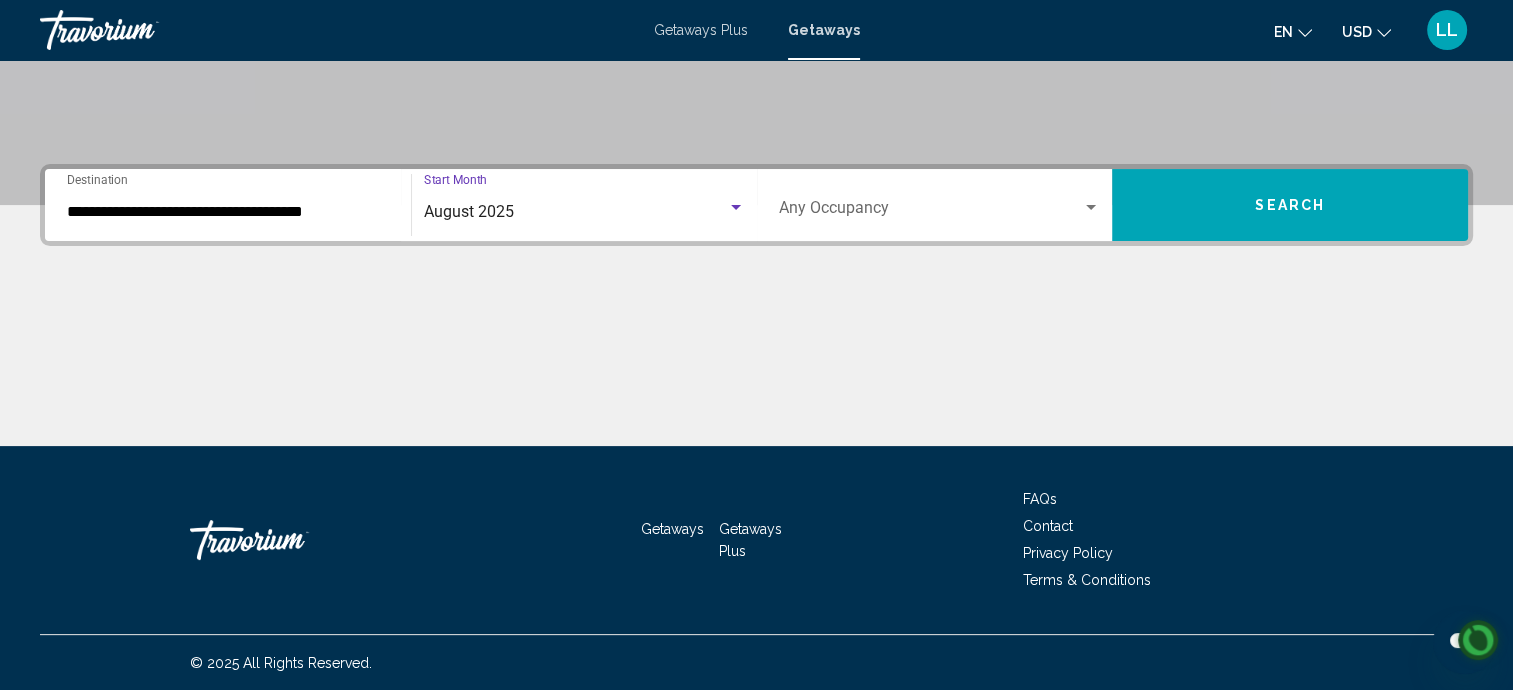 click at bounding box center [1091, 207] 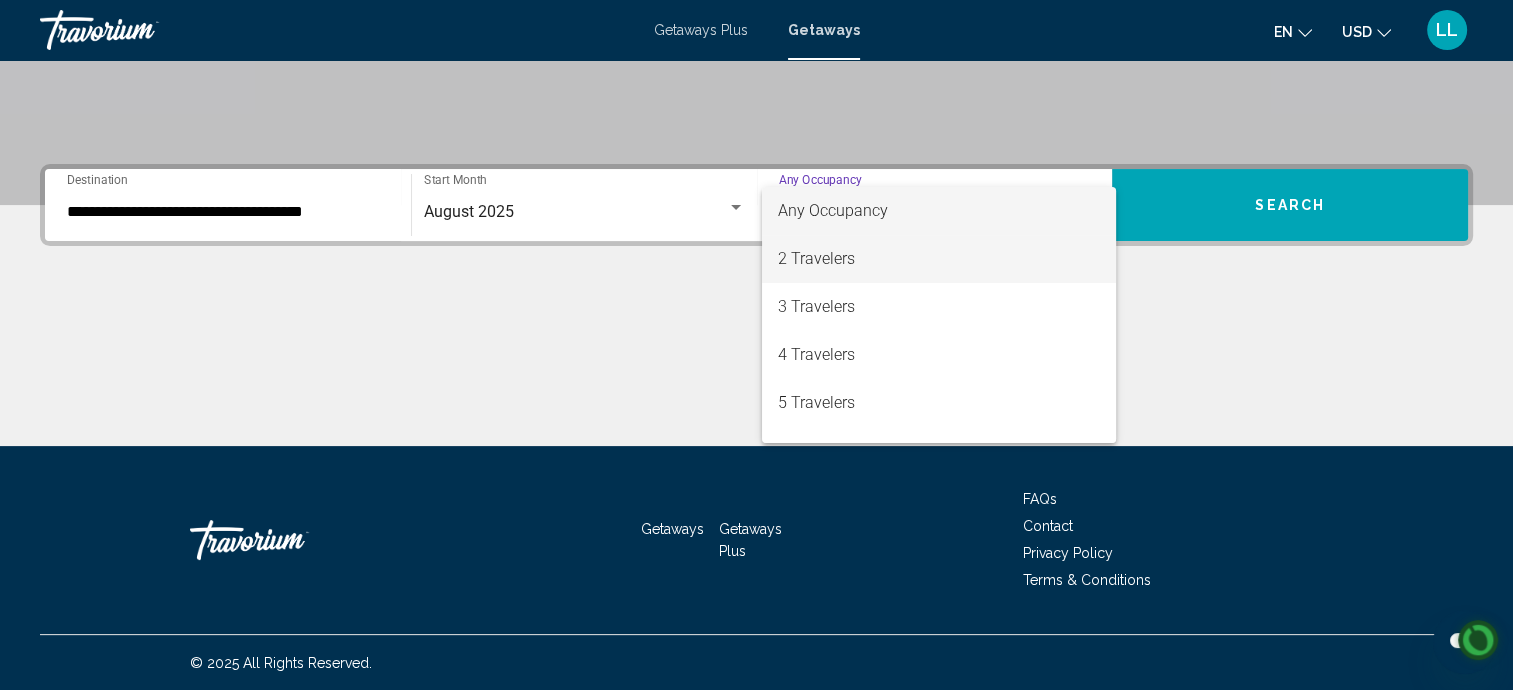 click on "2 Travelers" at bounding box center [939, 259] 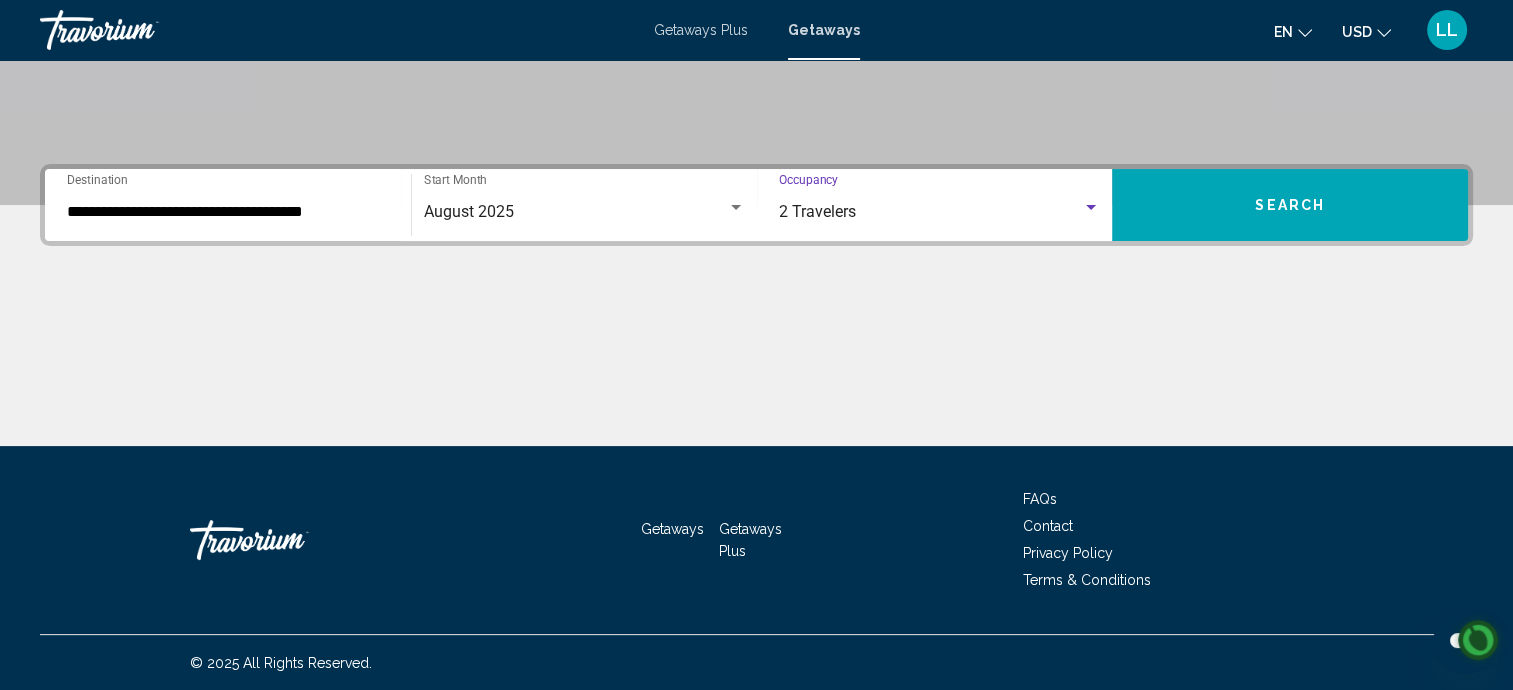 click on "Search" at bounding box center [1290, 205] 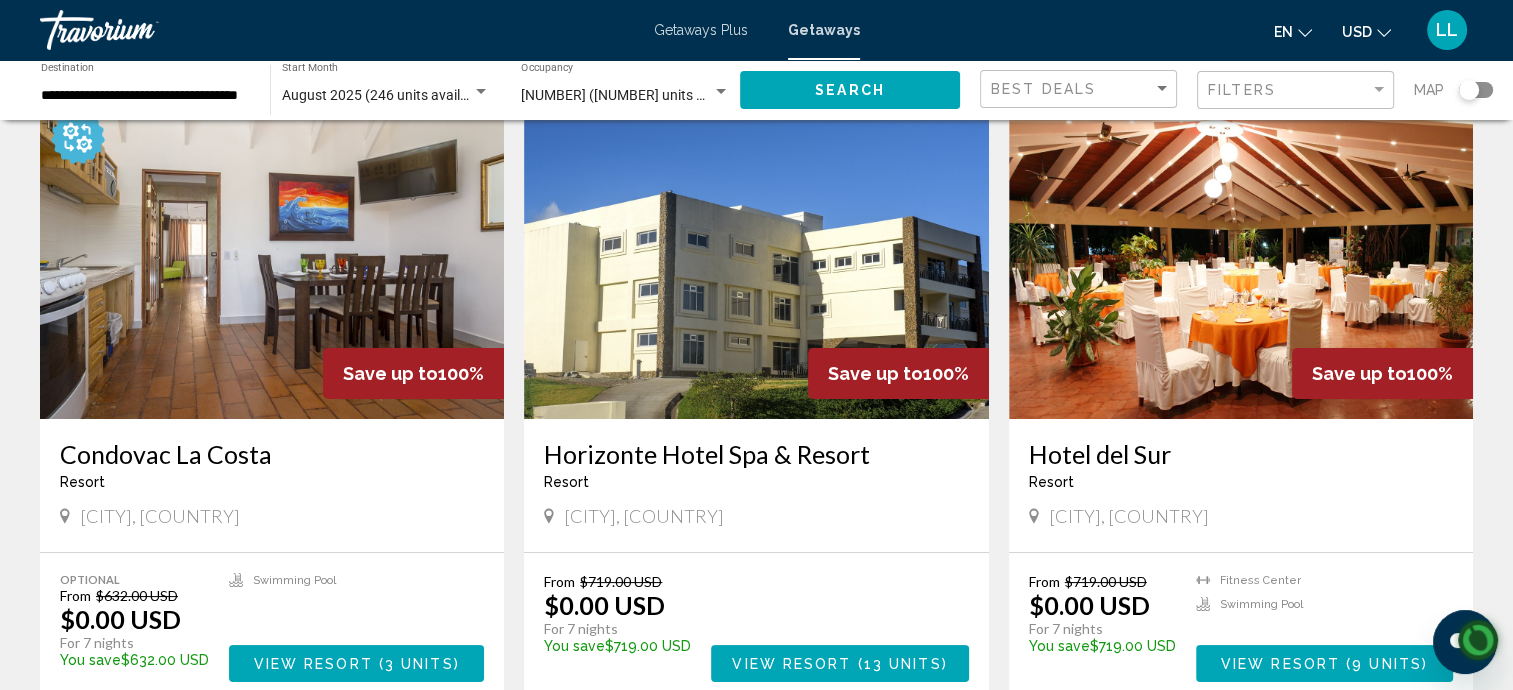 scroll, scrollTop: 0, scrollLeft: 0, axis: both 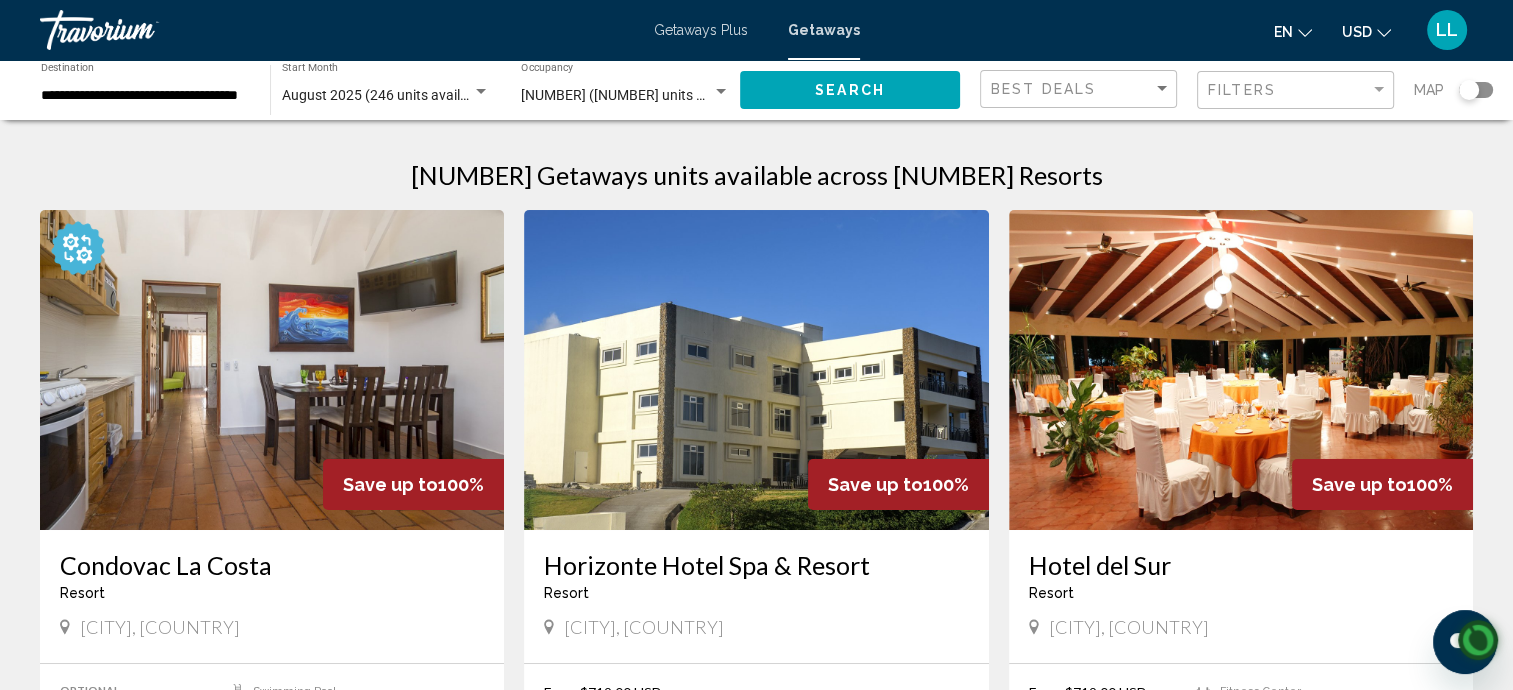 click on "**********" at bounding box center (145, 96) 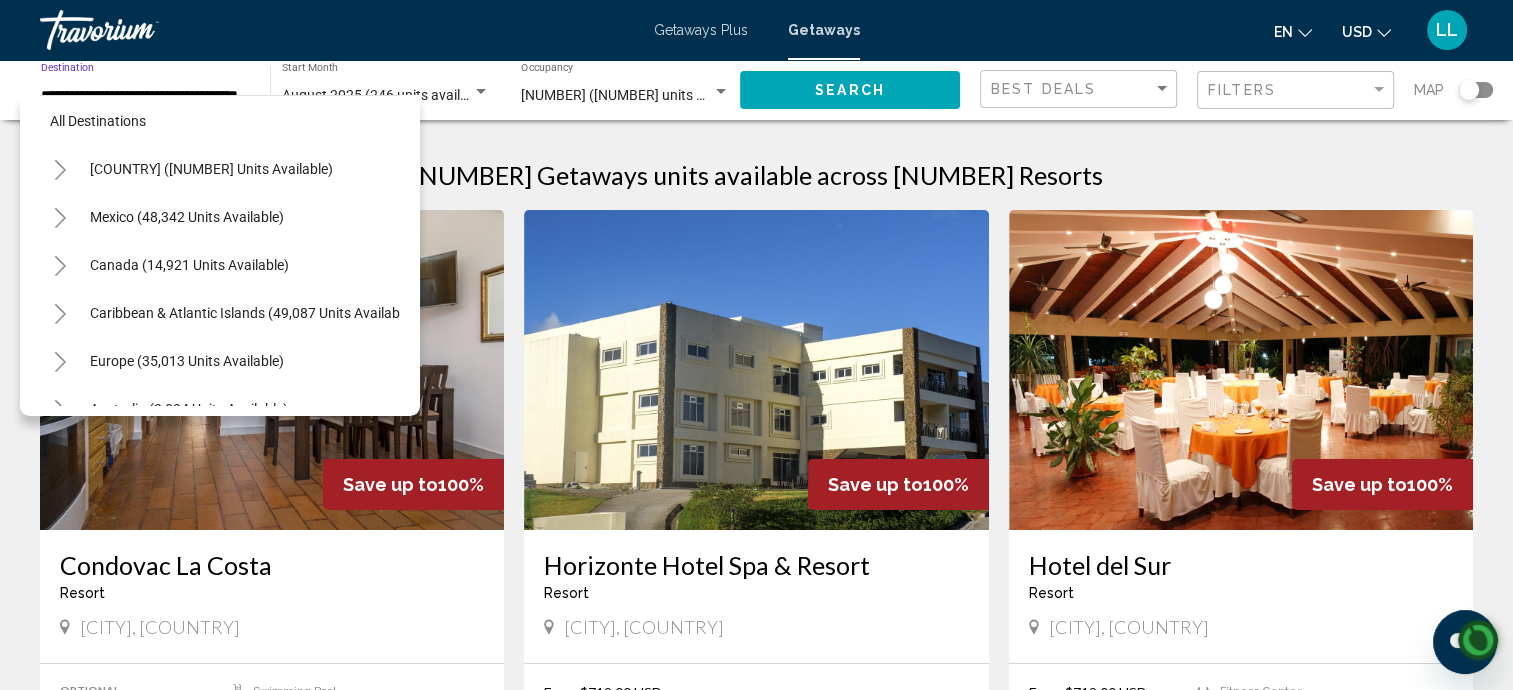 scroll, scrollTop: 0, scrollLeft: 0, axis: both 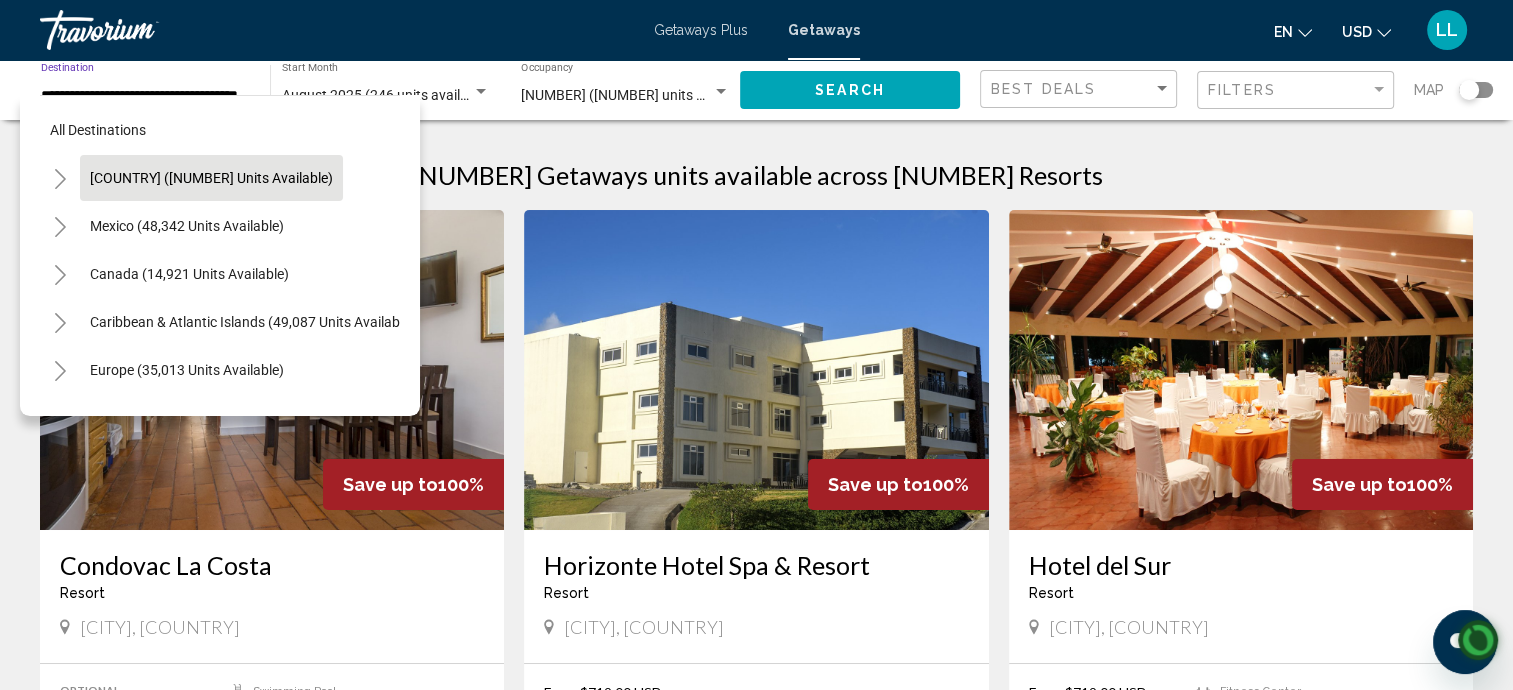 click on "[COUNTRY] ([NUMBER] units available)" at bounding box center (187, 226) 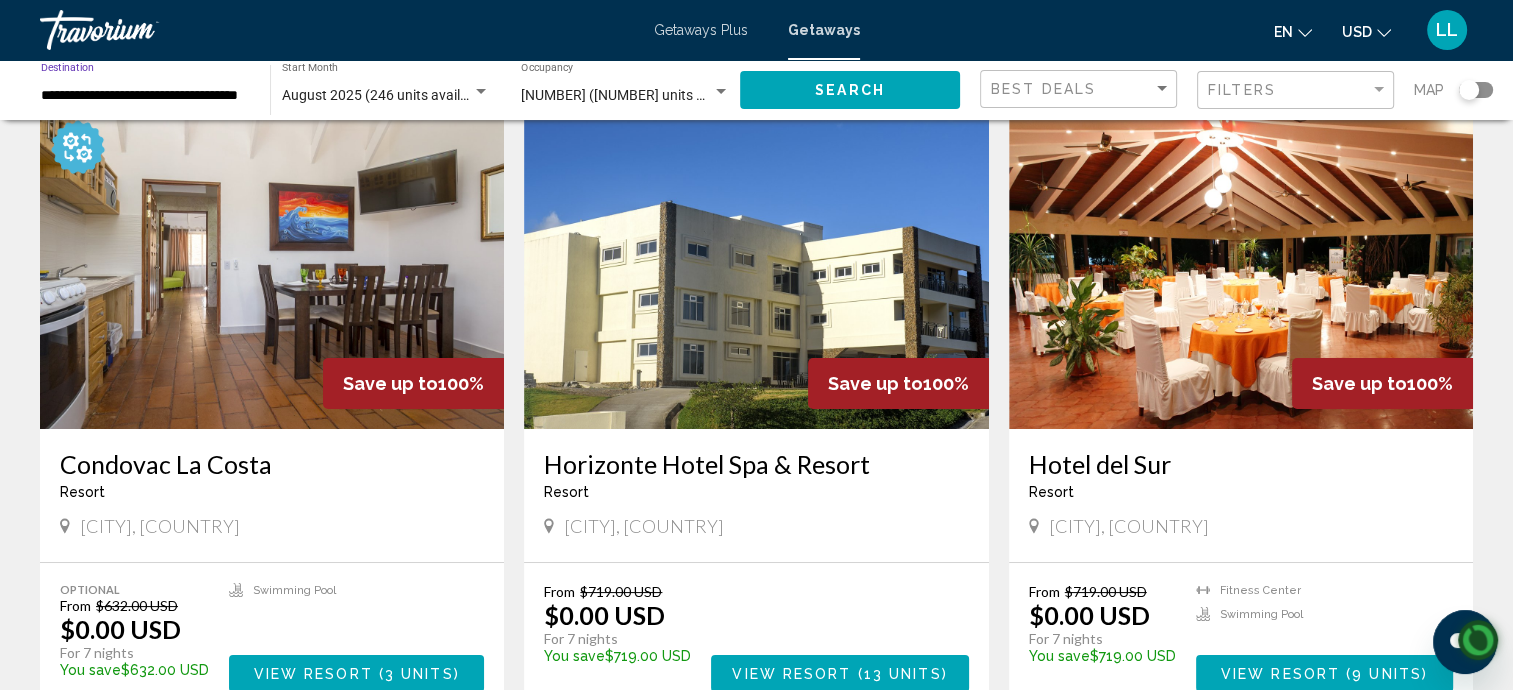 scroll, scrollTop: 114, scrollLeft: 0, axis: vertical 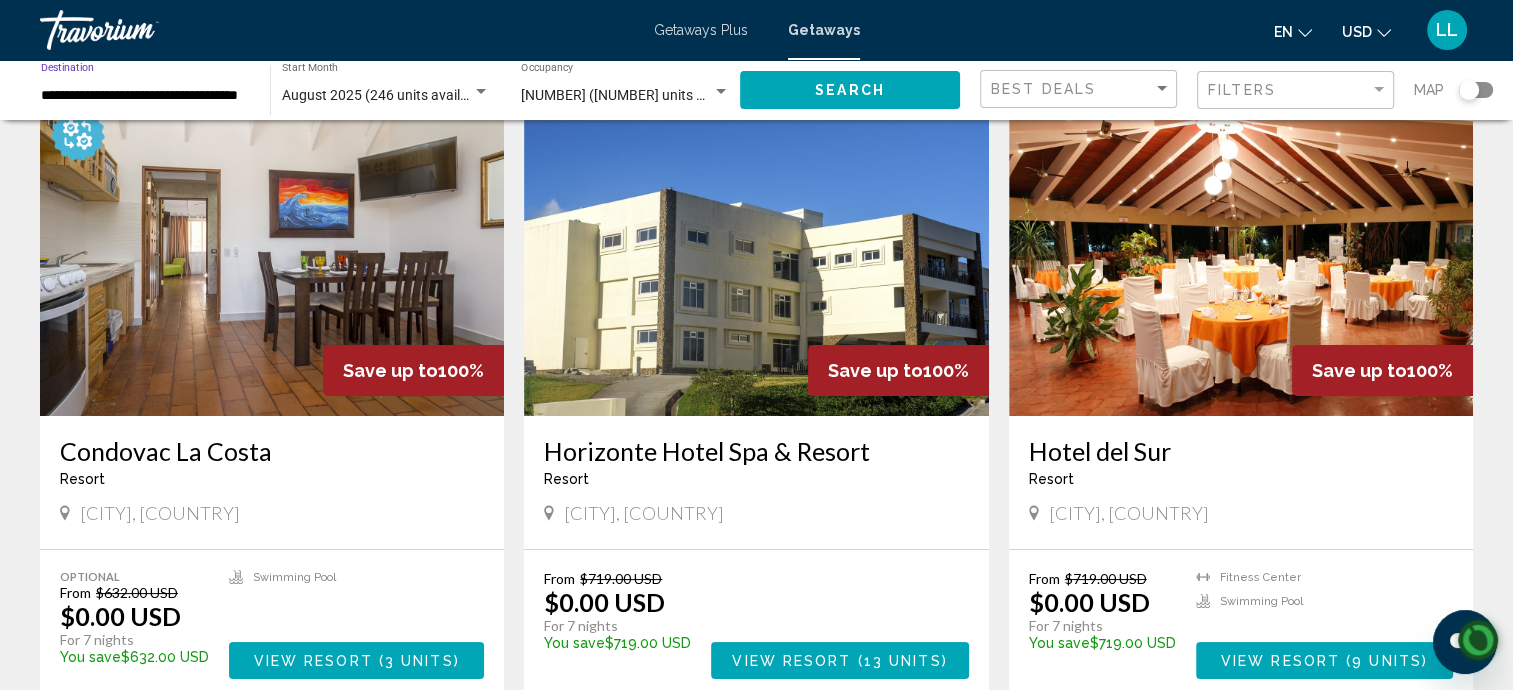 click on "Search" 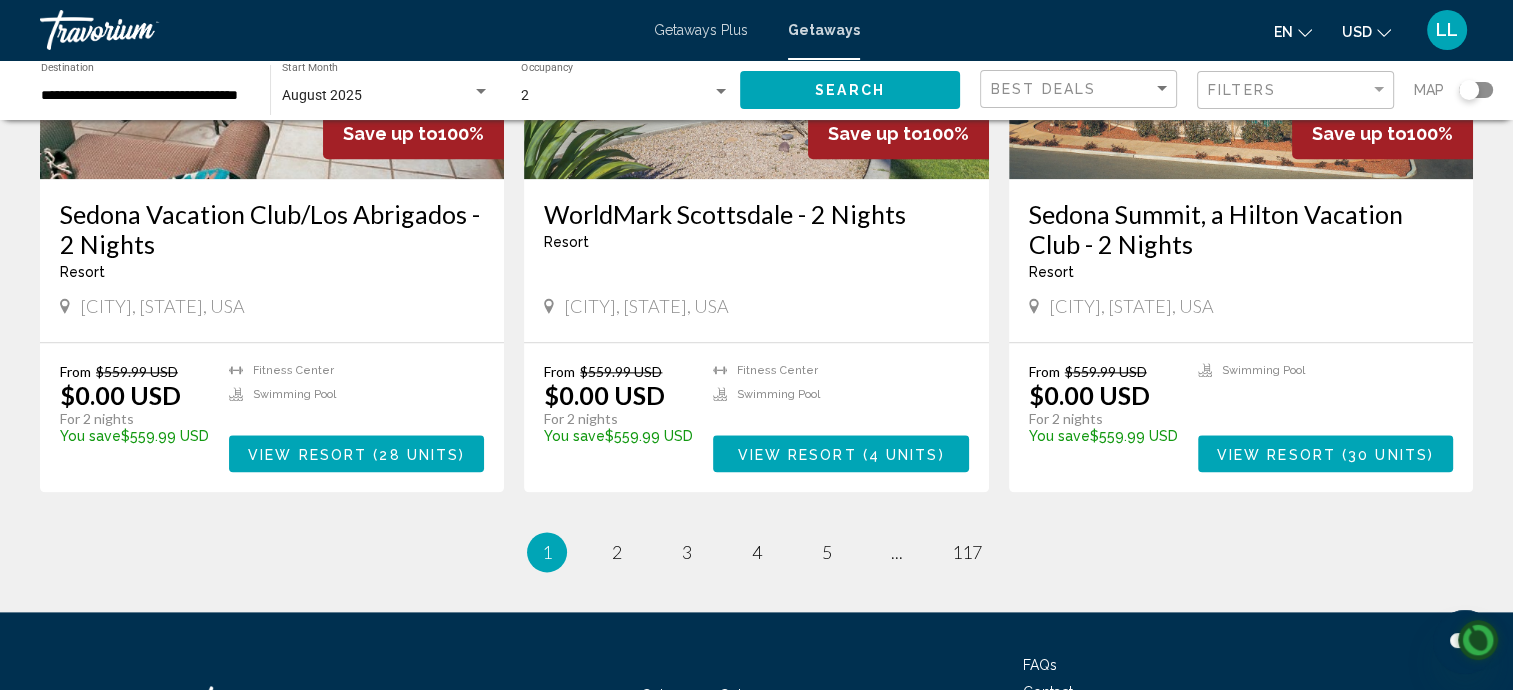 scroll, scrollTop: 2344, scrollLeft: 0, axis: vertical 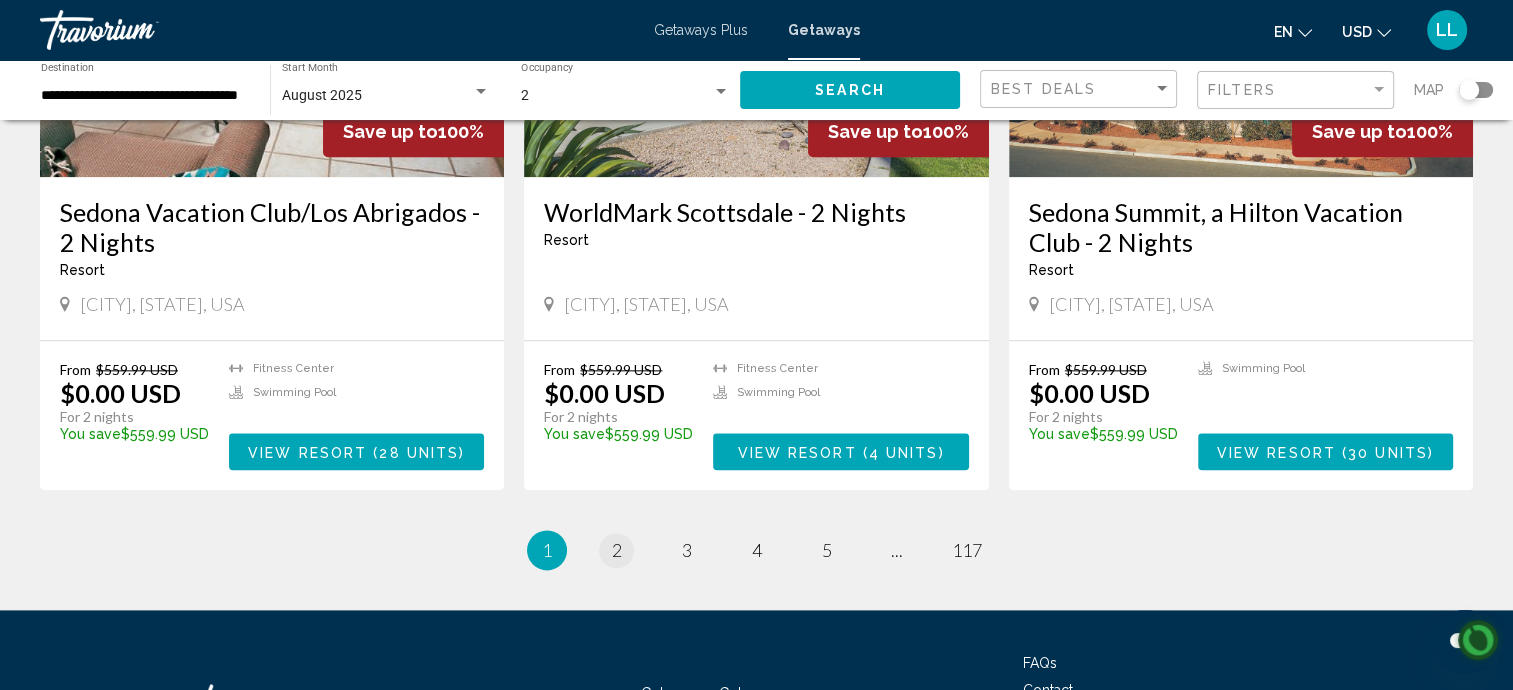 click on "2" at bounding box center (617, 550) 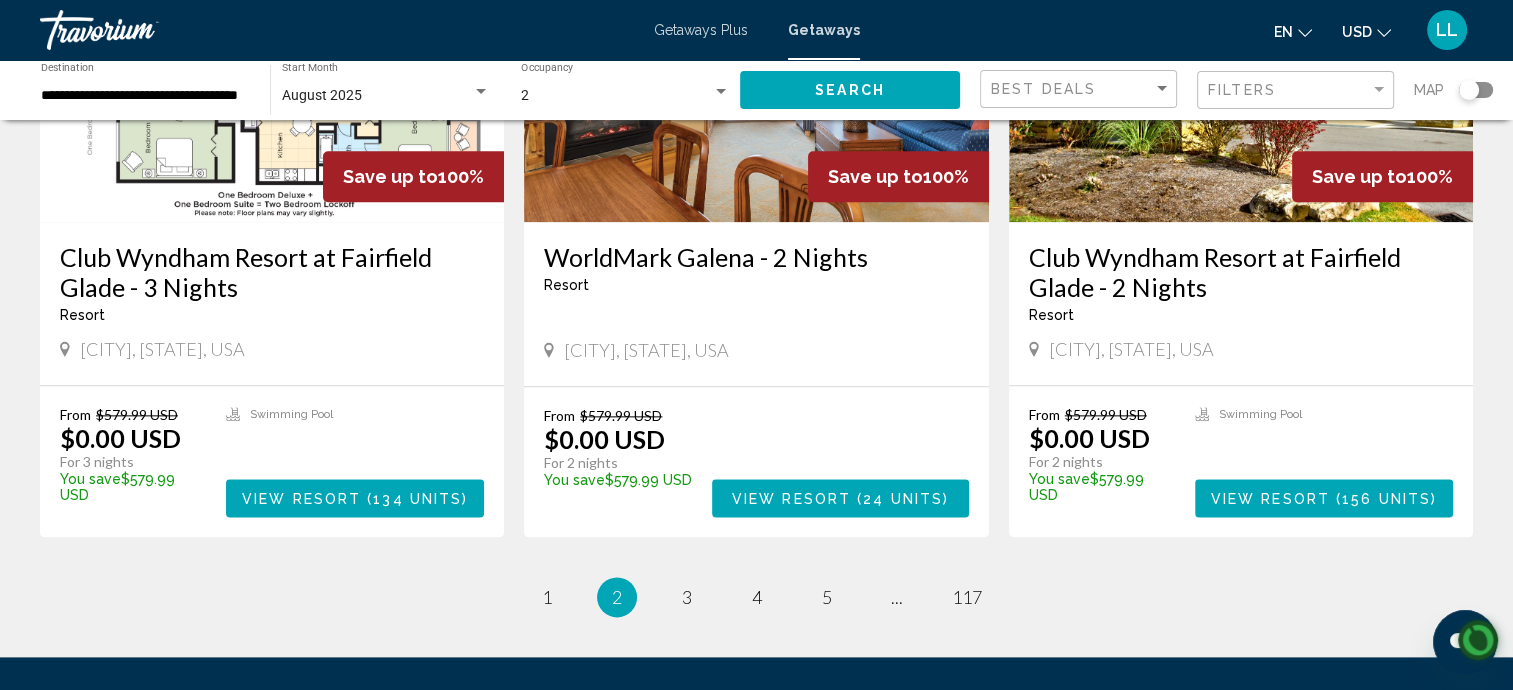 scroll, scrollTop: 2535, scrollLeft: 0, axis: vertical 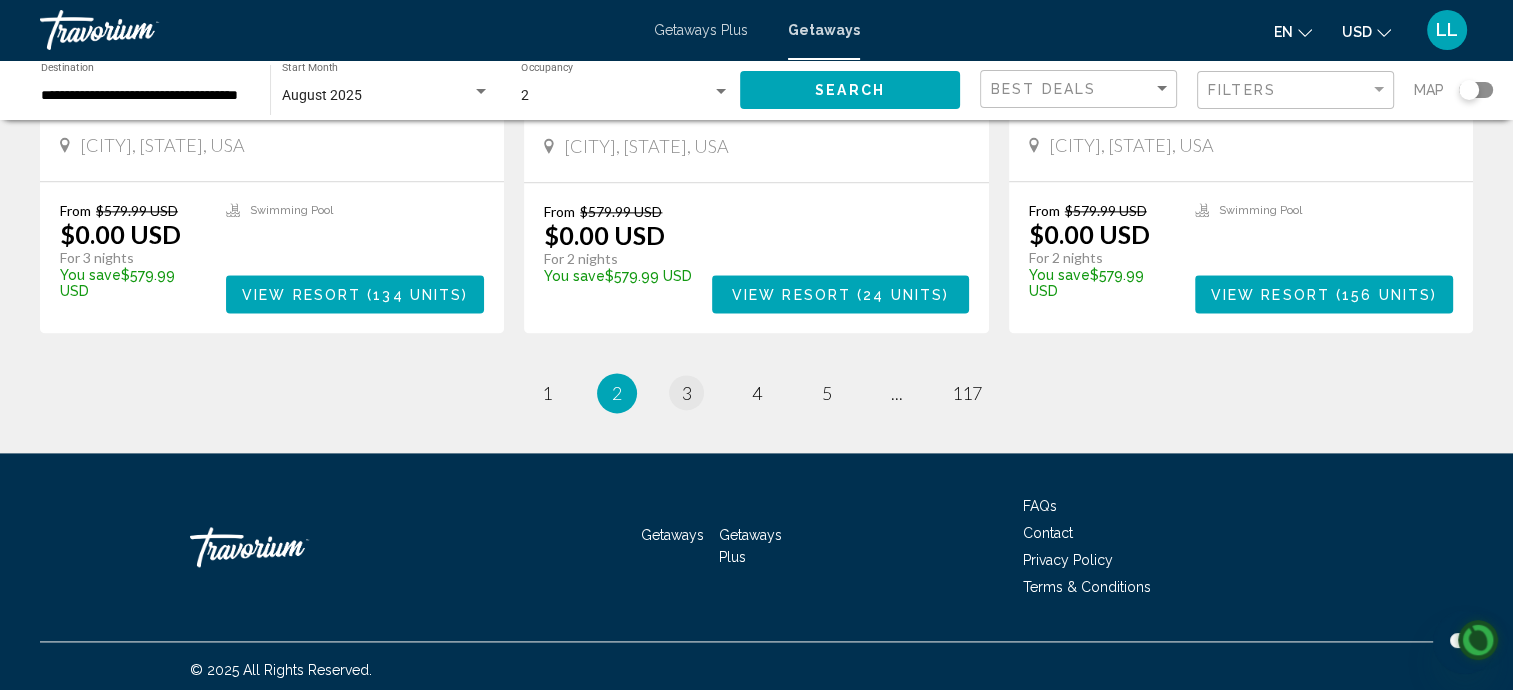 click on "3" at bounding box center [687, 393] 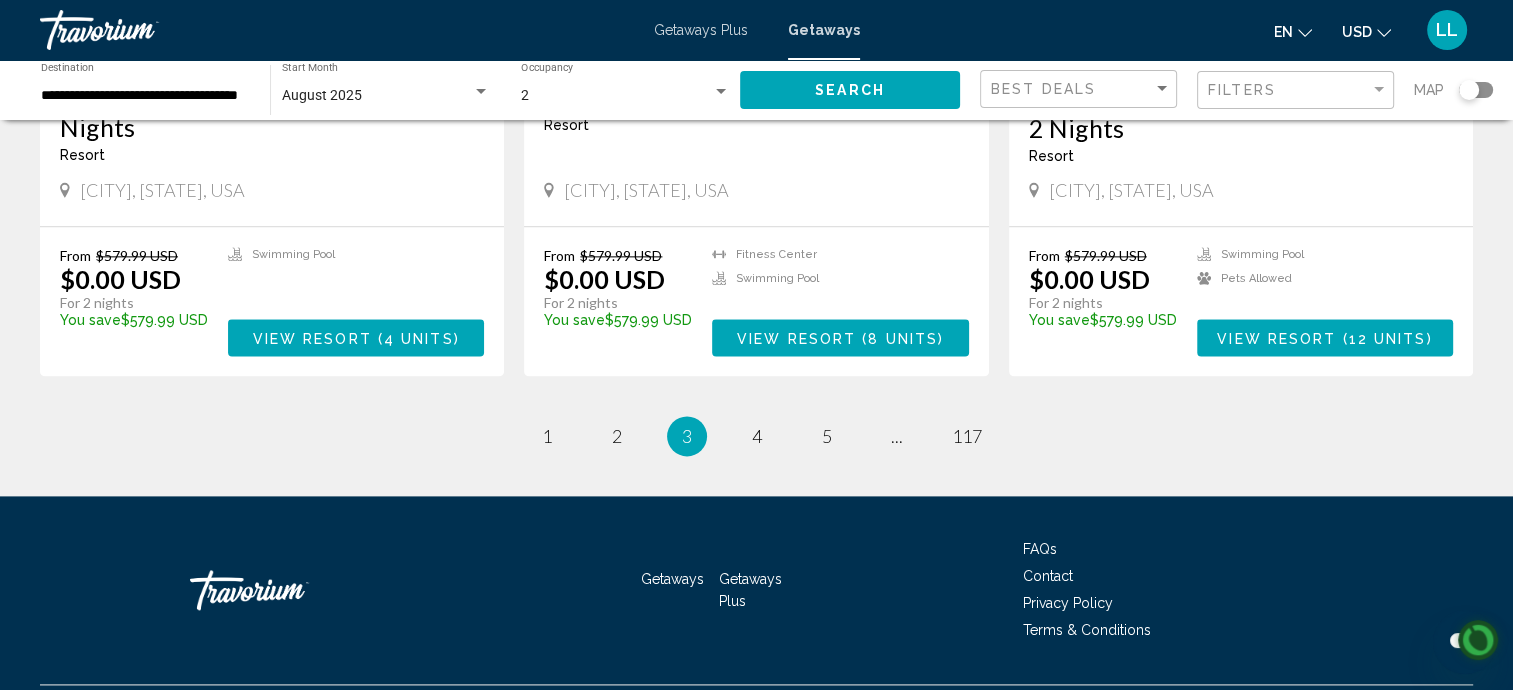 scroll, scrollTop: 2488, scrollLeft: 0, axis: vertical 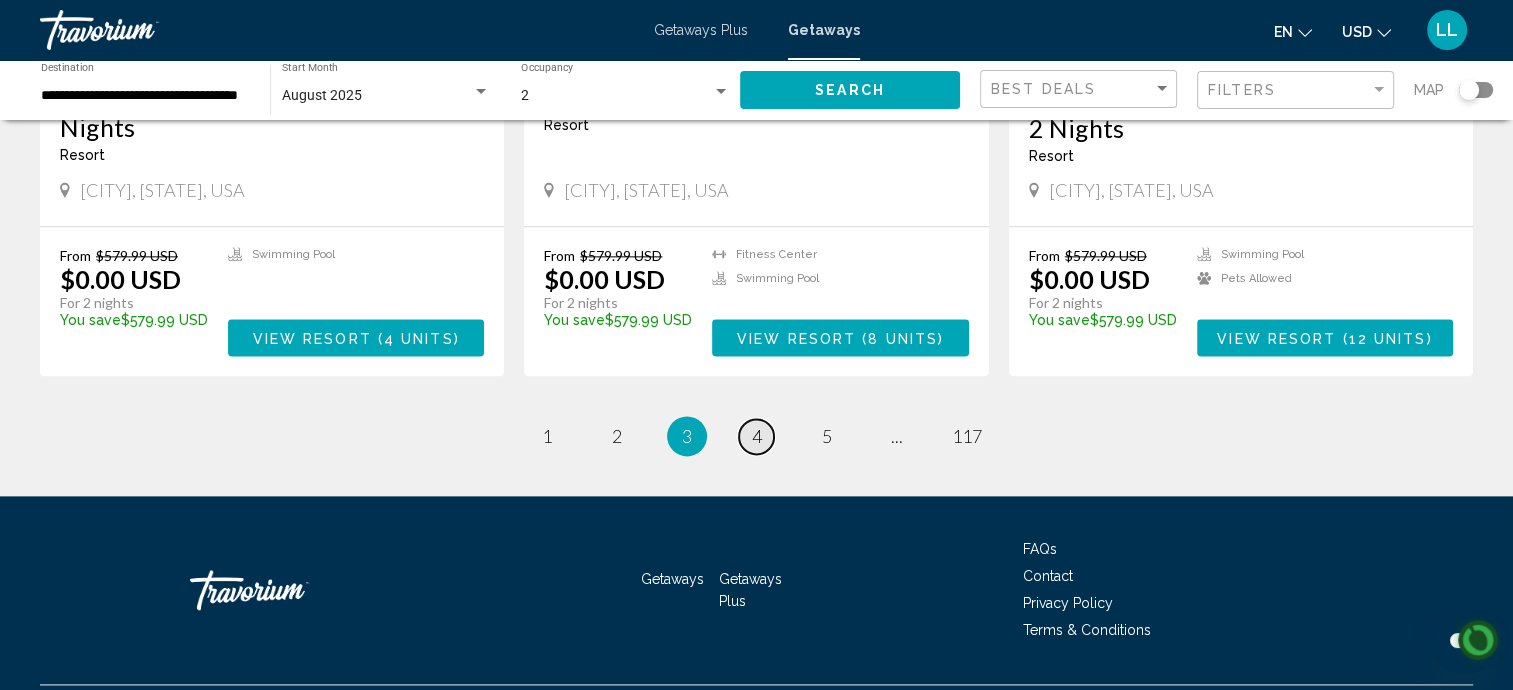 click on "4" at bounding box center (757, 436) 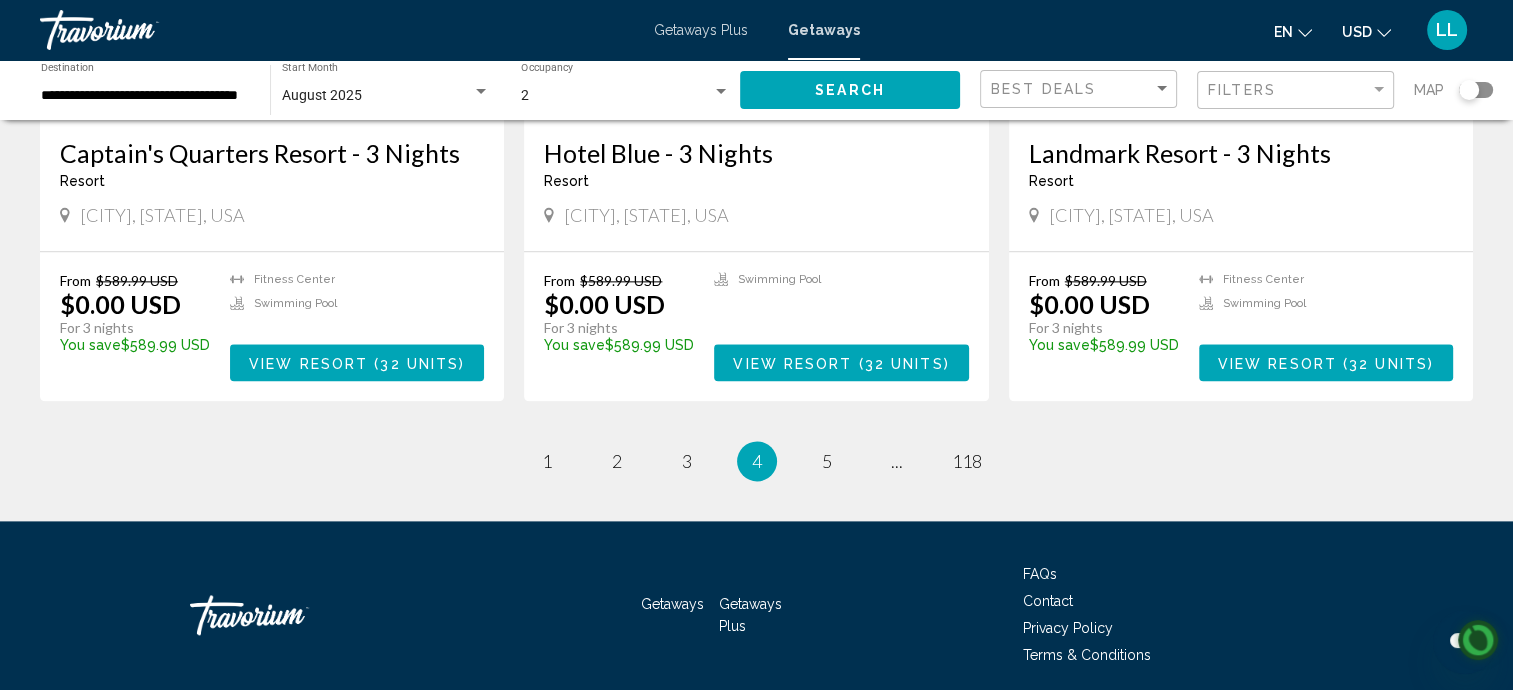 scroll, scrollTop: 2505, scrollLeft: 0, axis: vertical 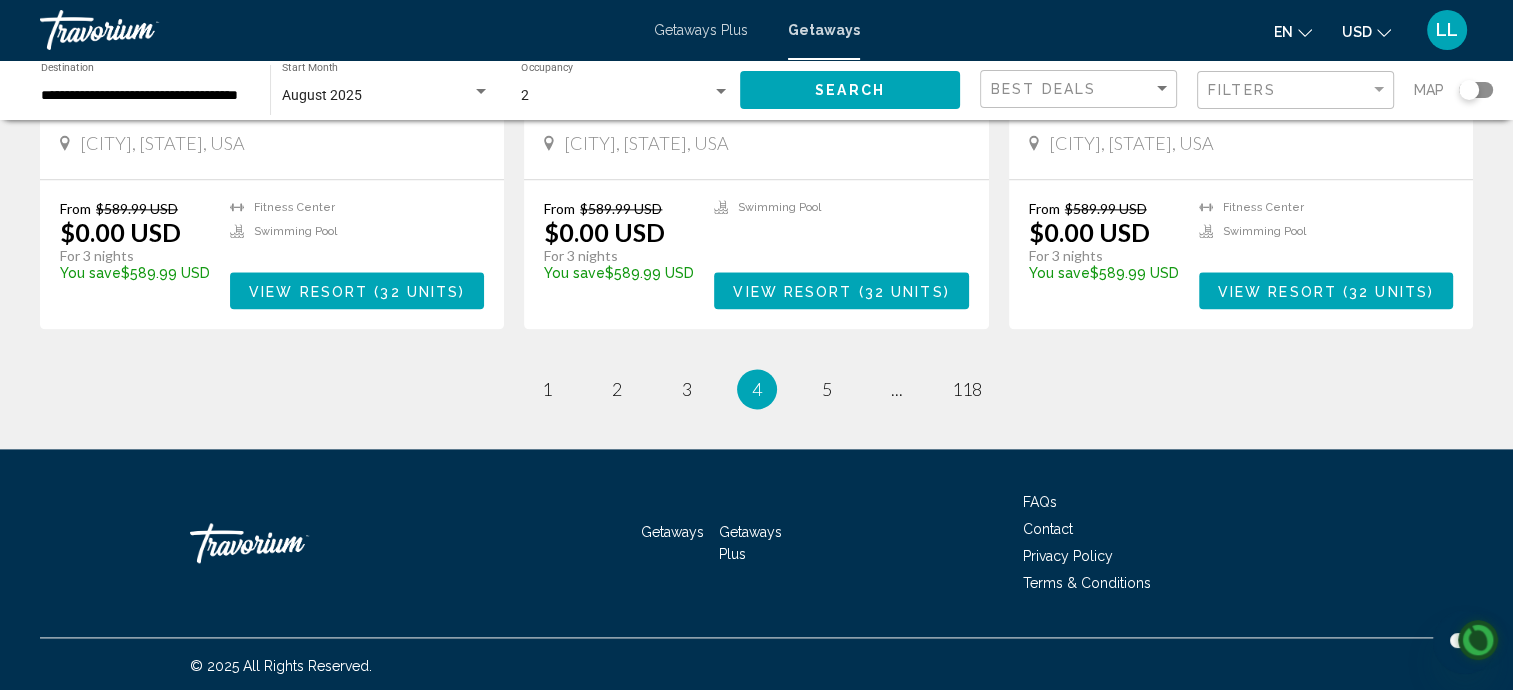 click on "page  5" at bounding box center [826, 389] 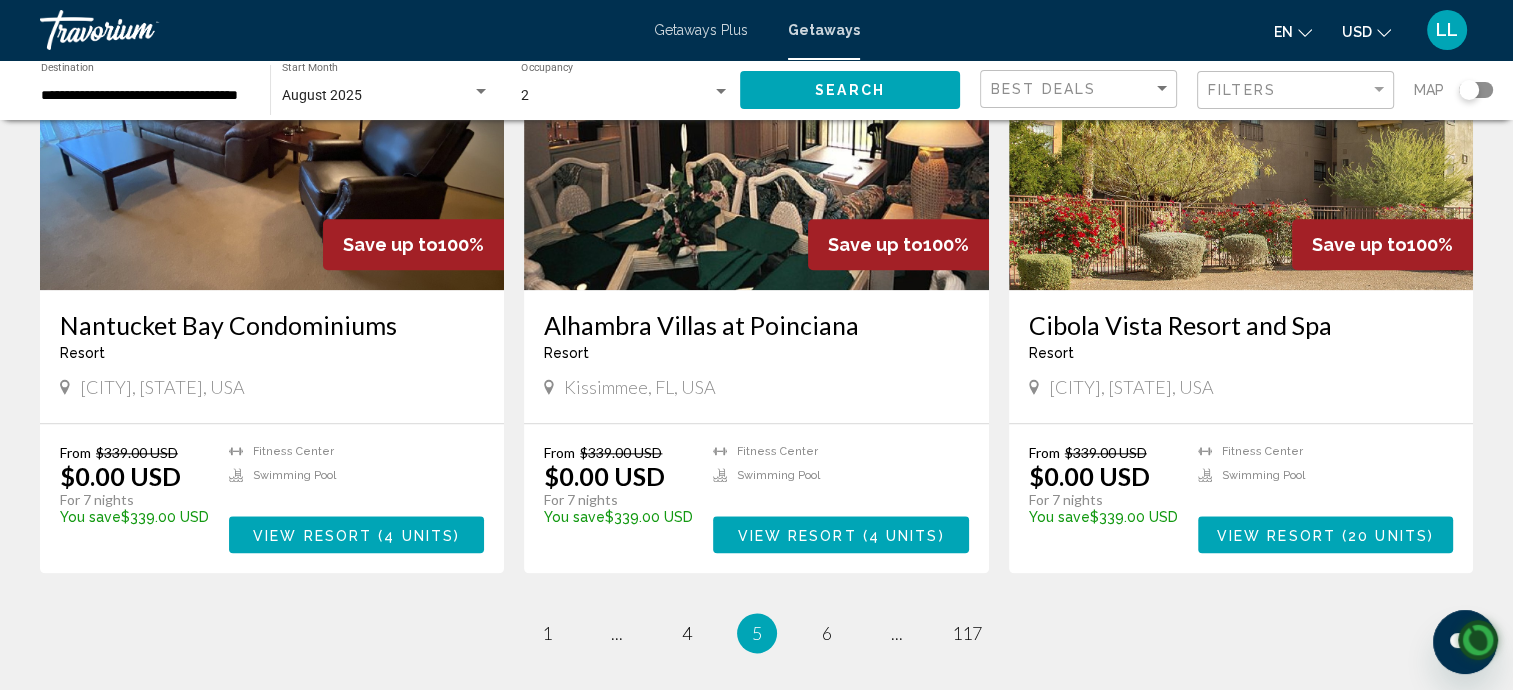 scroll, scrollTop: 2504, scrollLeft: 0, axis: vertical 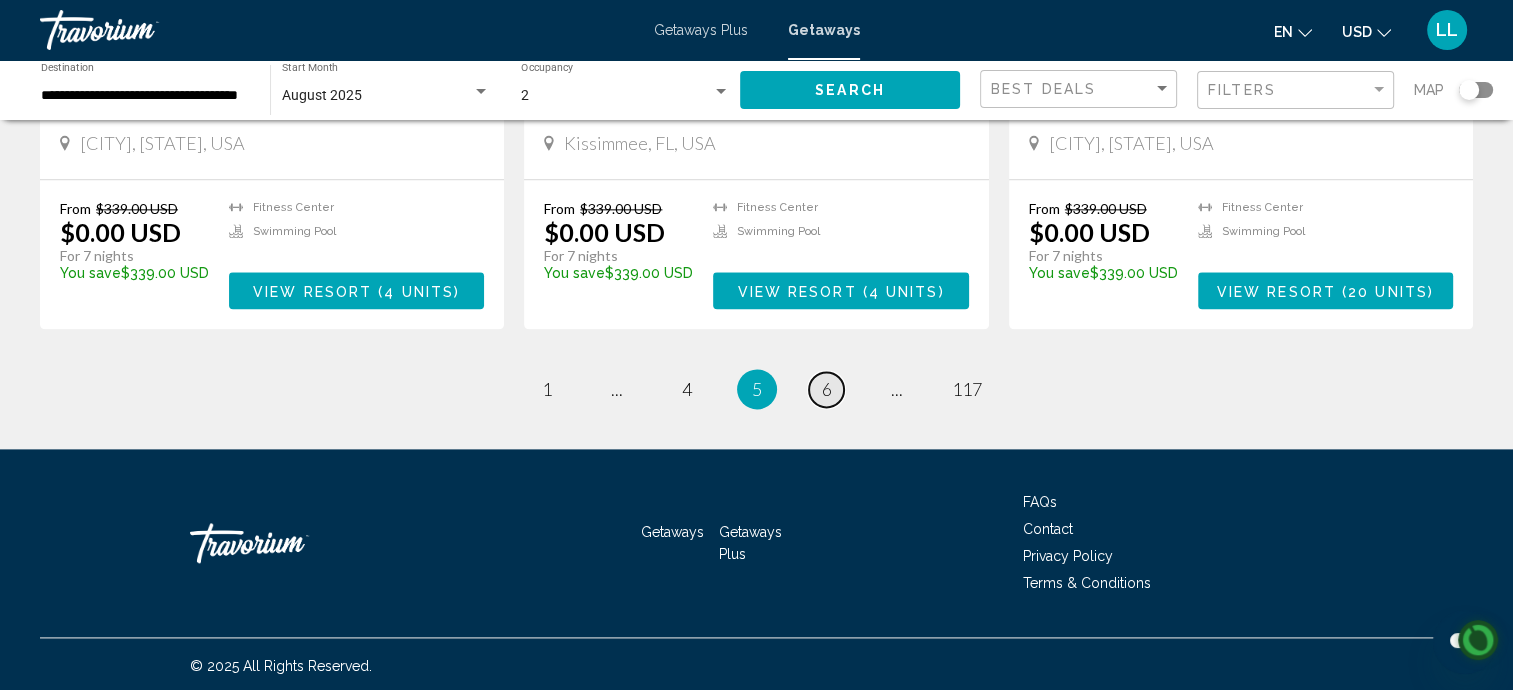 click on "6" at bounding box center (827, 389) 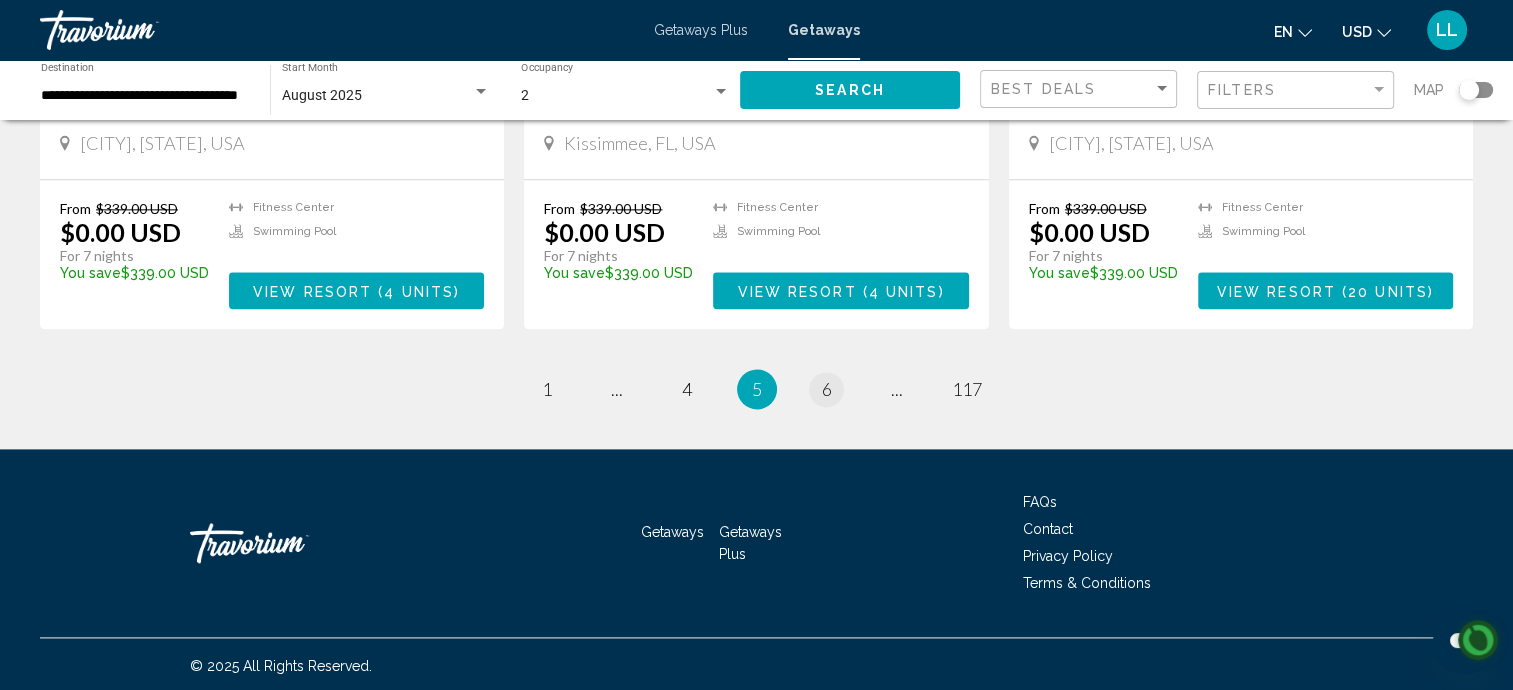 scroll, scrollTop: 0, scrollLeft: 0, axis: both 